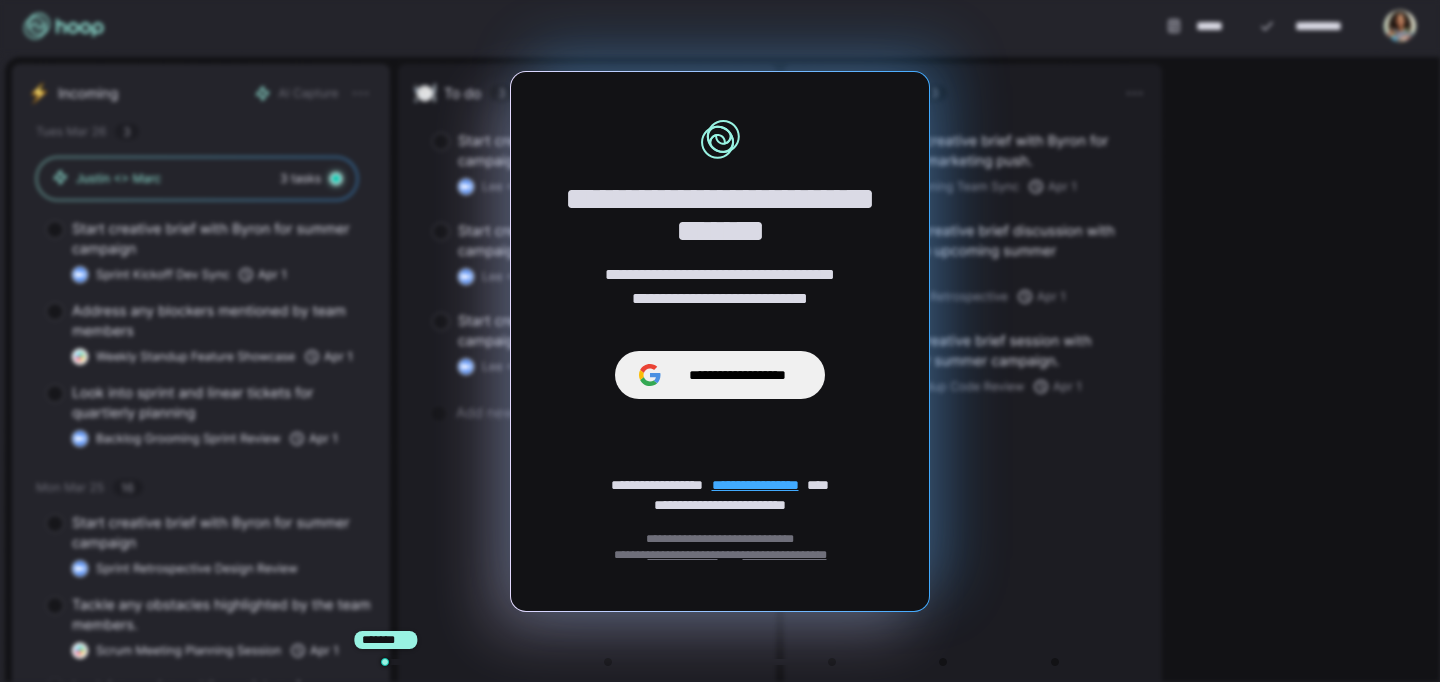 scroll, scrollTop: 0, scrollLeft: 0, axis: both 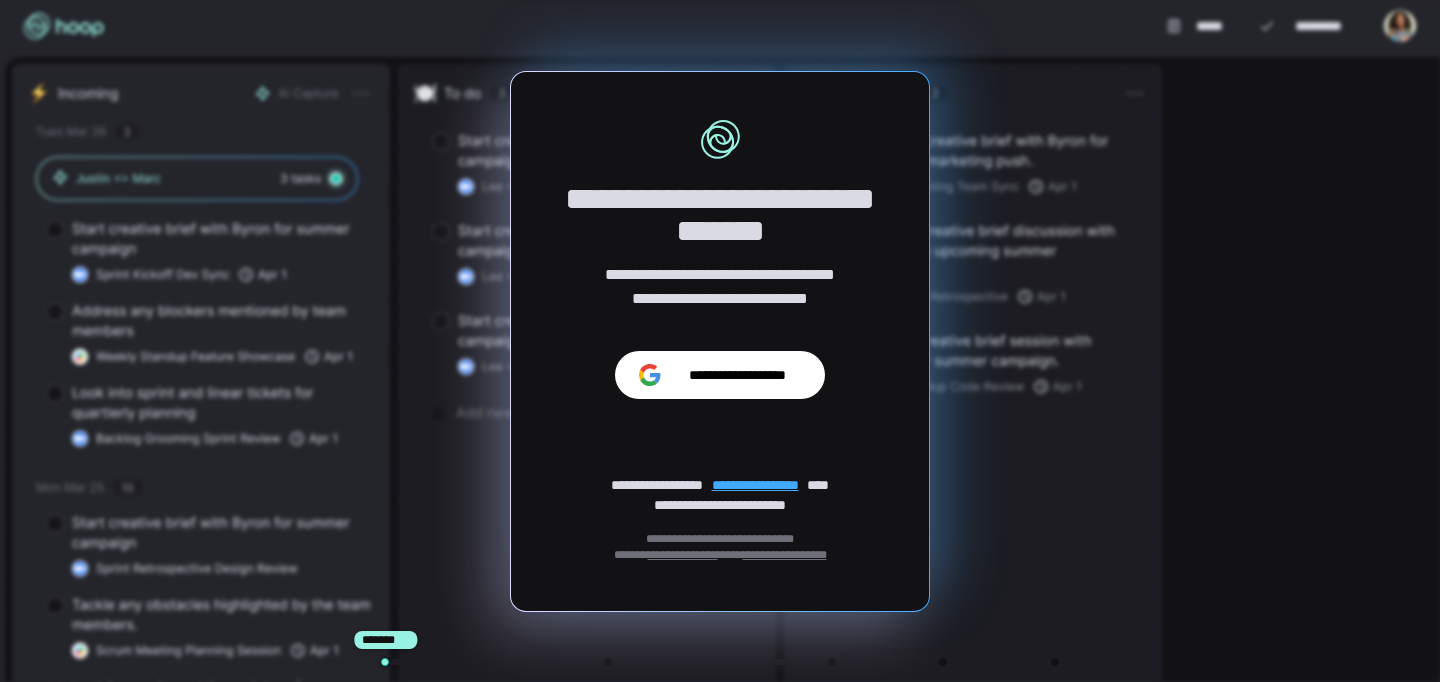 click on "**********" at bounding box center (737, 375) 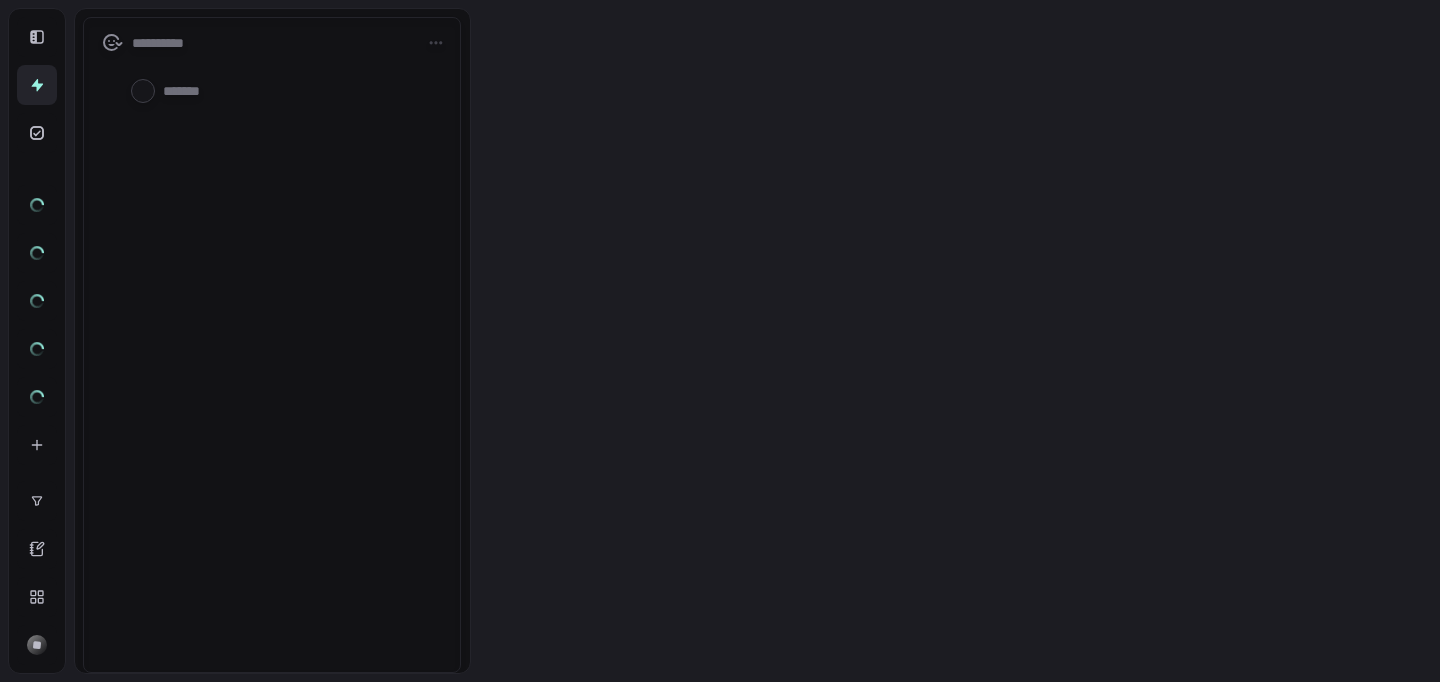scroll, scrollTop: 0, scrollLeft: 0, axis: both 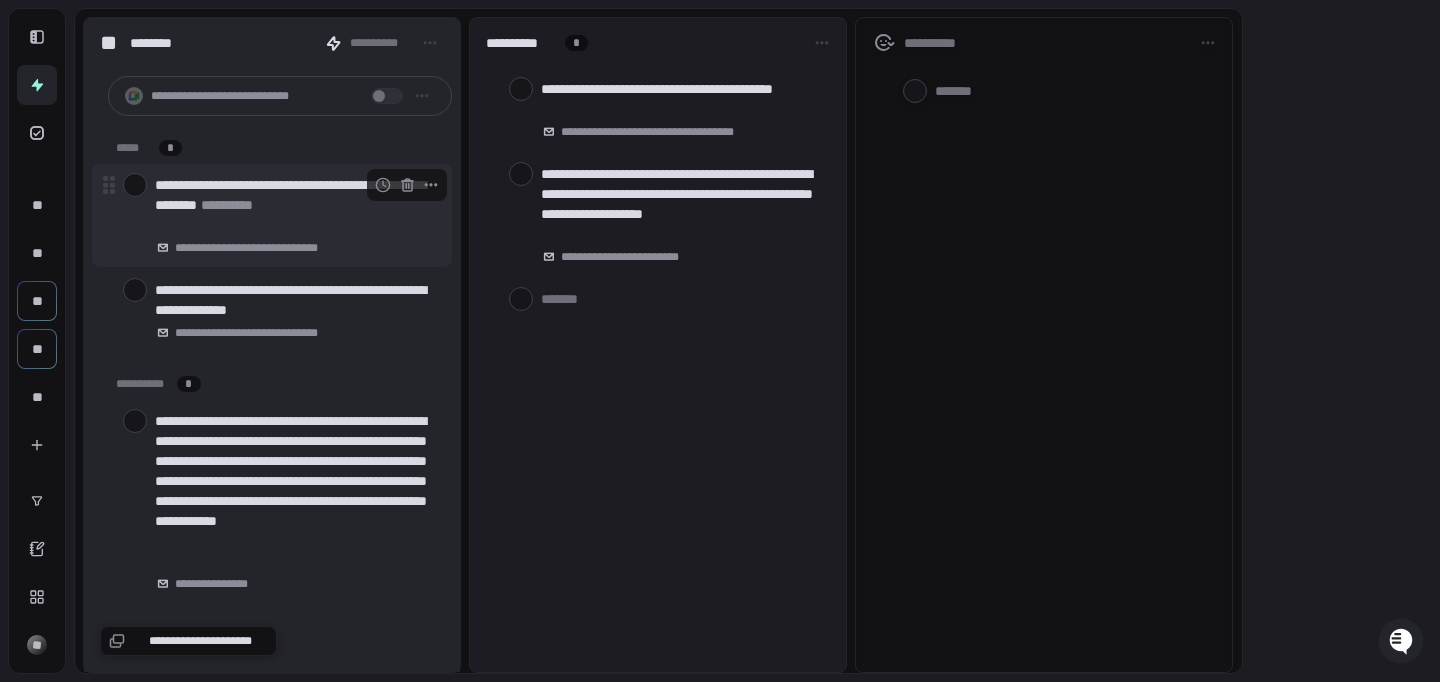 click at bounding box center [135, 185] 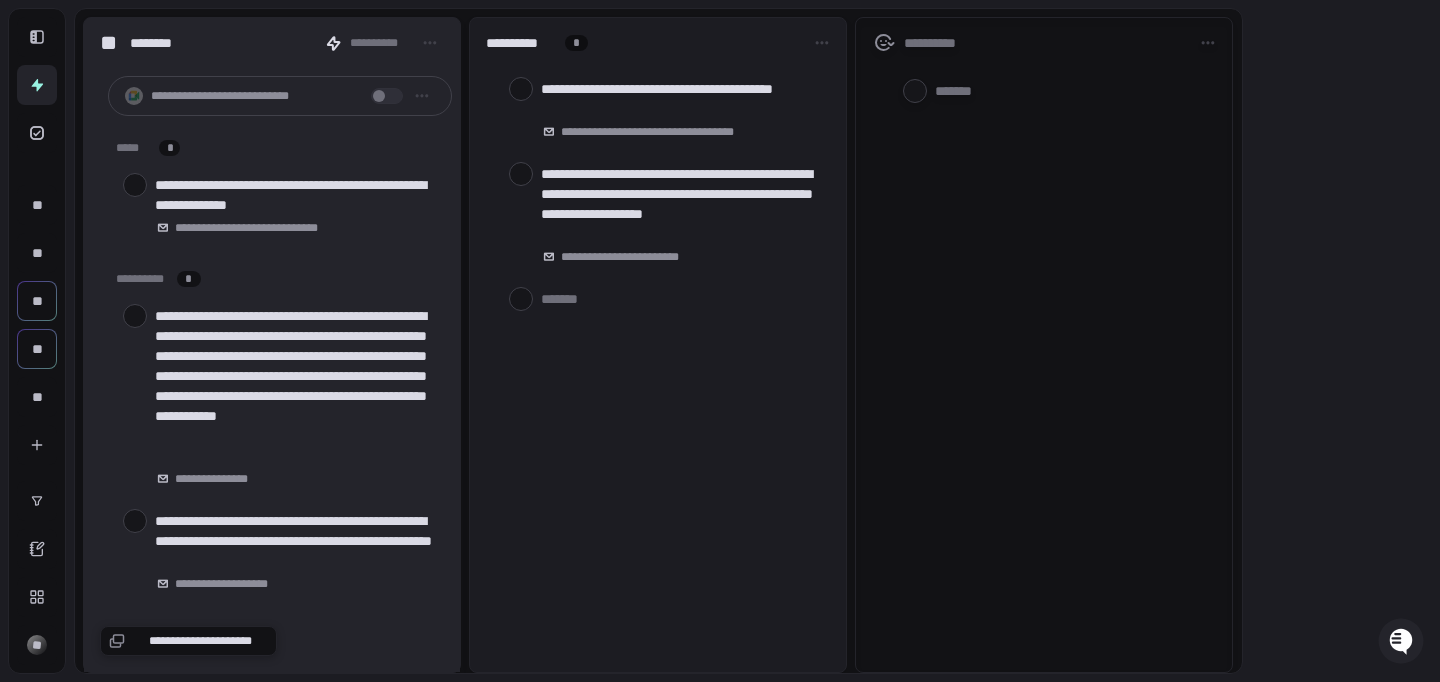 click at bounding box center (135, 185) 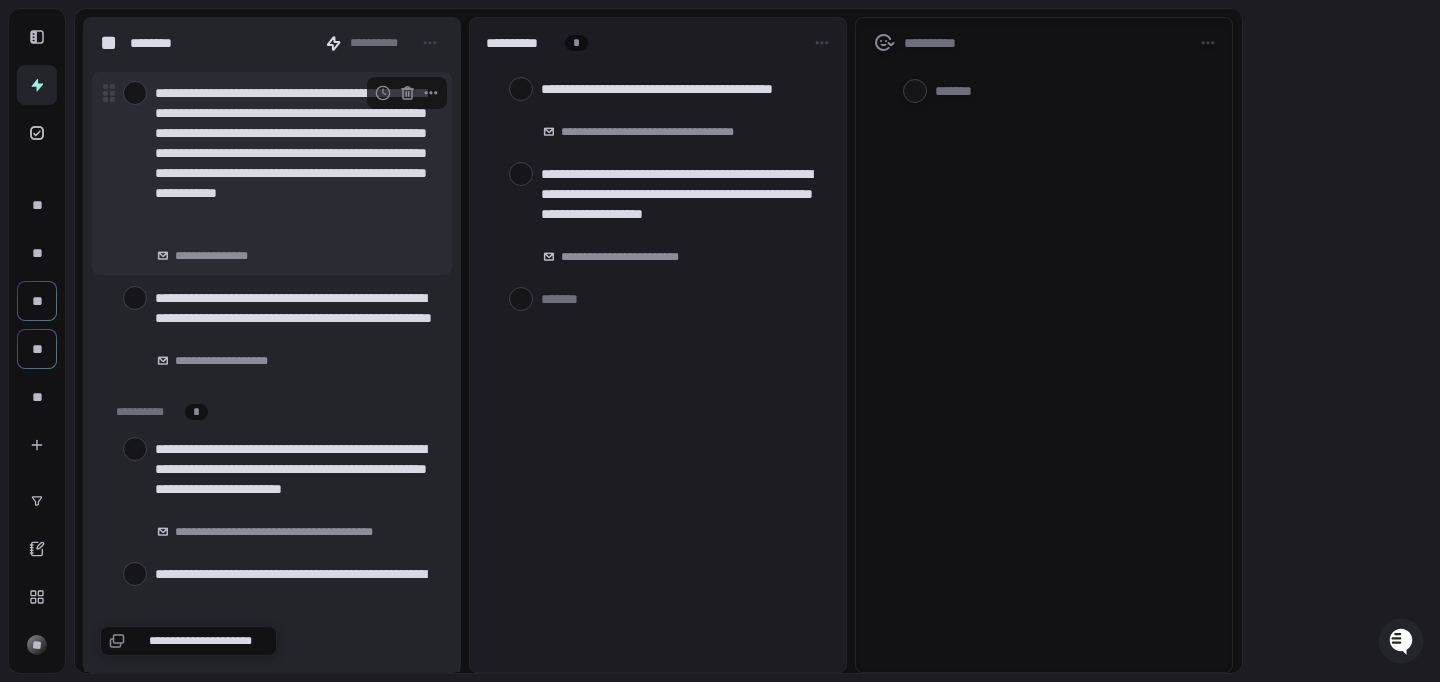 scroll, scrollTop: 106, scrollLeft: 0, axis: vertical 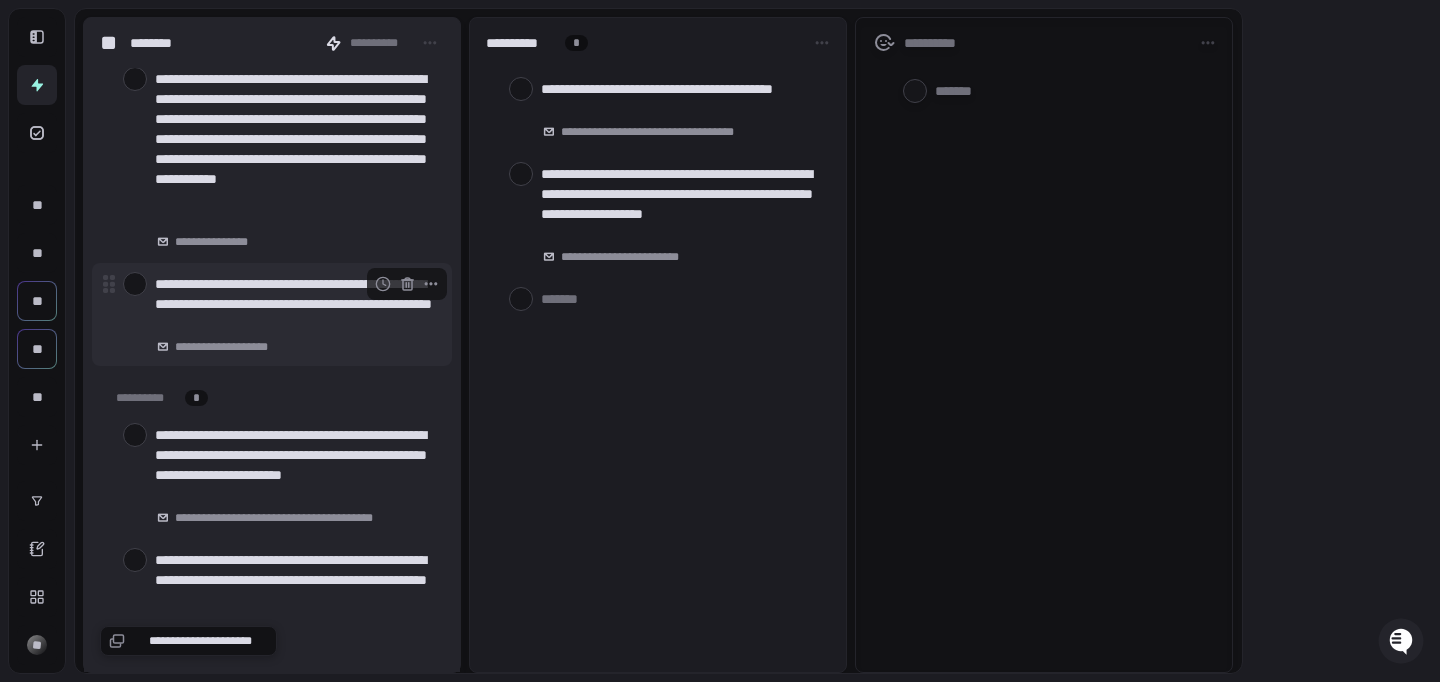 click on "**********" at bounding box center (295, 304) 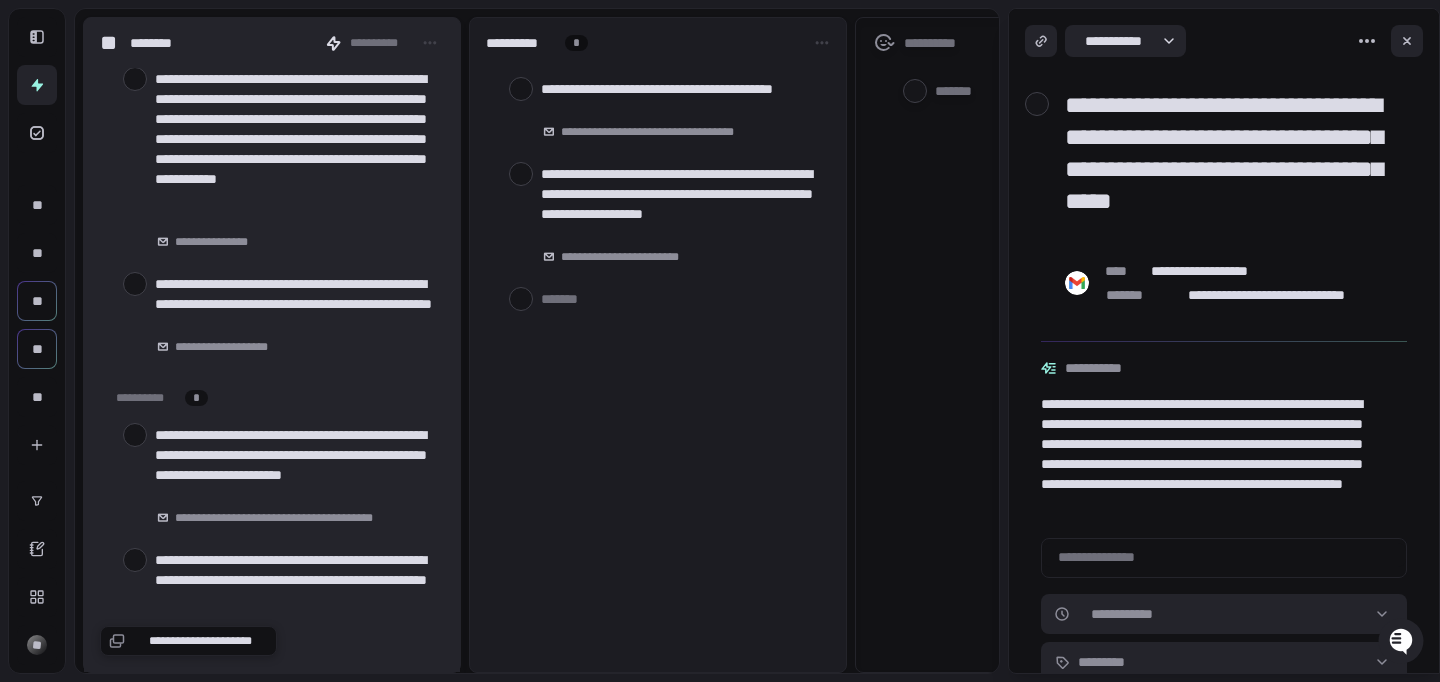 scroll, scrollTop: 32, scrollLeft: 0, axis: vertical 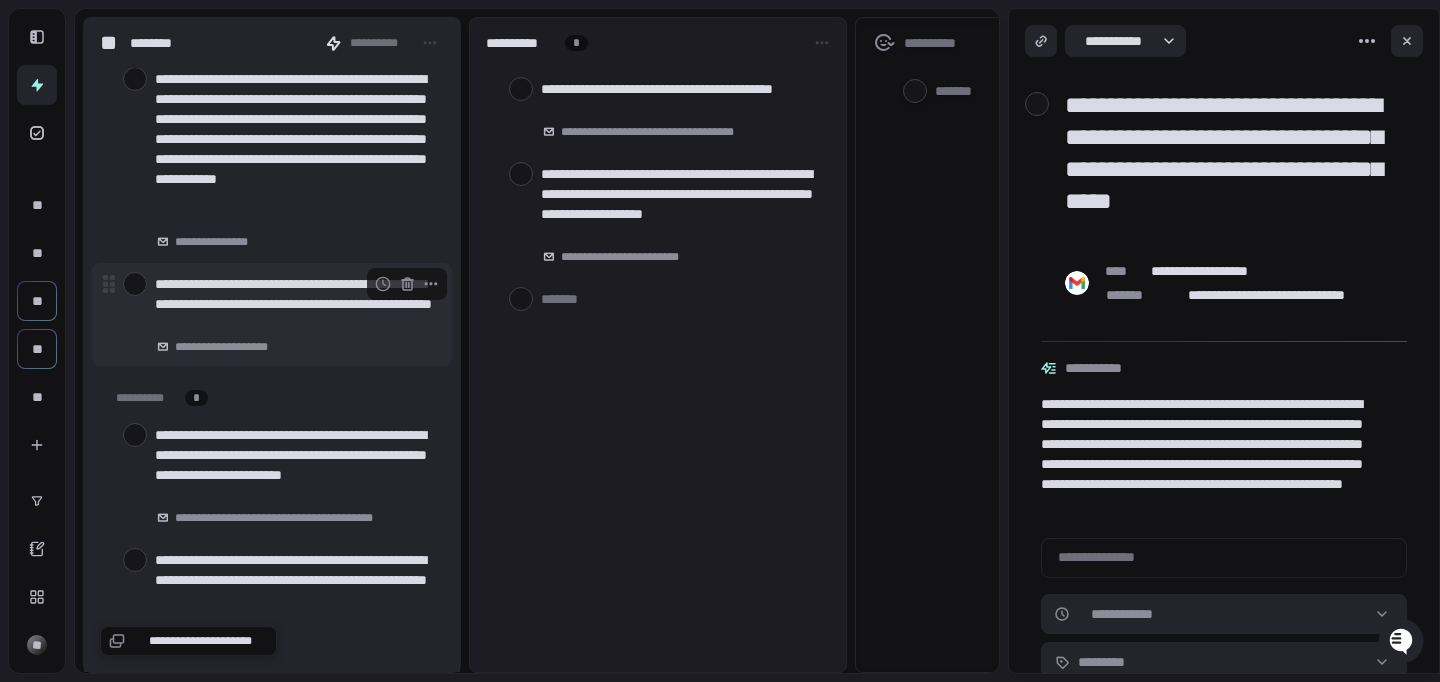 click on "**********" at bounding box center [295, 304] 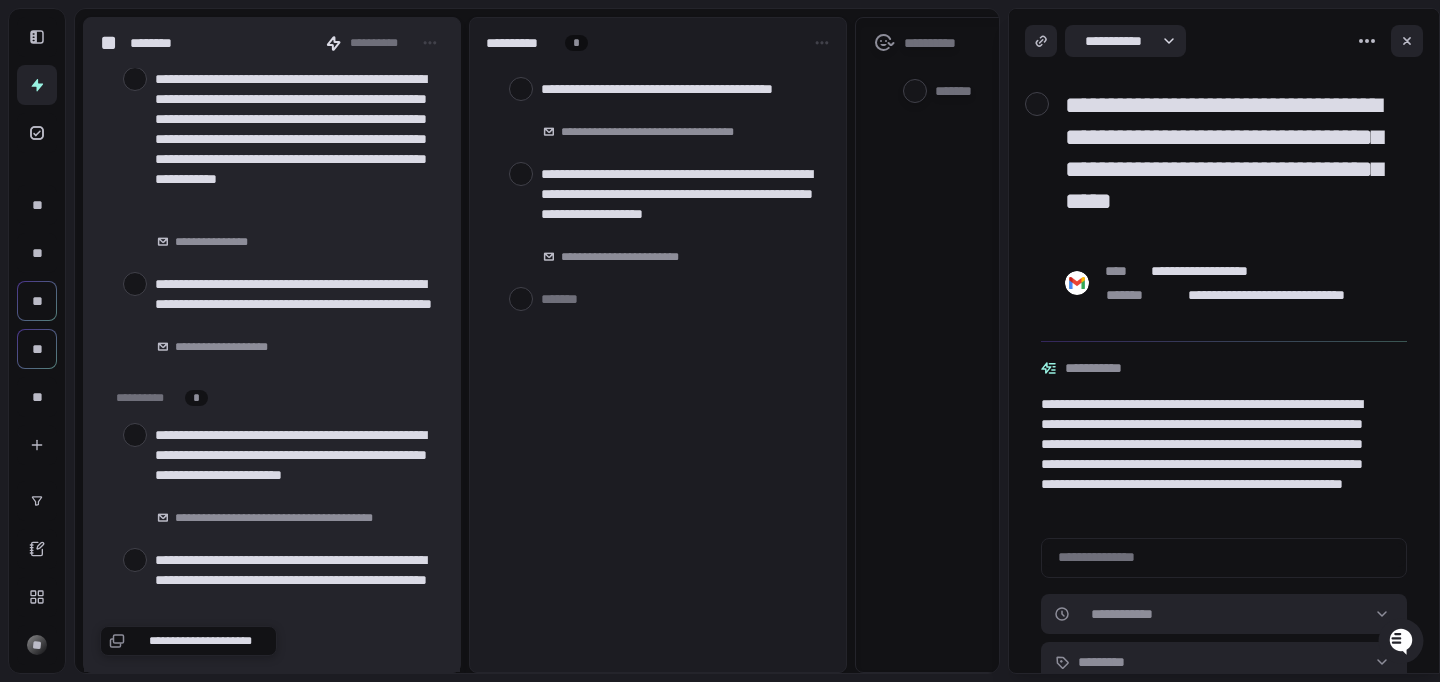 scroll, scrollTop: 169, scrollLeft: 0, axis: vertical 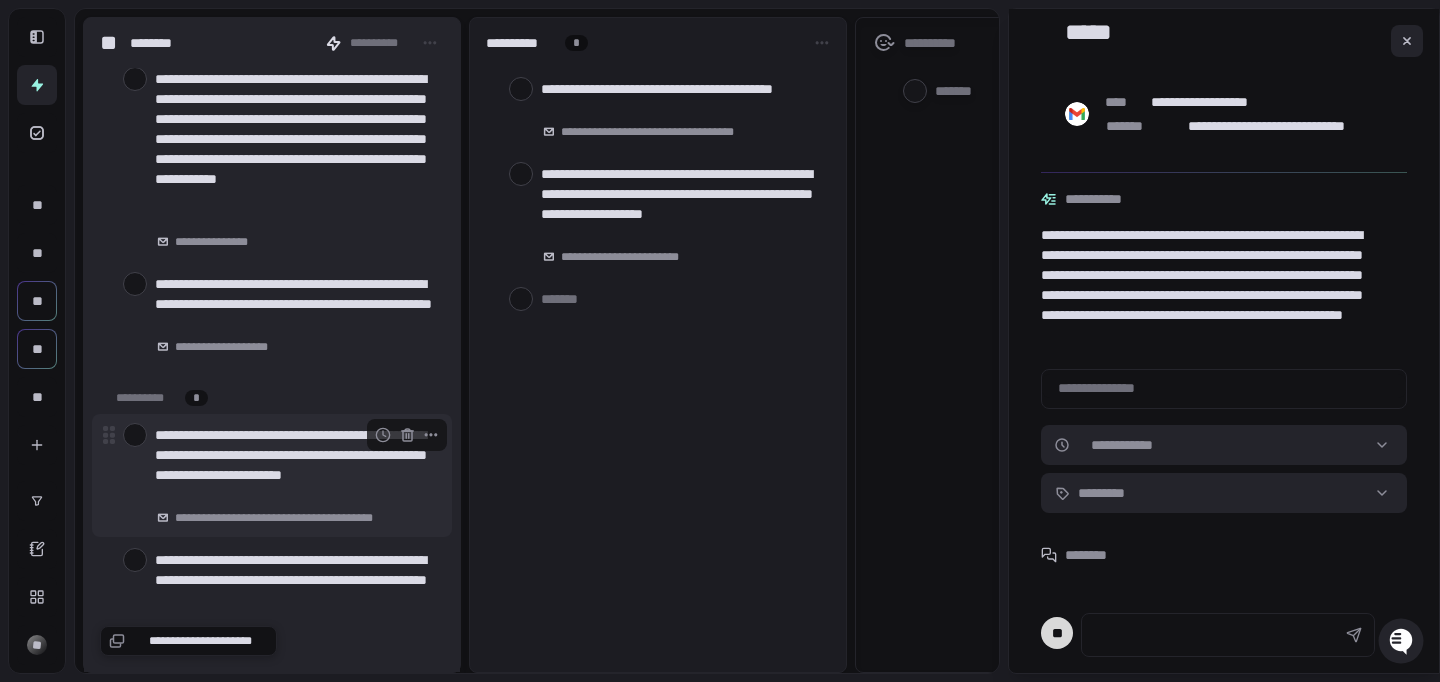 click on "**********" at bounding box center (295, 465) 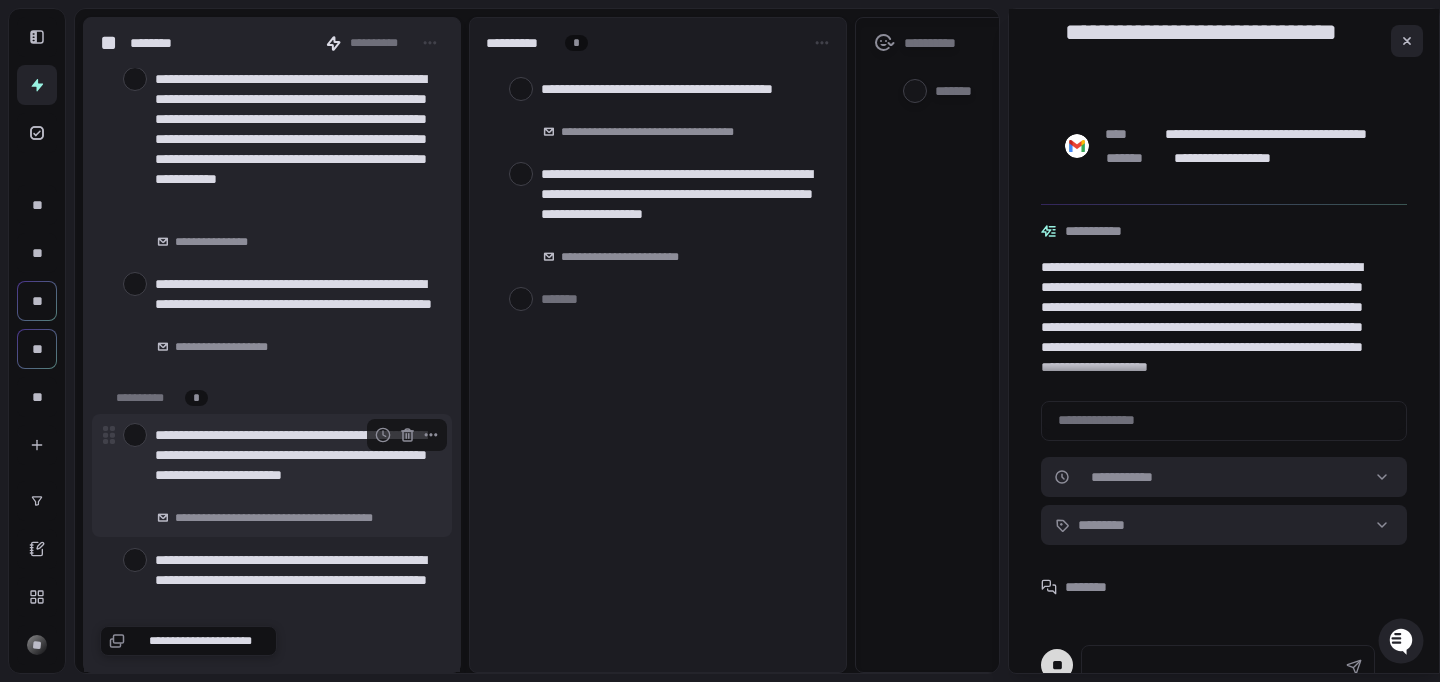 click on "**********" at bounding box center (295, 465) 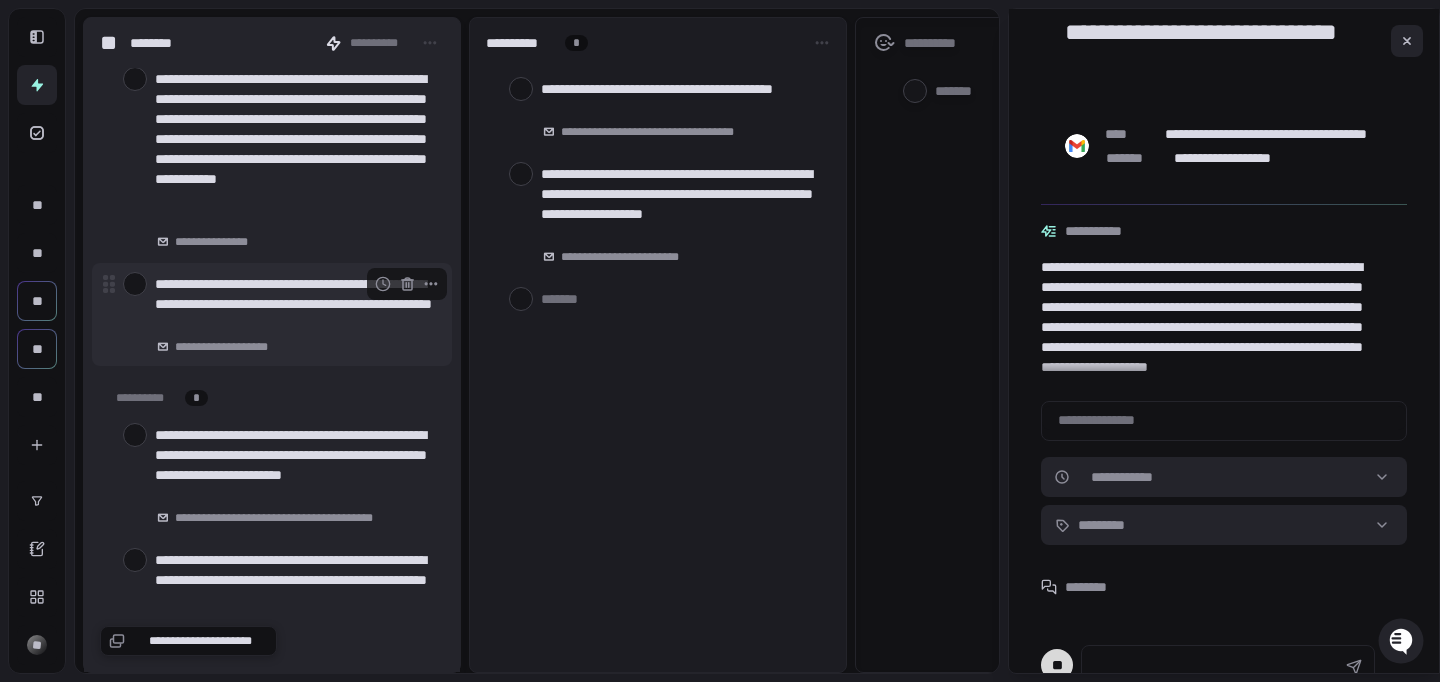 click on "**********" at bounding box center (295, 304) 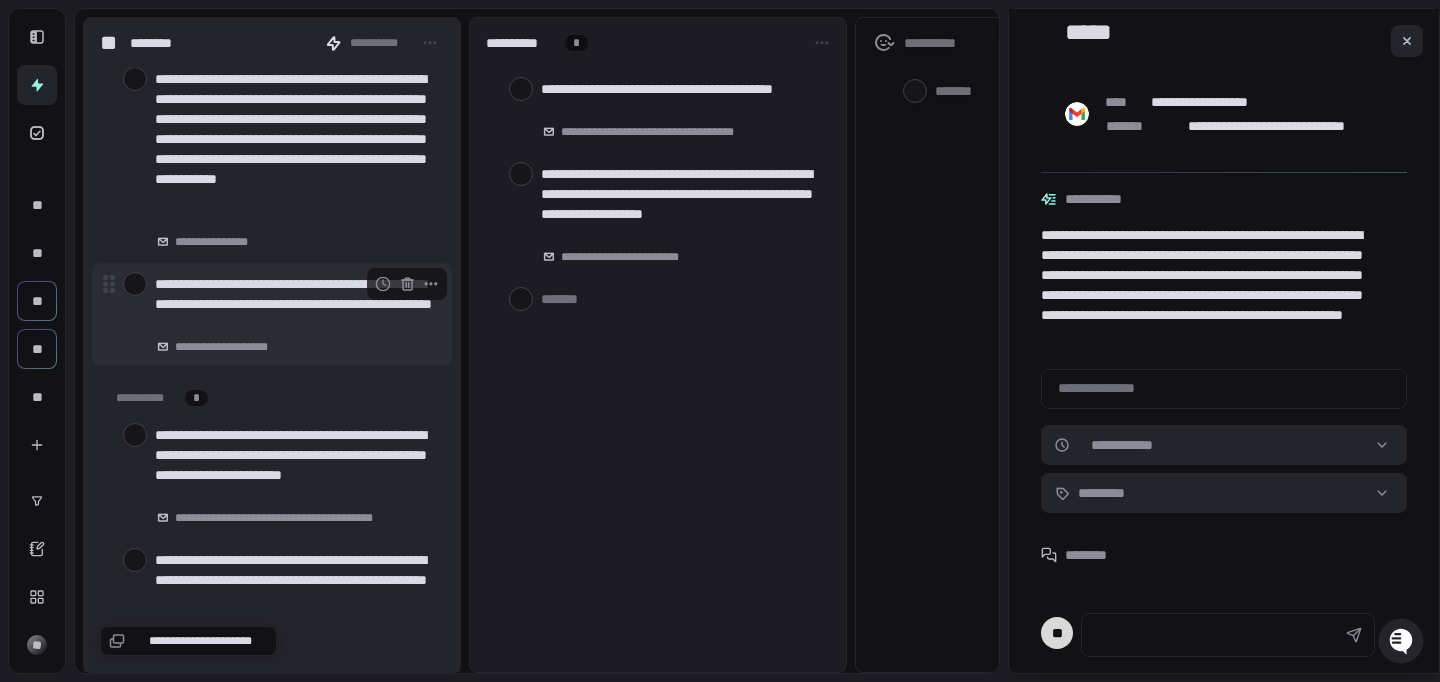 click on "**********" at bounding box center [295, 304] 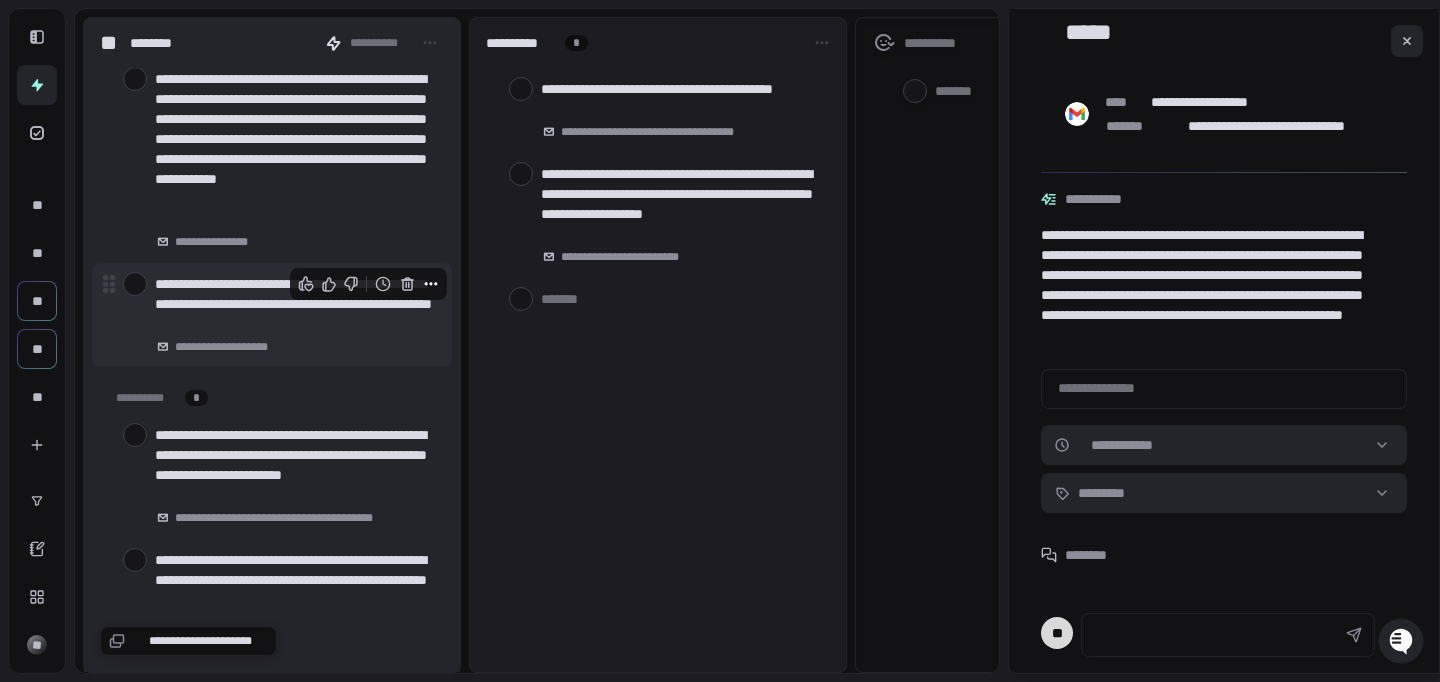 click 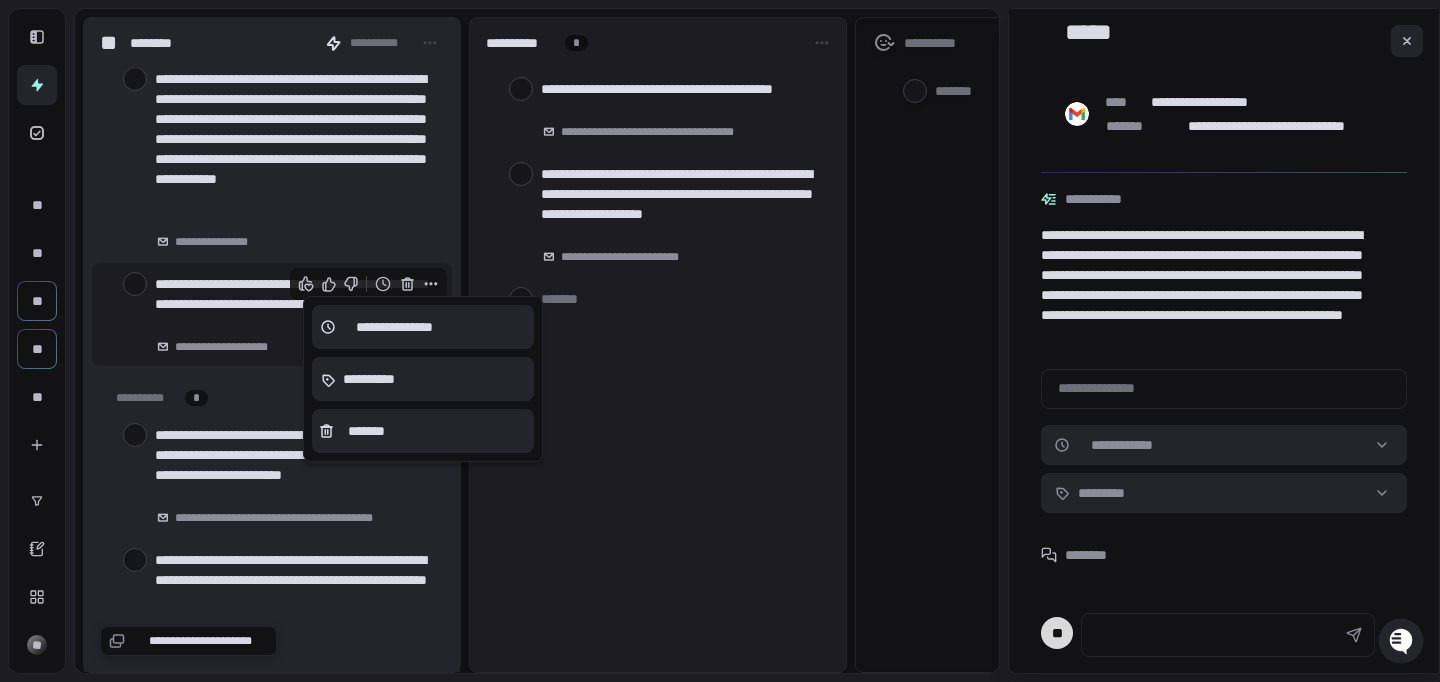 click at bounding box center (720, 341) 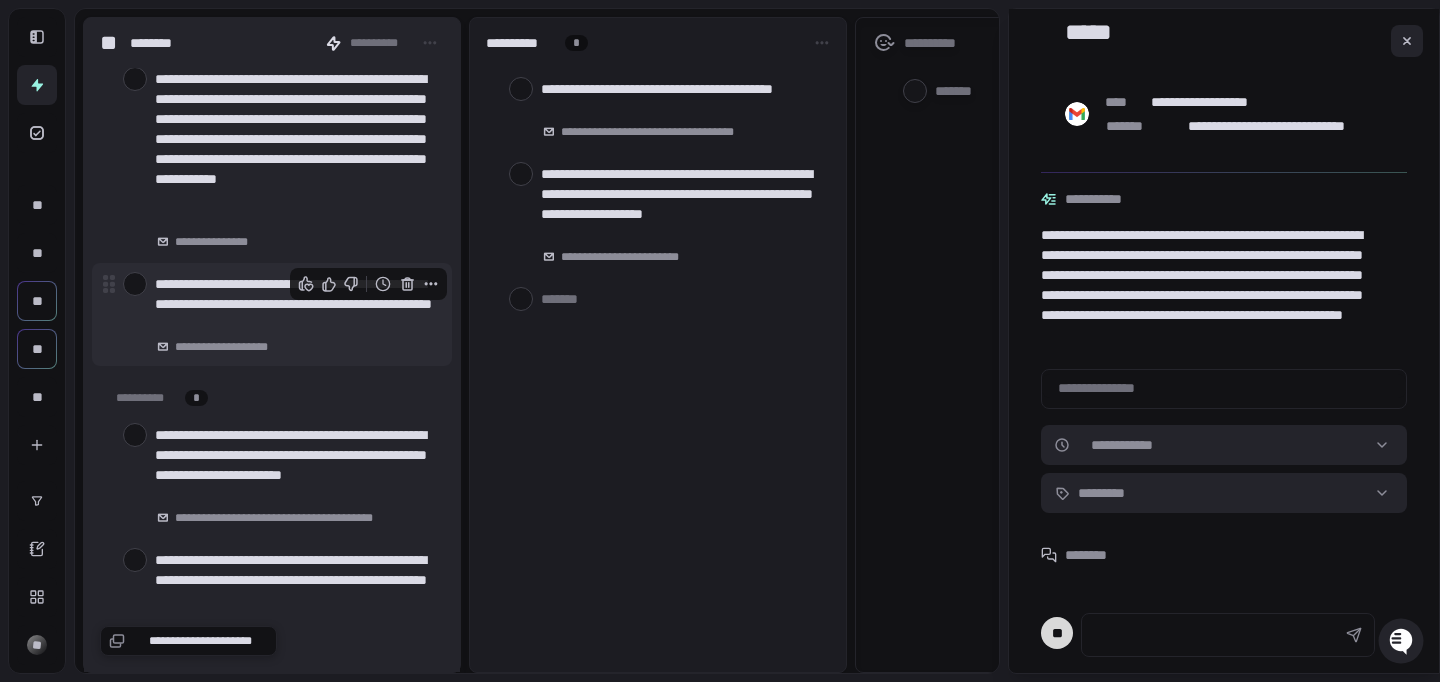 click on "**********" at bounding box center (295, 304) 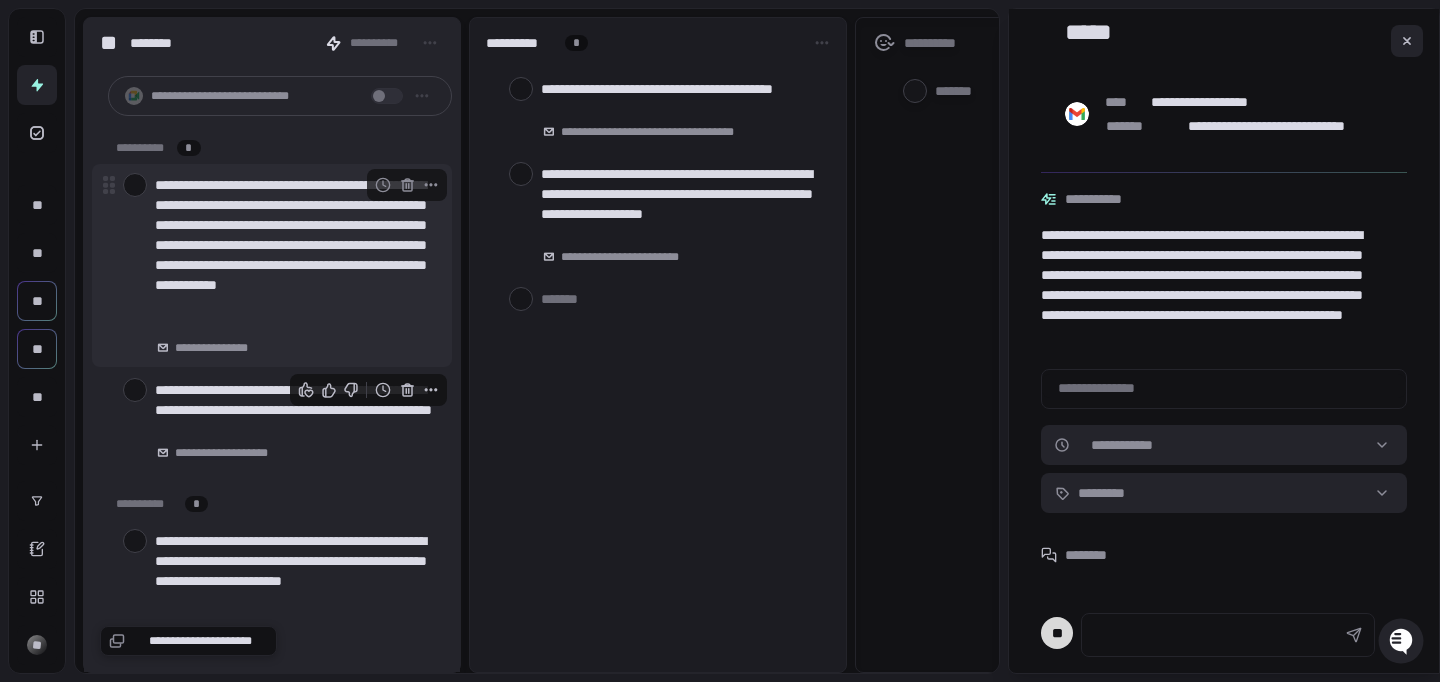 click on "**********" at bounding box center [295, 255] 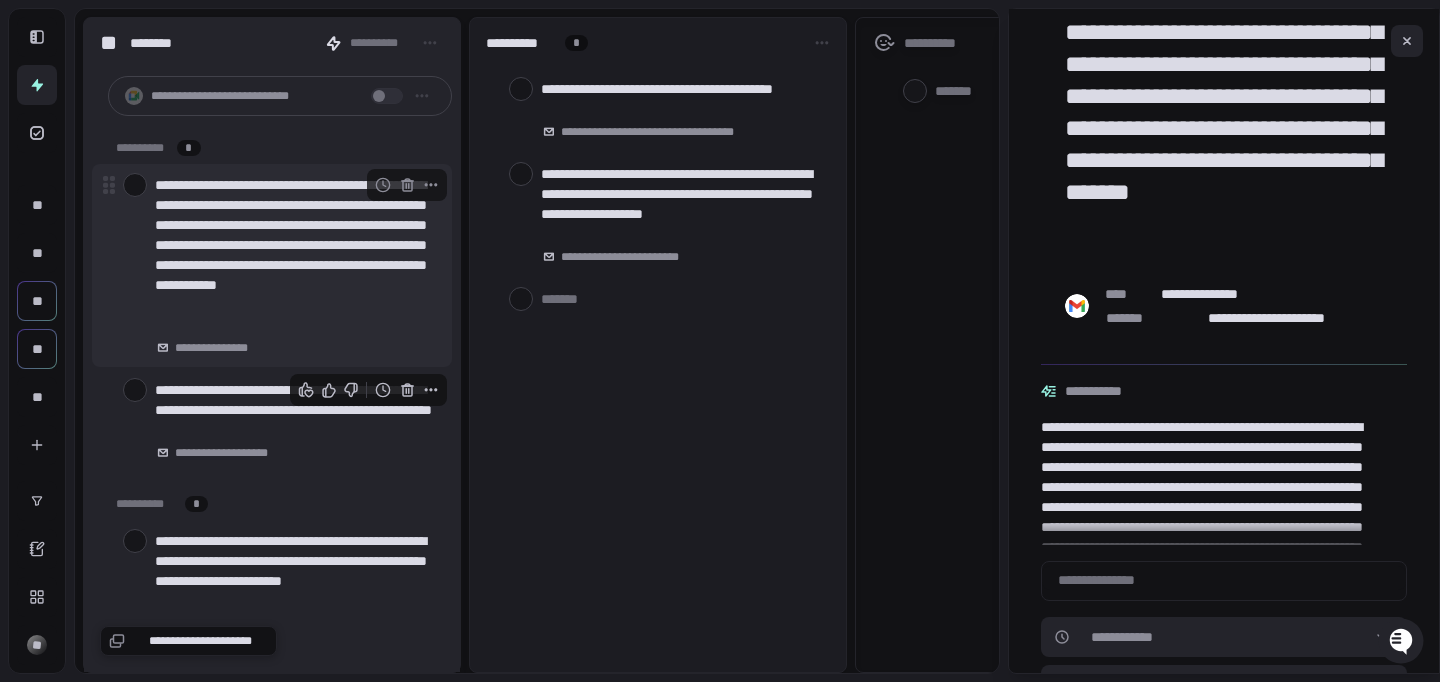 click on "**********" at bounding box center [295, 255] 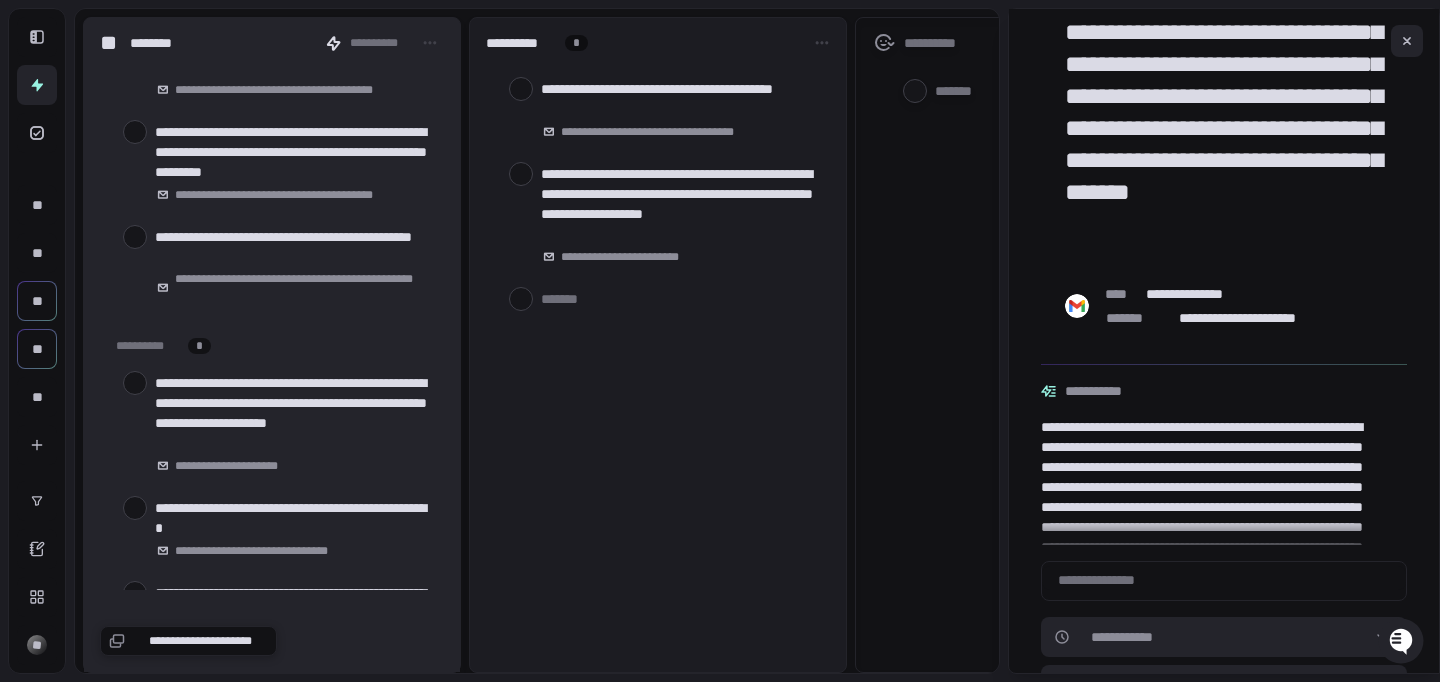 scroll, scrollTop: 683, scrollLeft: 0, axis: vertical 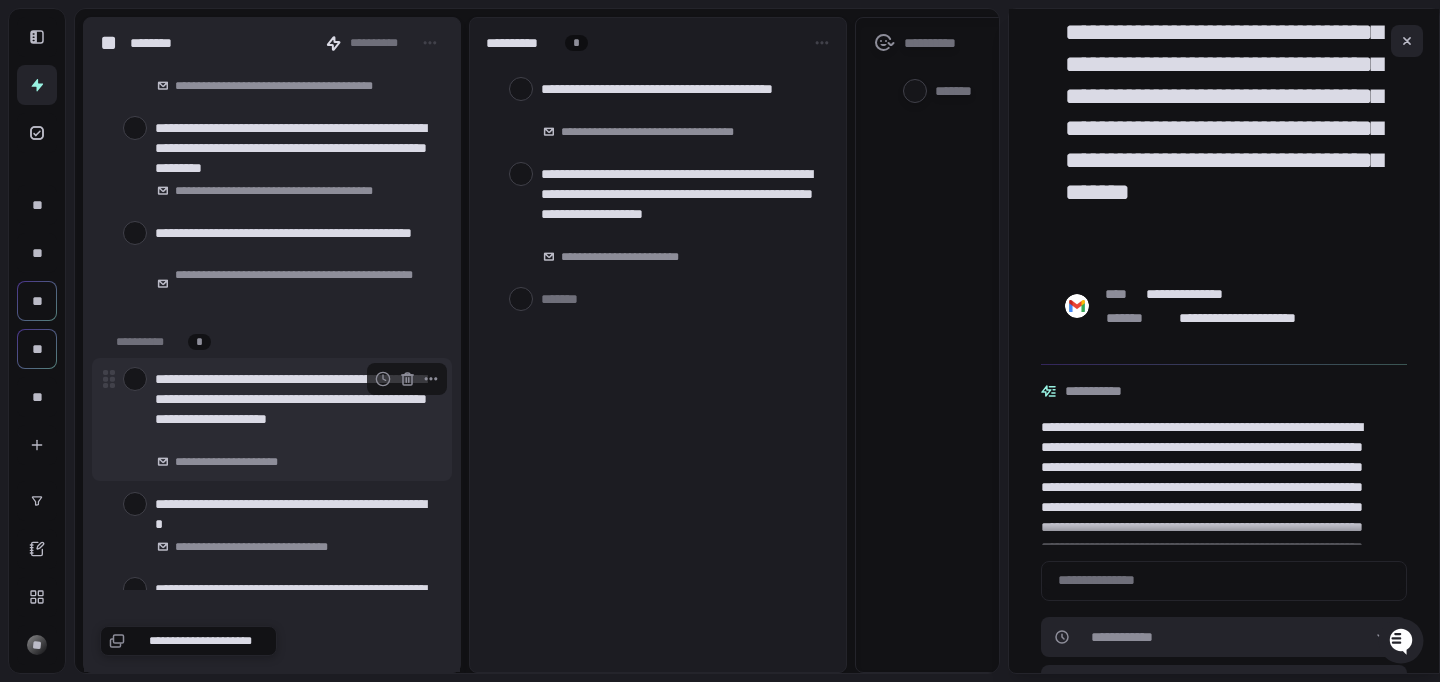 click on "**********" at bounding box center (295, 409) 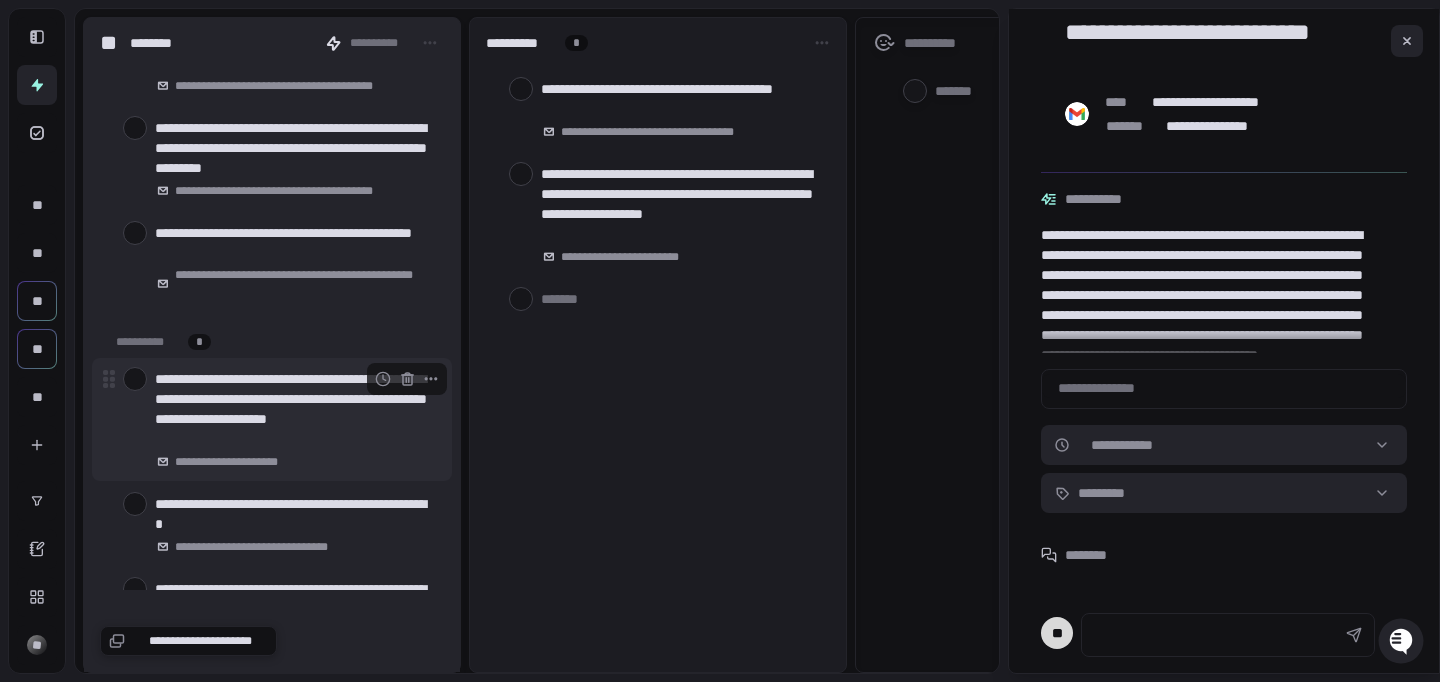 click on "**********" at bounding box center (295, 409) 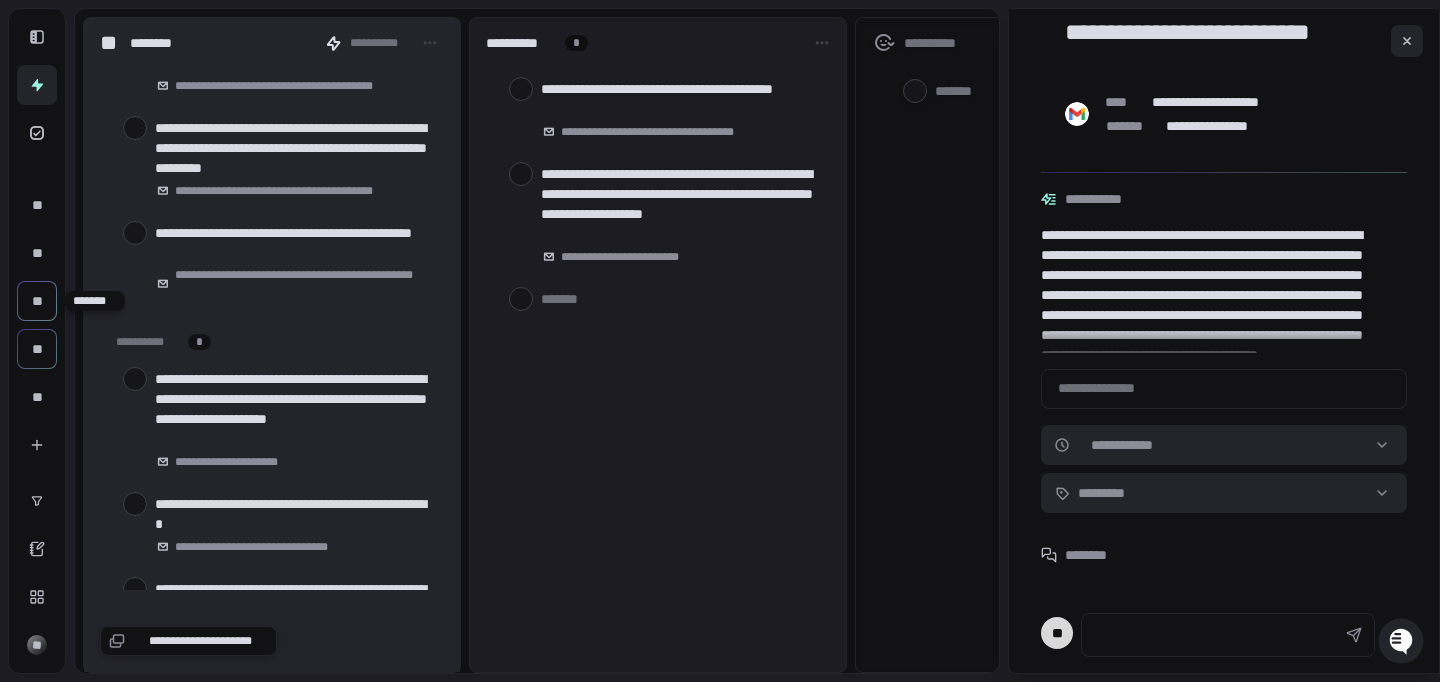 click on "**" at bounding box center [37, 301] 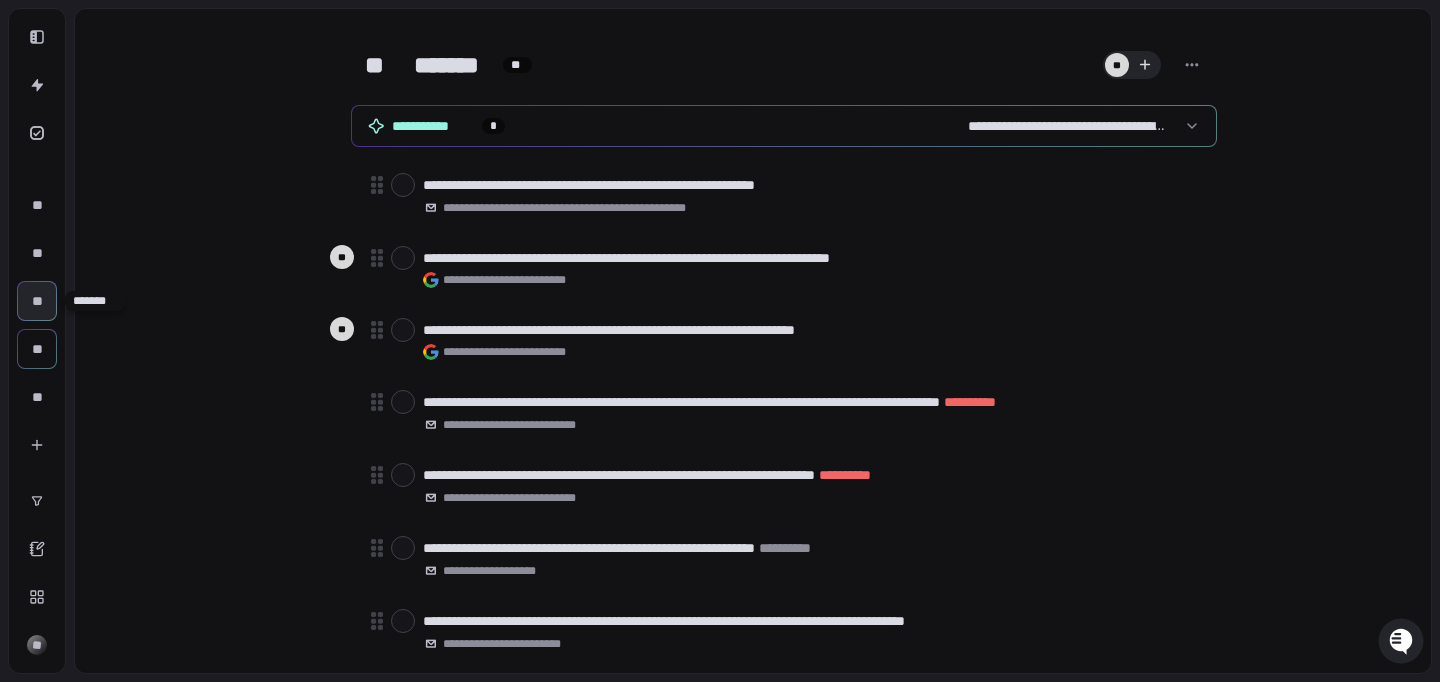 click on "**" at bounding box center [37, 301] 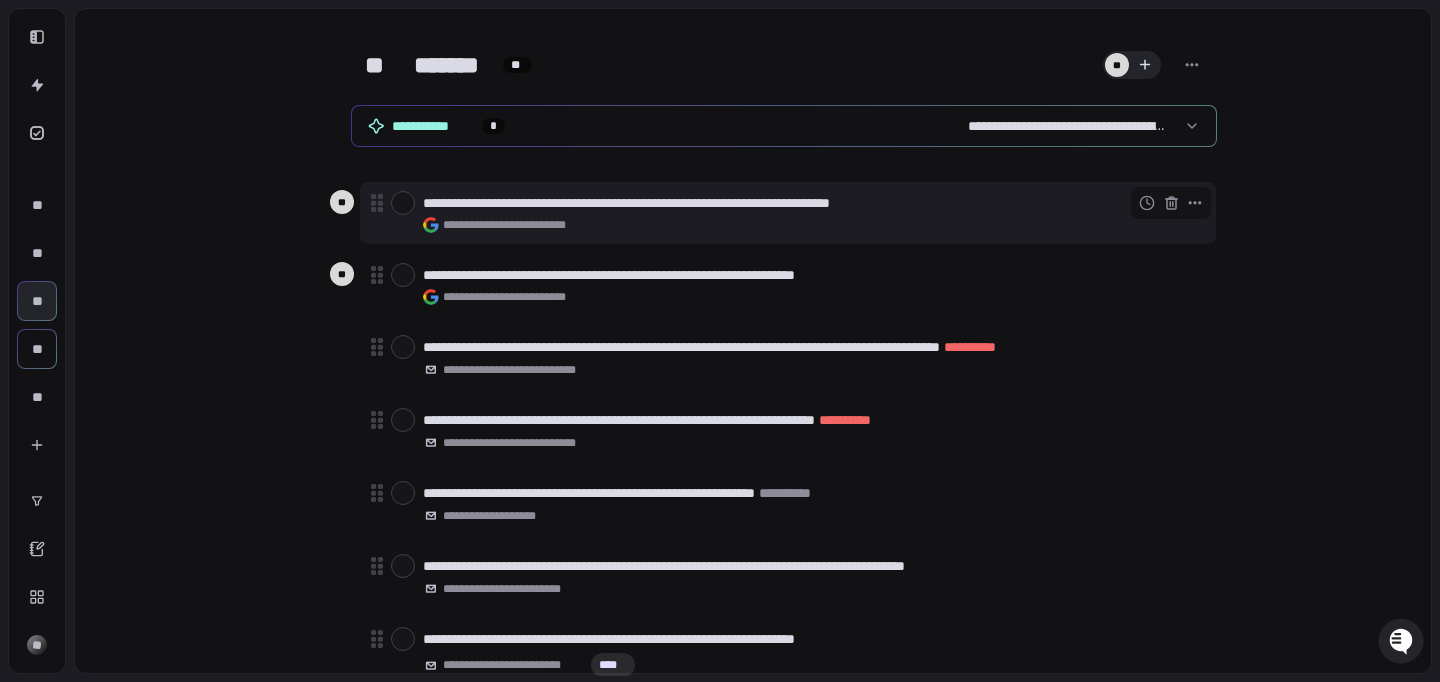 scroll, scrollTop: 57, scrollLeft: 0, axis: vertical 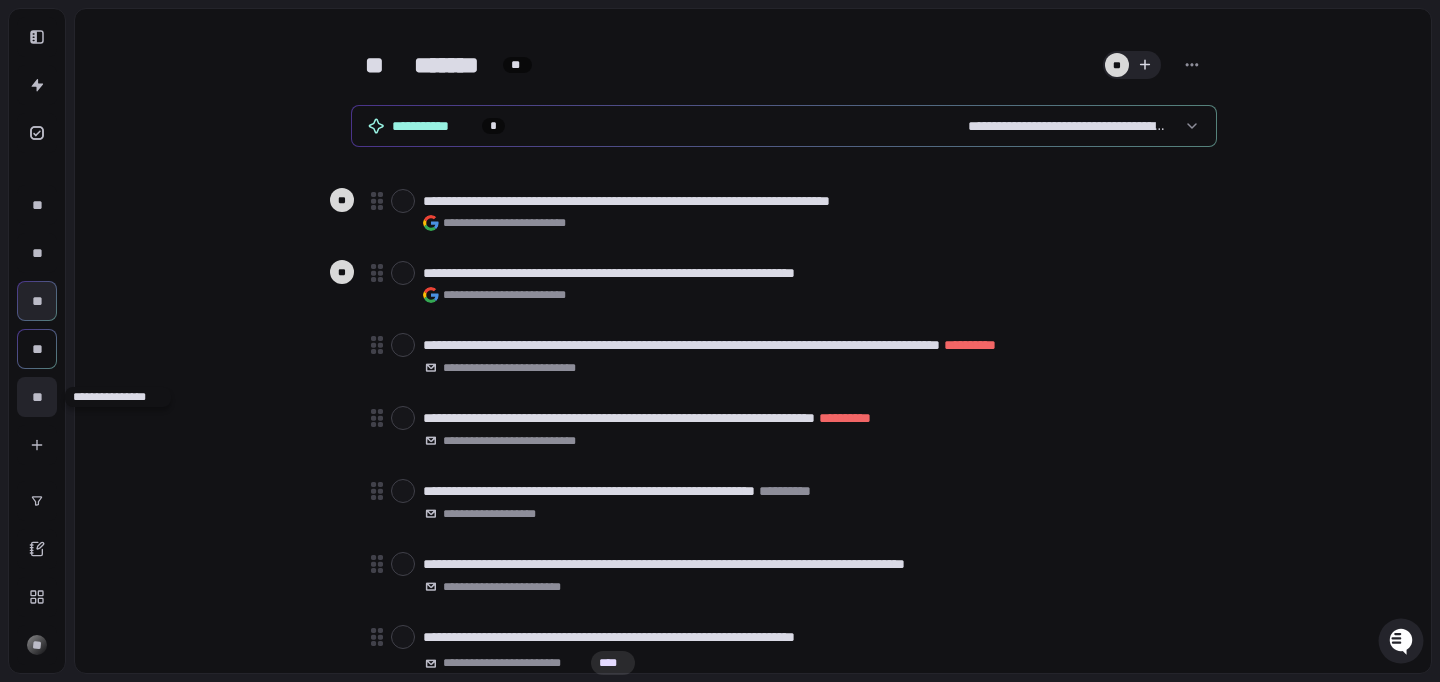 click on "**" at bounding box center (37, 397) 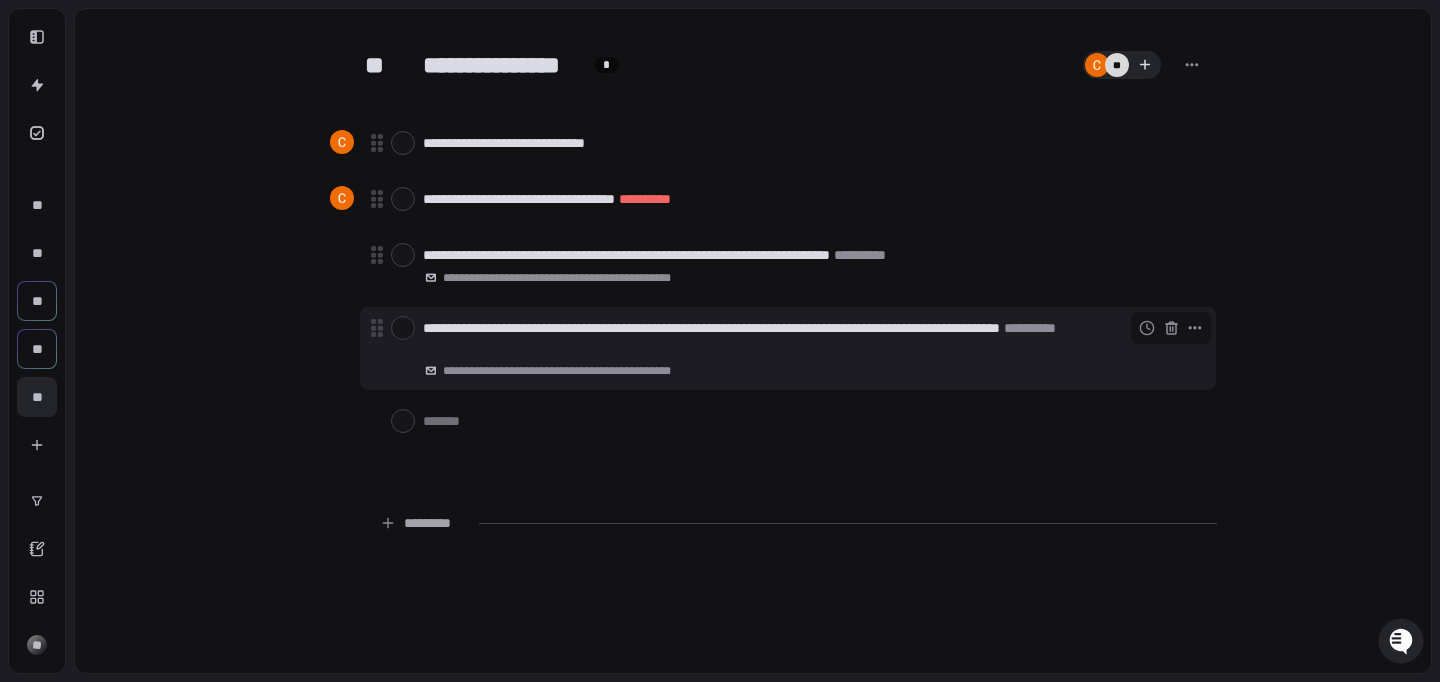 click on "**********" at bounding box center [811, 338] 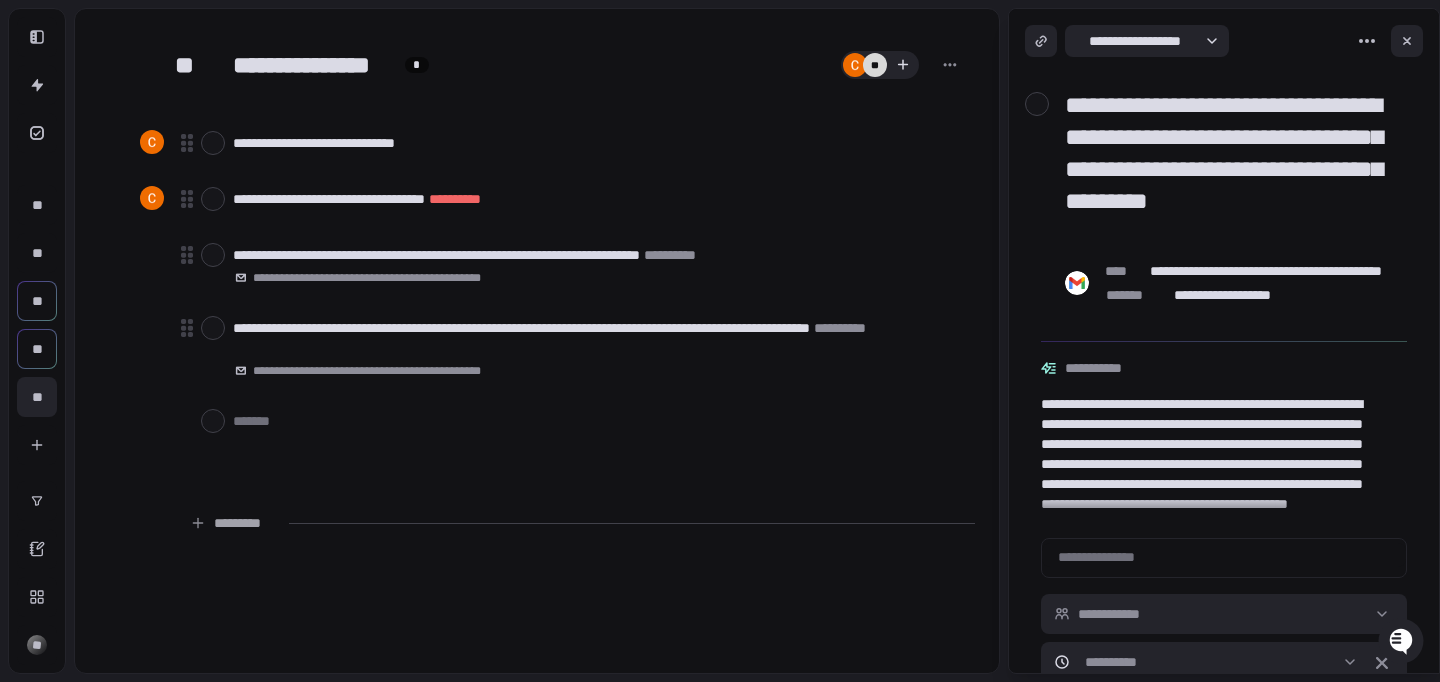 scroll, scrollTop: 32, scrollLeft: 0, axis: vertical 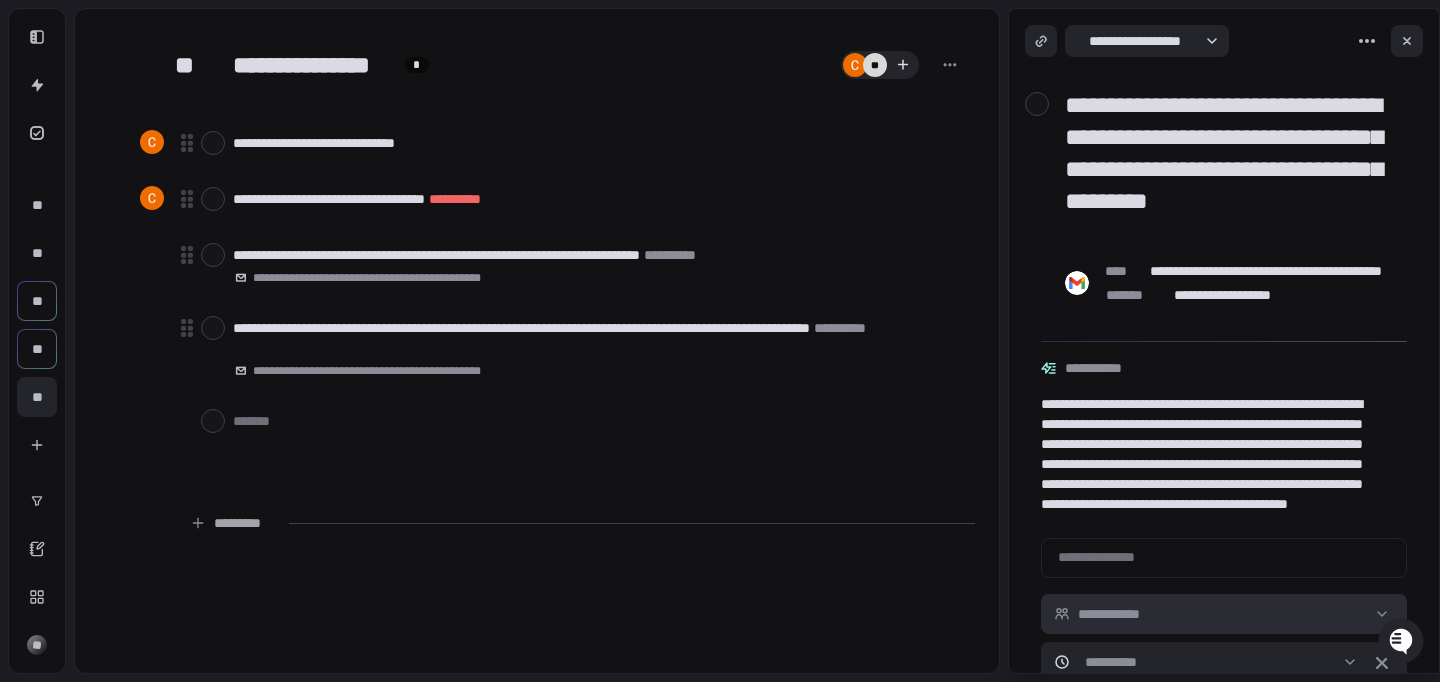 click on "**********" at bounding box center [720, 341] 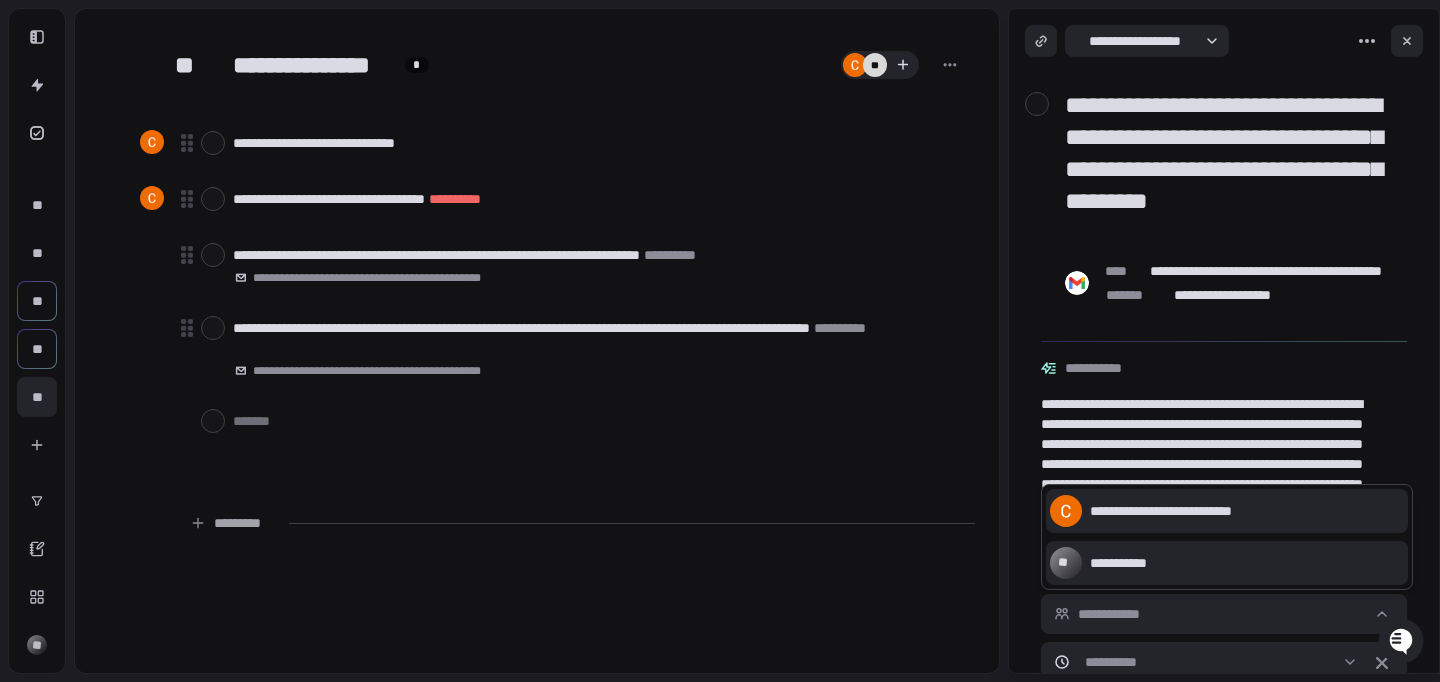 click on "**********" at bounding box center (720, 341) 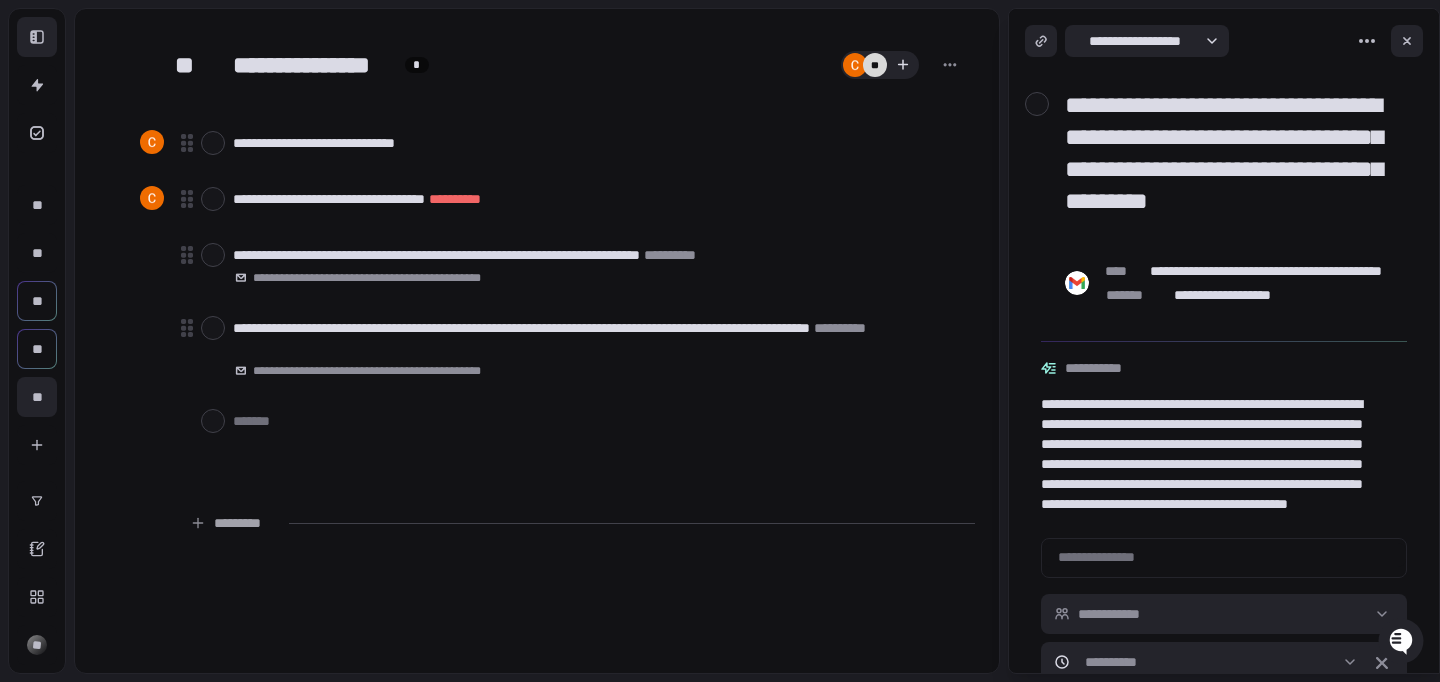 click at bounding box center (37, 37) 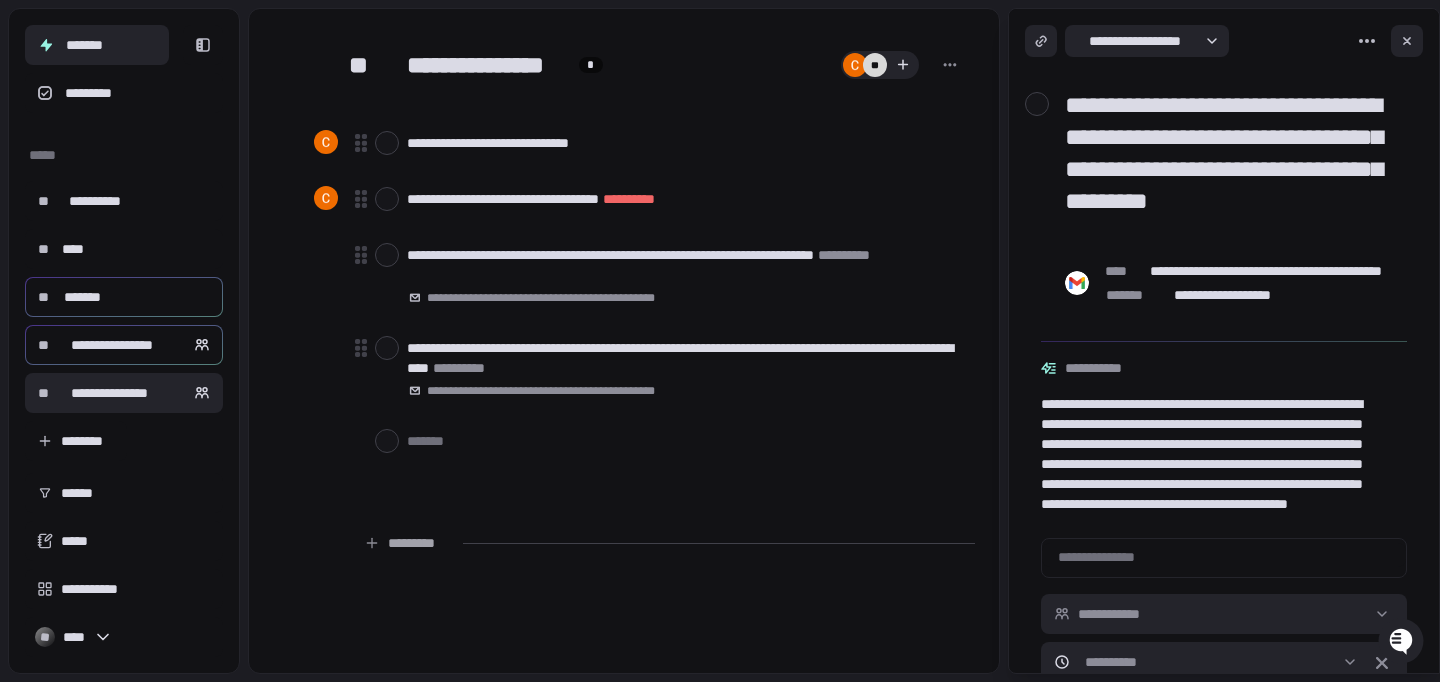 click on "*******" at bounding box center [97, 45] 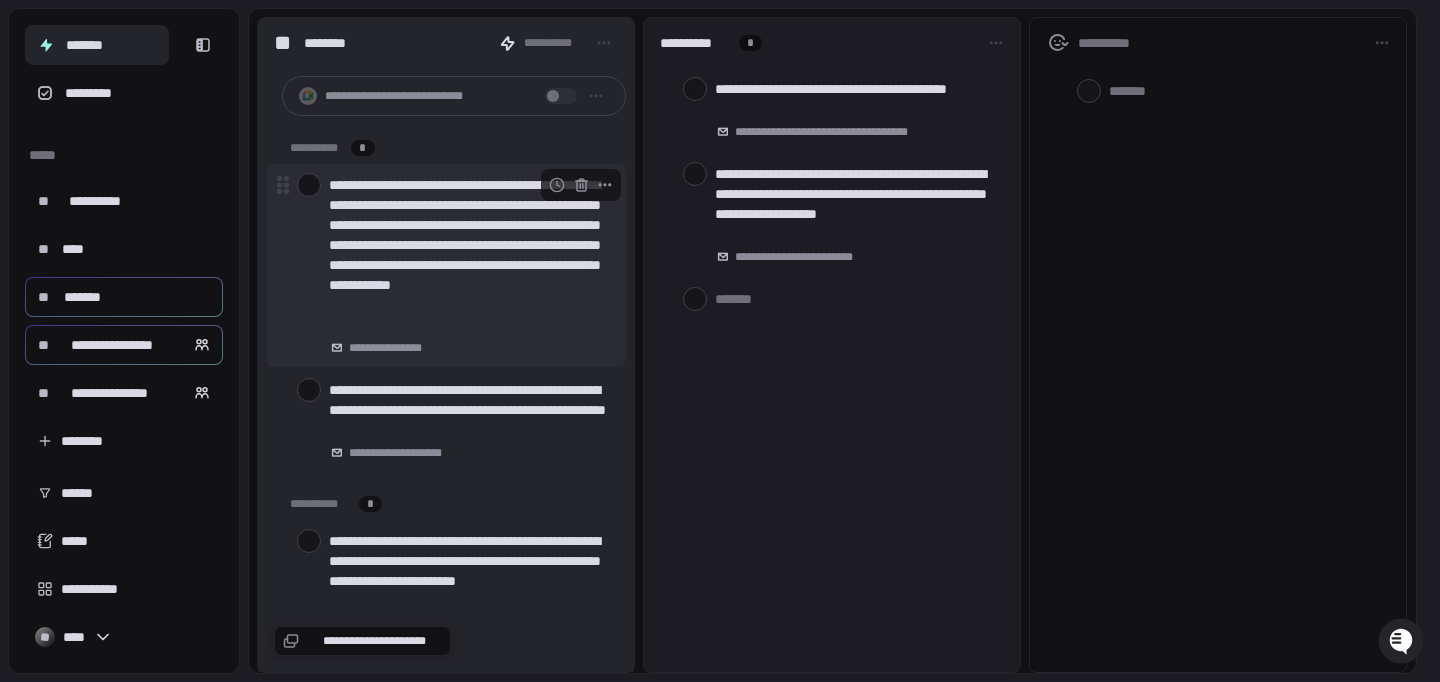 click on "**********" at bounding box center [469, 255] 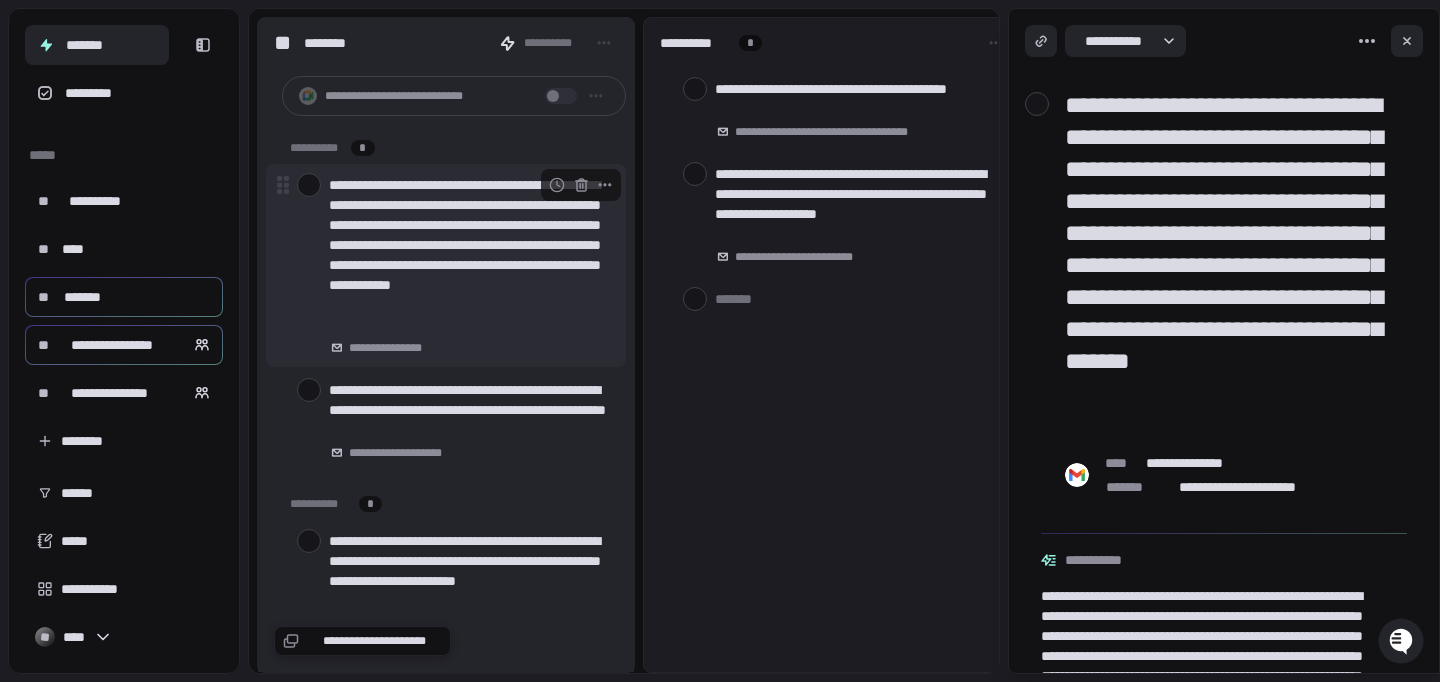 click on "**********" at bounding box center (469, 255) 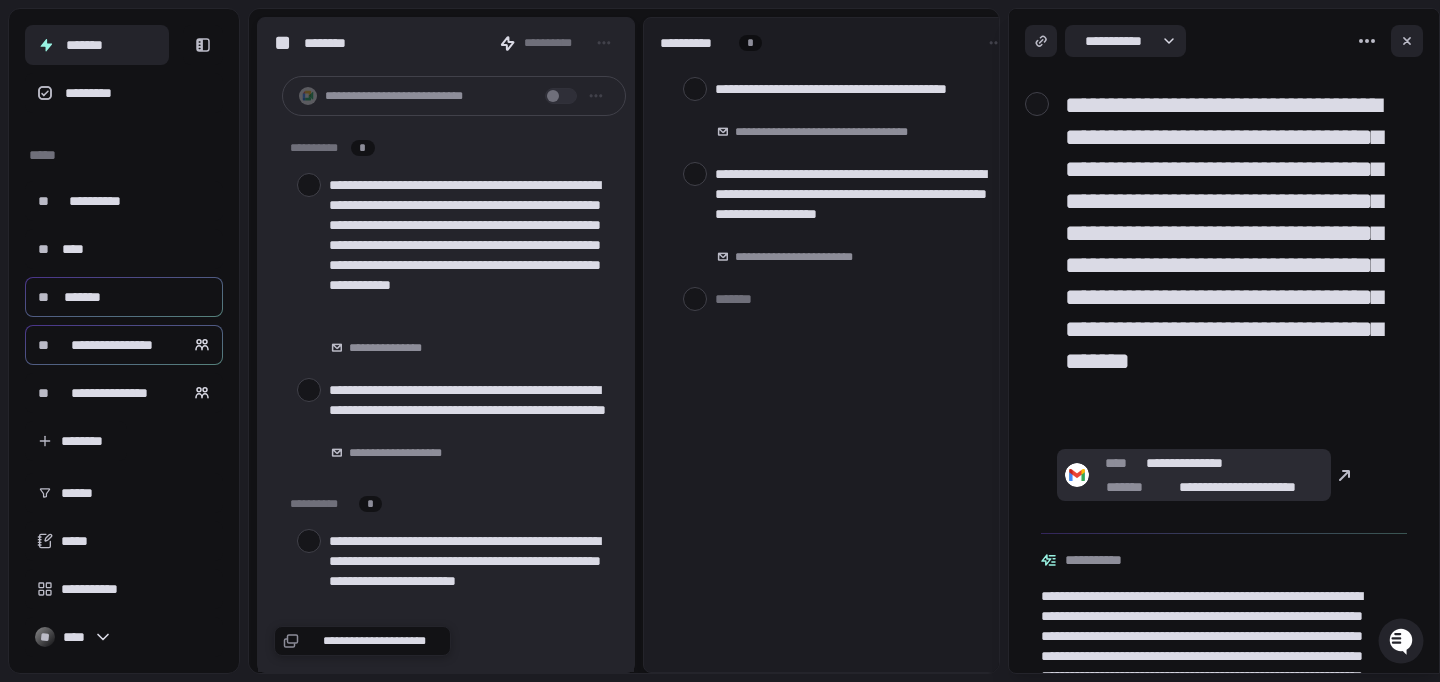 scroll, scrollTop: 29, scrollLeft: 0, axis: vertical 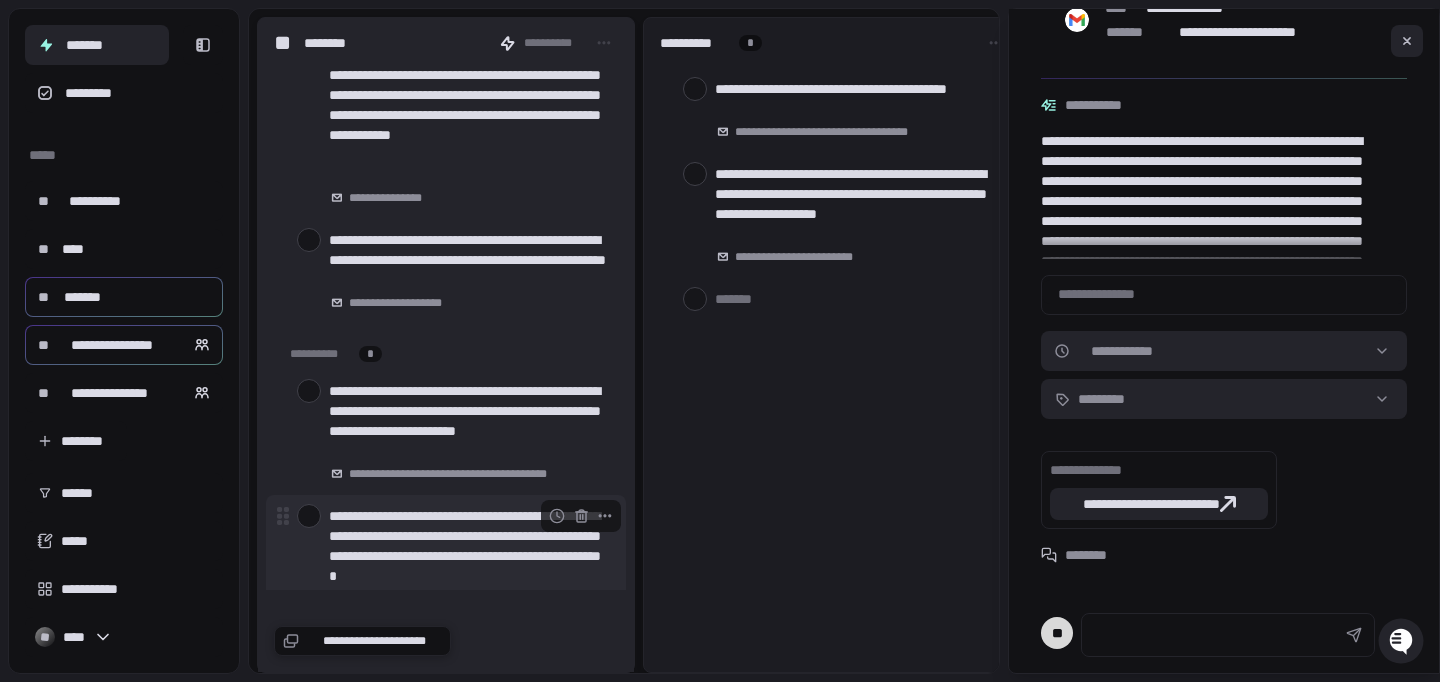 click on "**********" at bounding box center [469, 556] 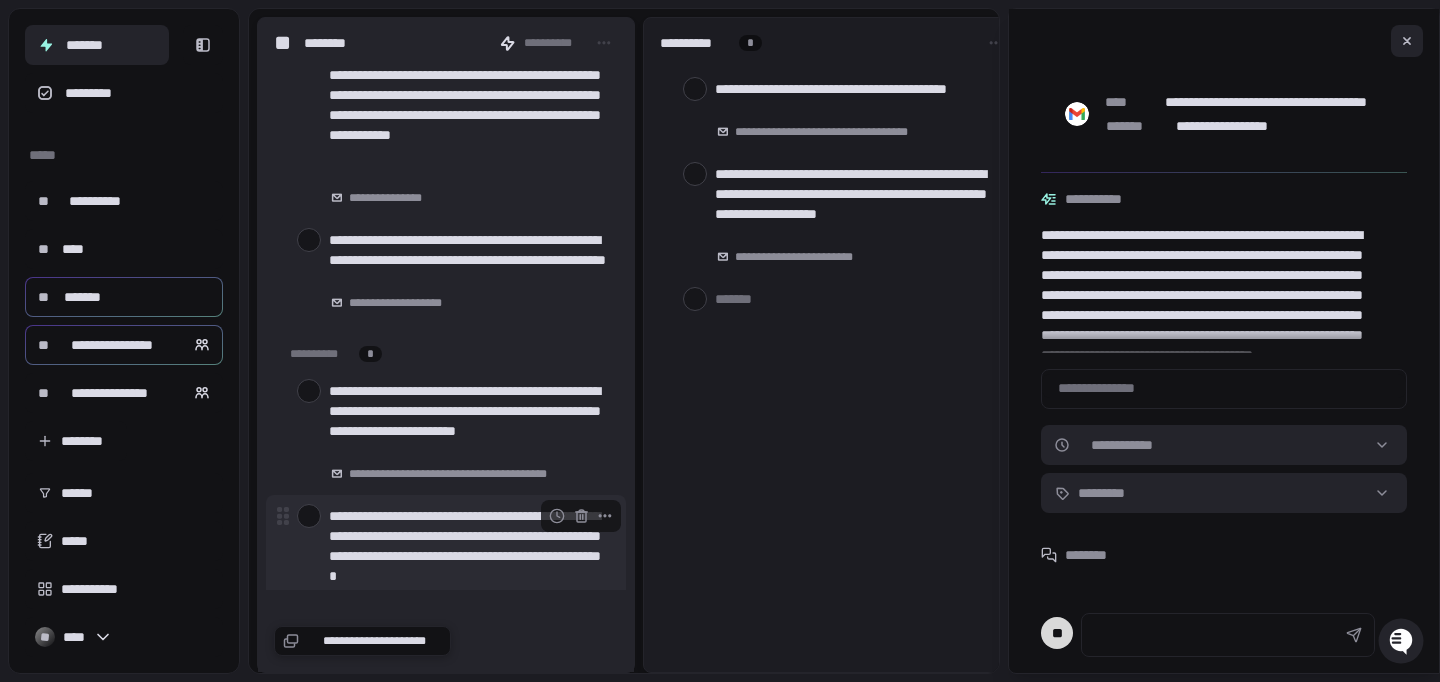 scroll, scrollTop: 233, scrollLeft: 0, axis: vertical 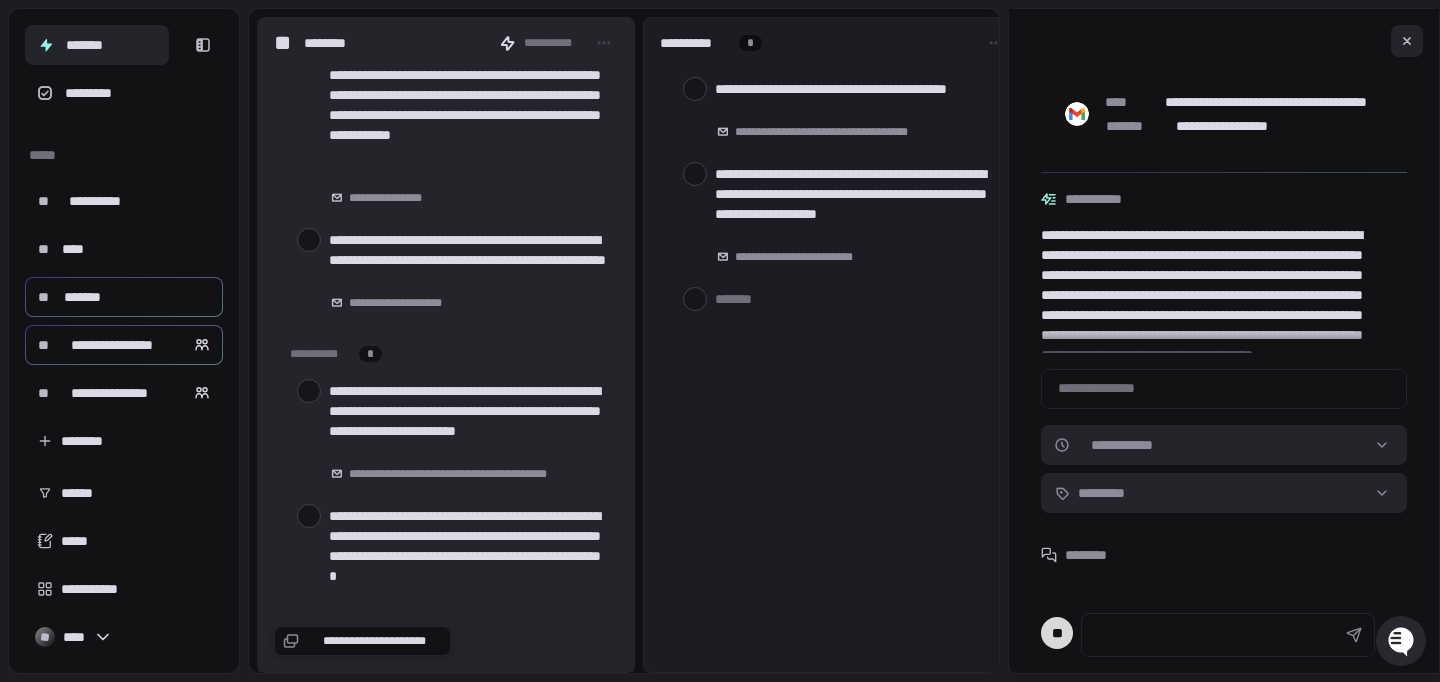 click 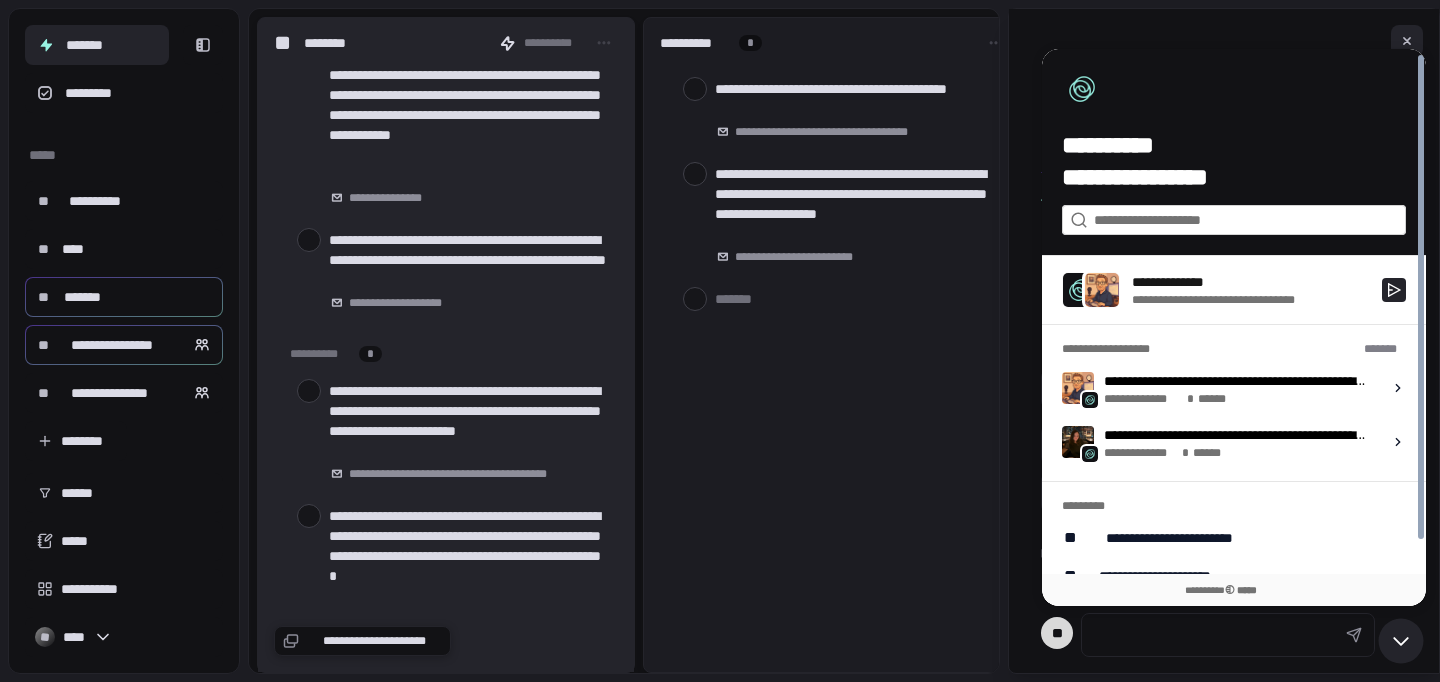 click on "**********" at bounding box center (1237, 388) 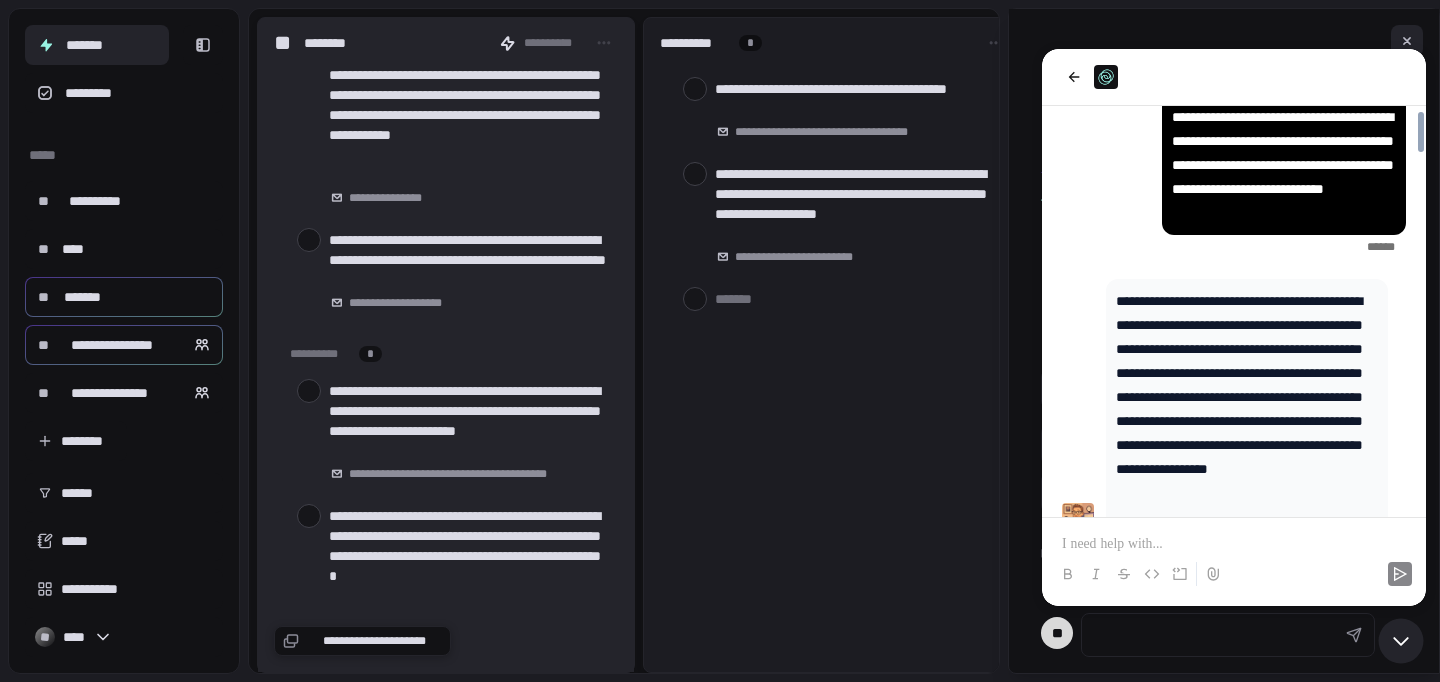 scroll, scrollTop: 3951, scrollLeft: 0, axis: vertical 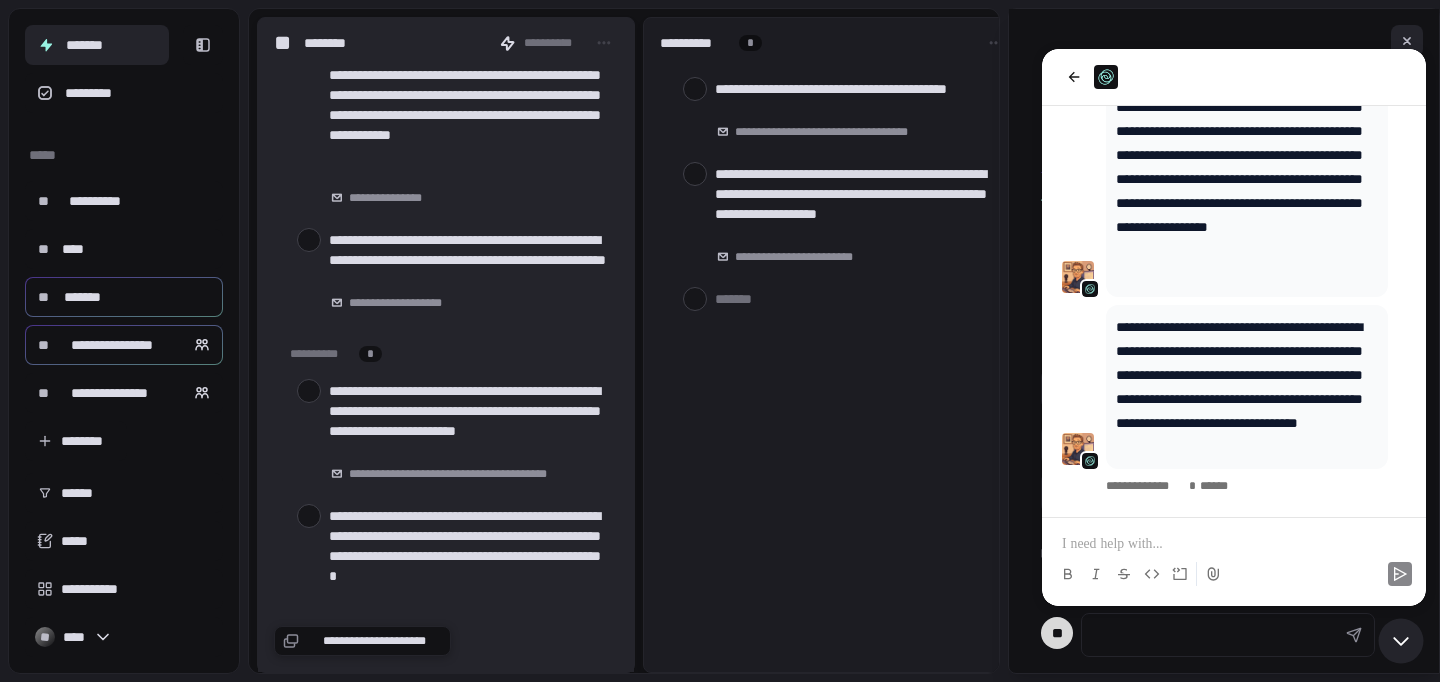 click at bounding box center [1234, 544] 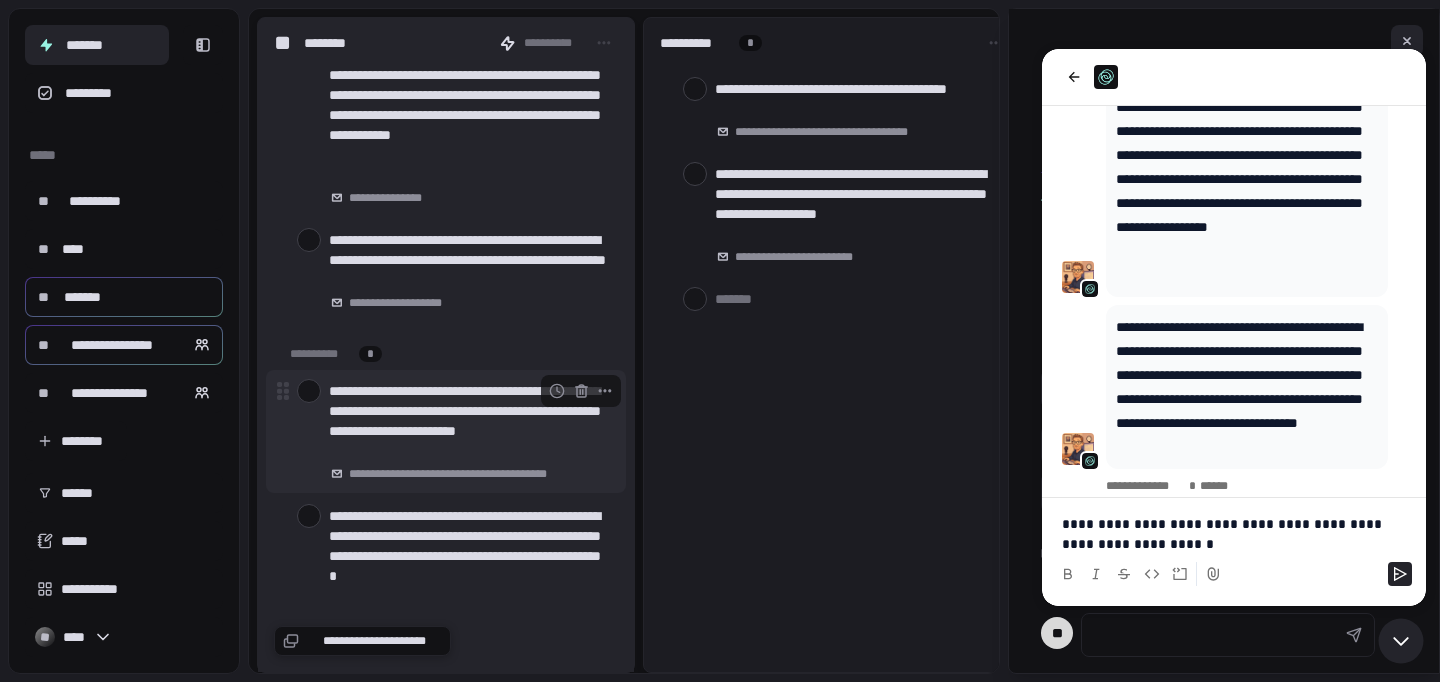 click on "**********" at bounding box center (469, 421) 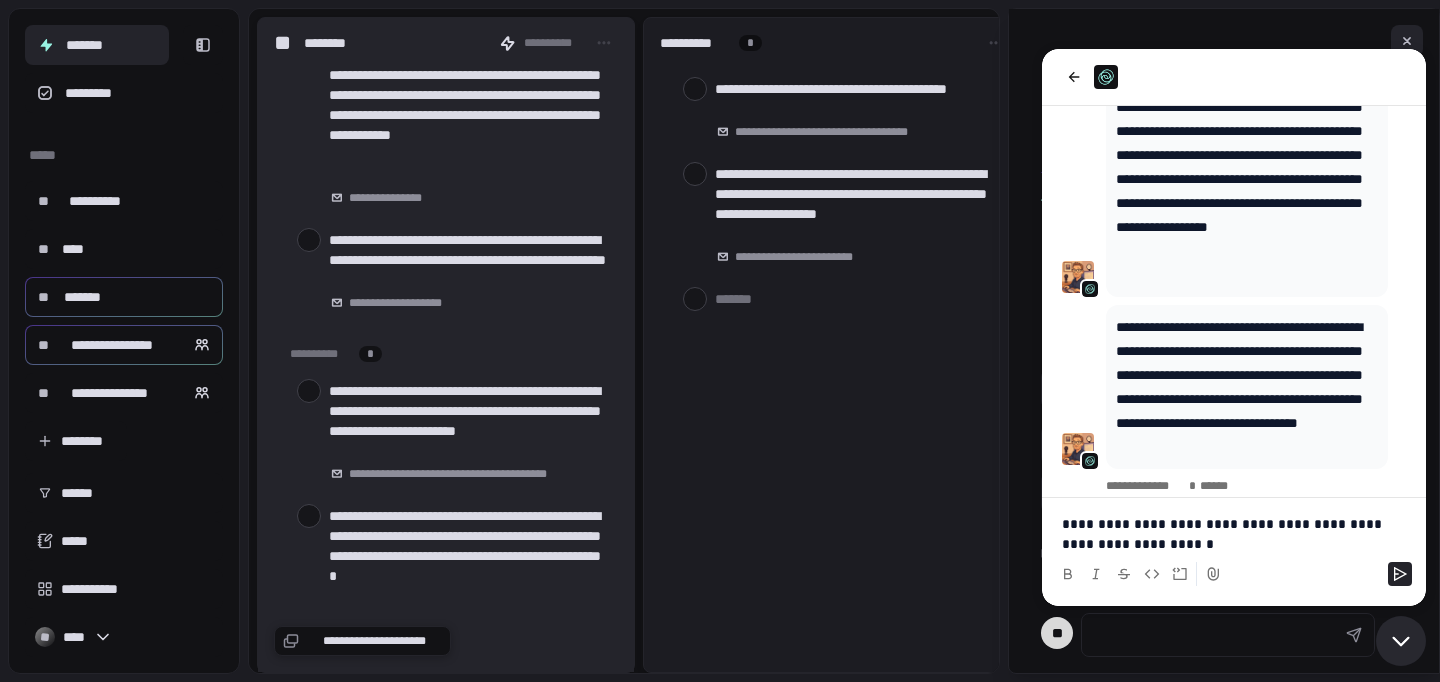 click 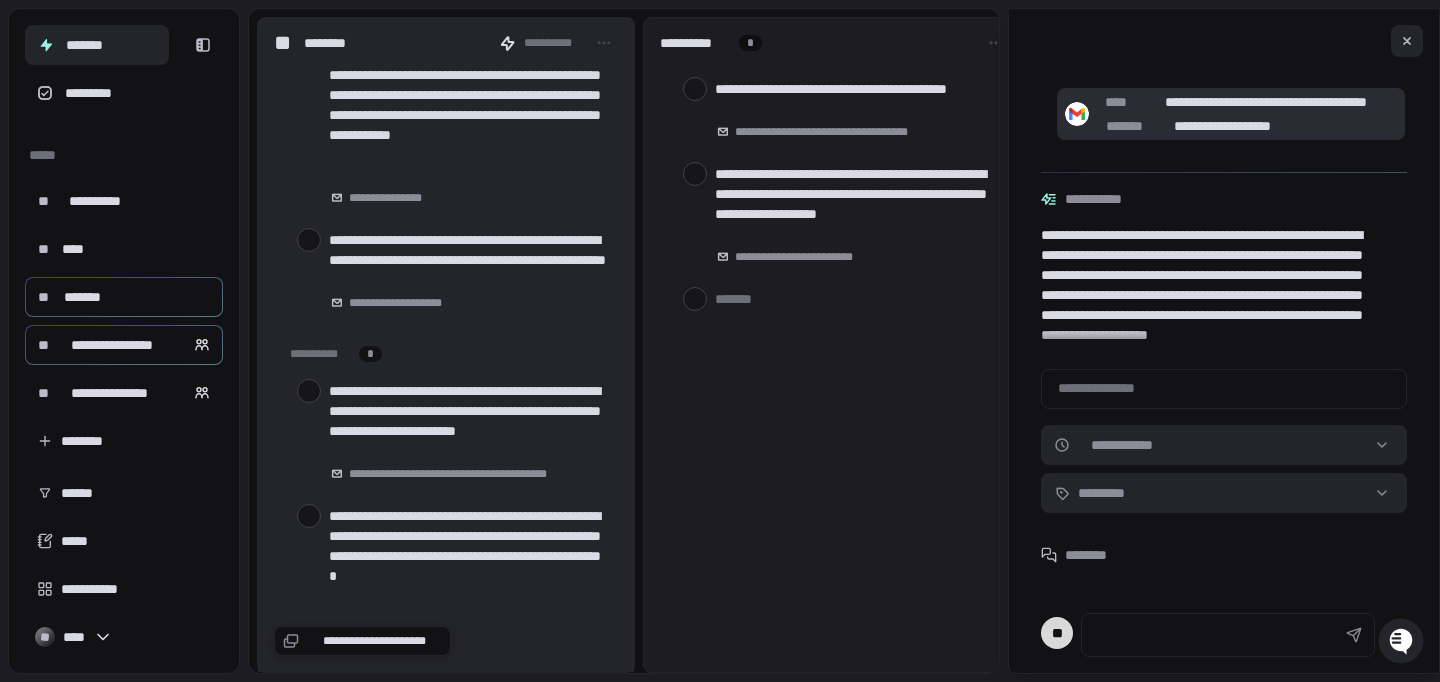 click on "**********" at bounding box center (1223, 126) 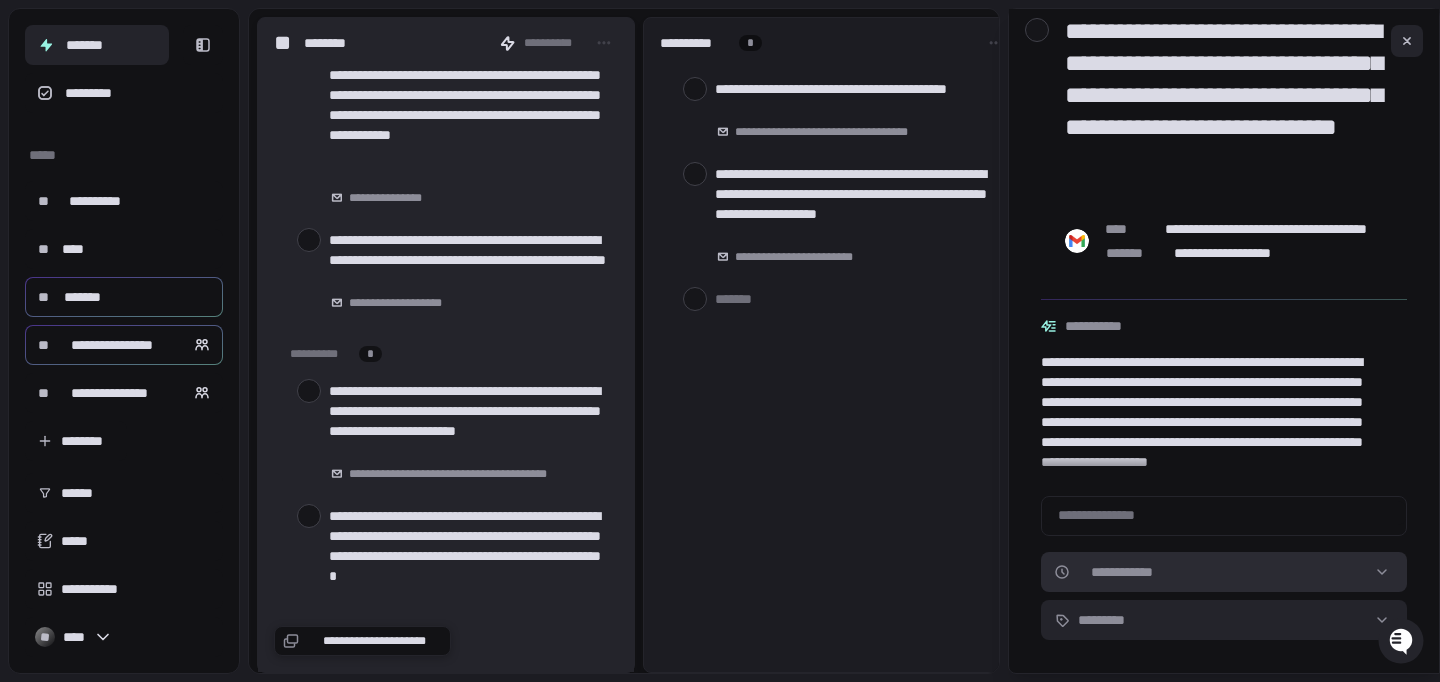 scroll, scrollTop: 51, scrollLeft: 0, axis: vertical 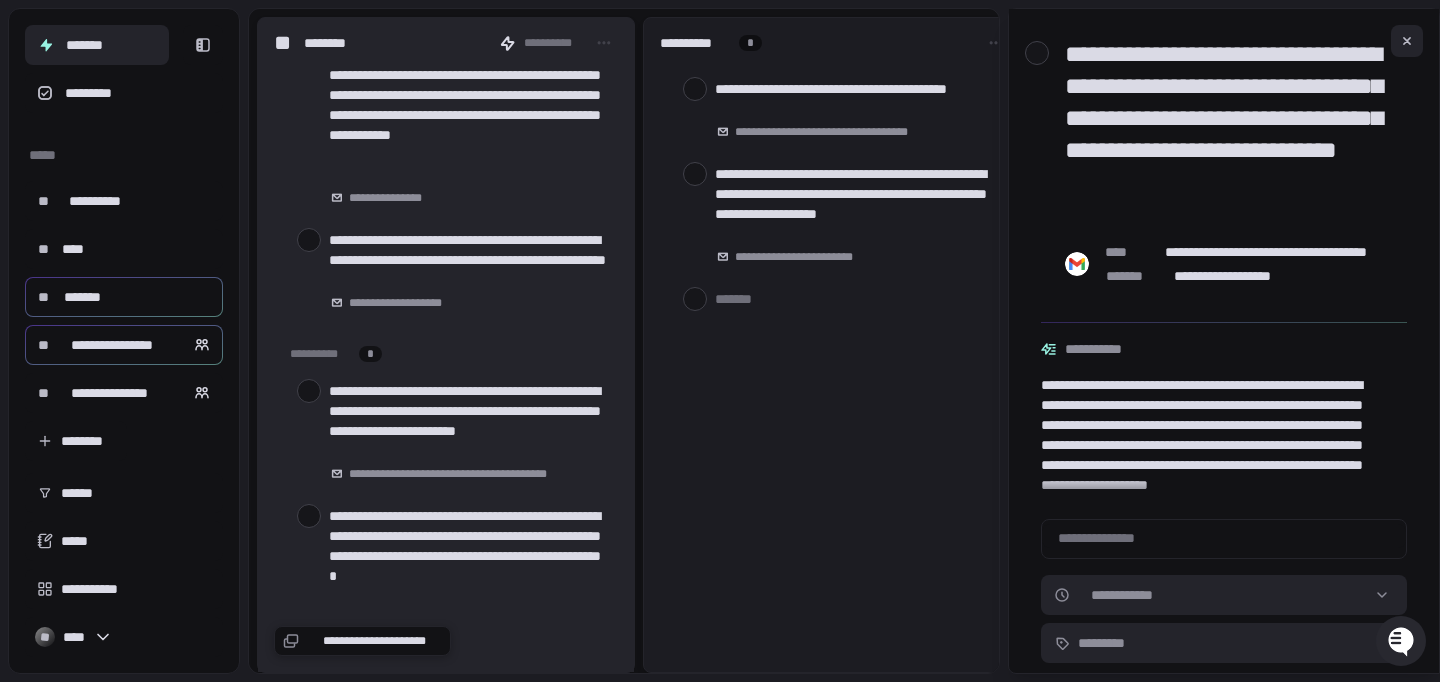 click 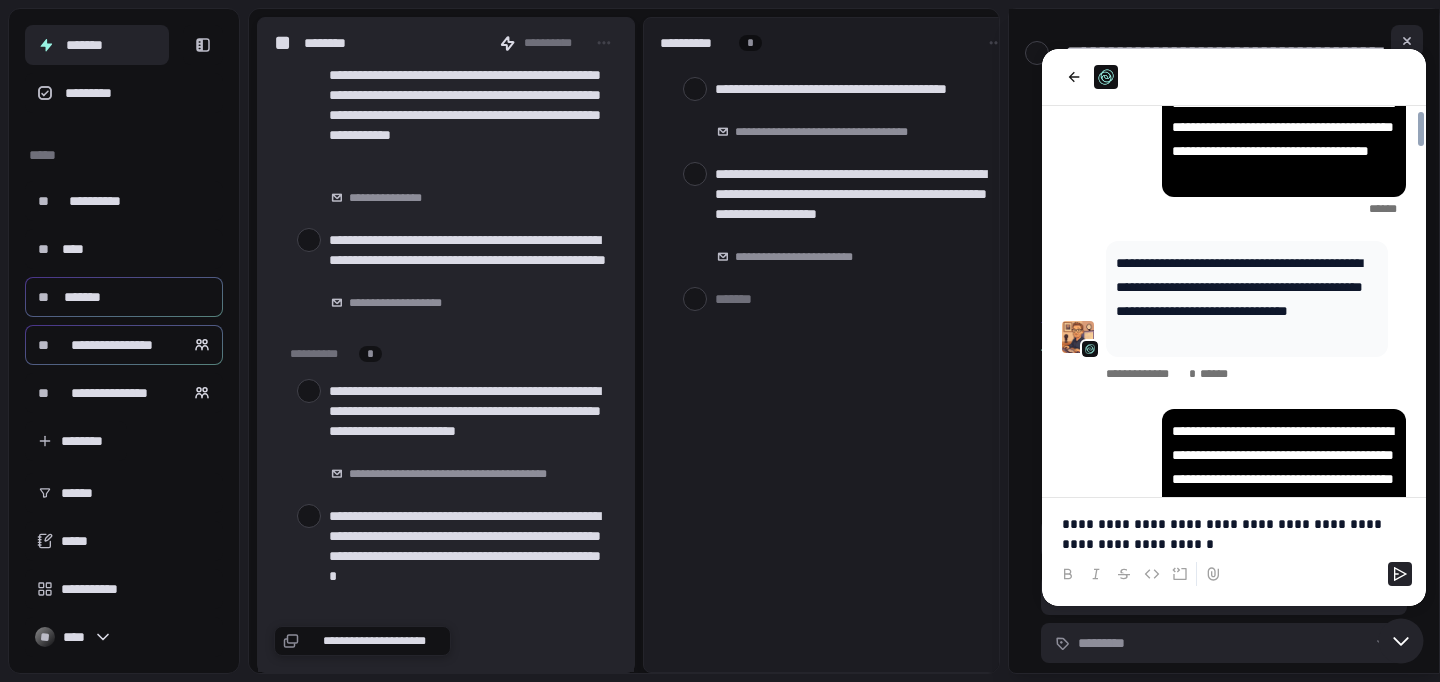 scroll, scrollTop: 0, scrollLeft: 0, axis: both 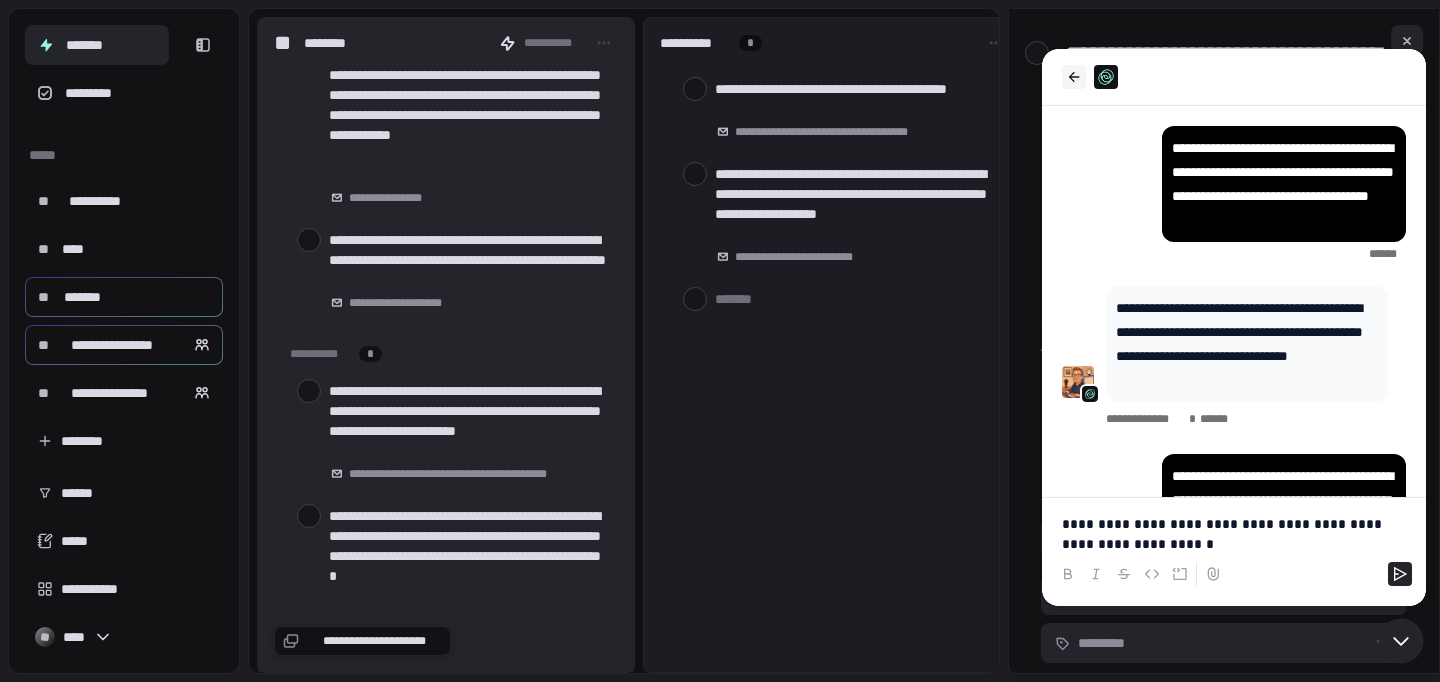 click 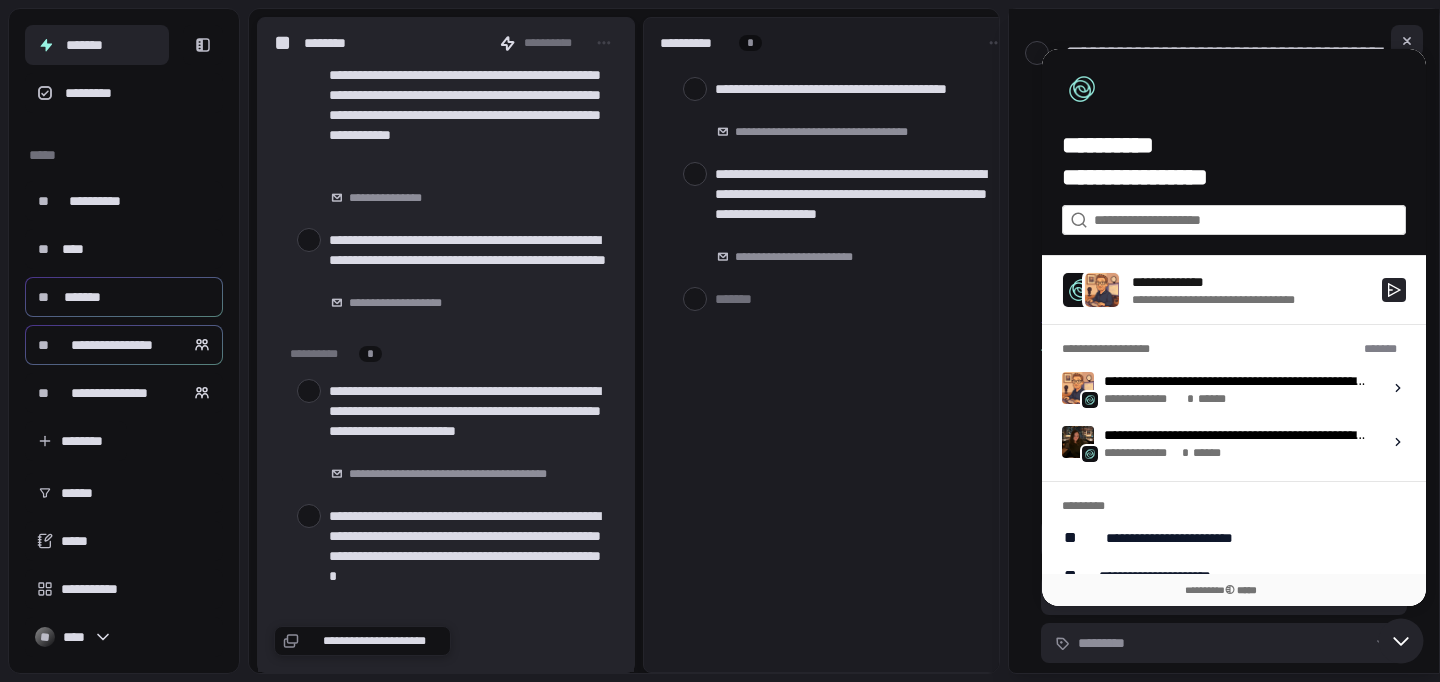 scroll, scrollTop: 0, scrollLeft: 0, axis: both 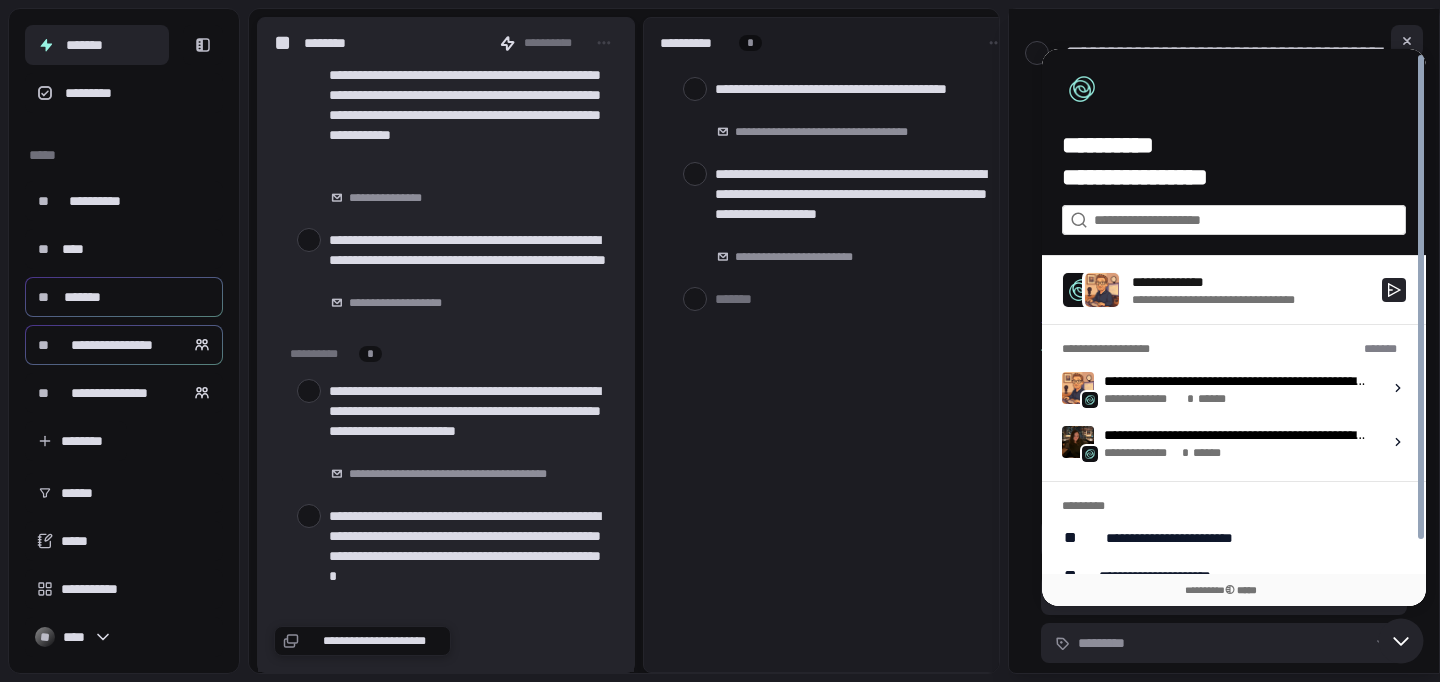 click on "**********" at bounding box center (1141, 453) 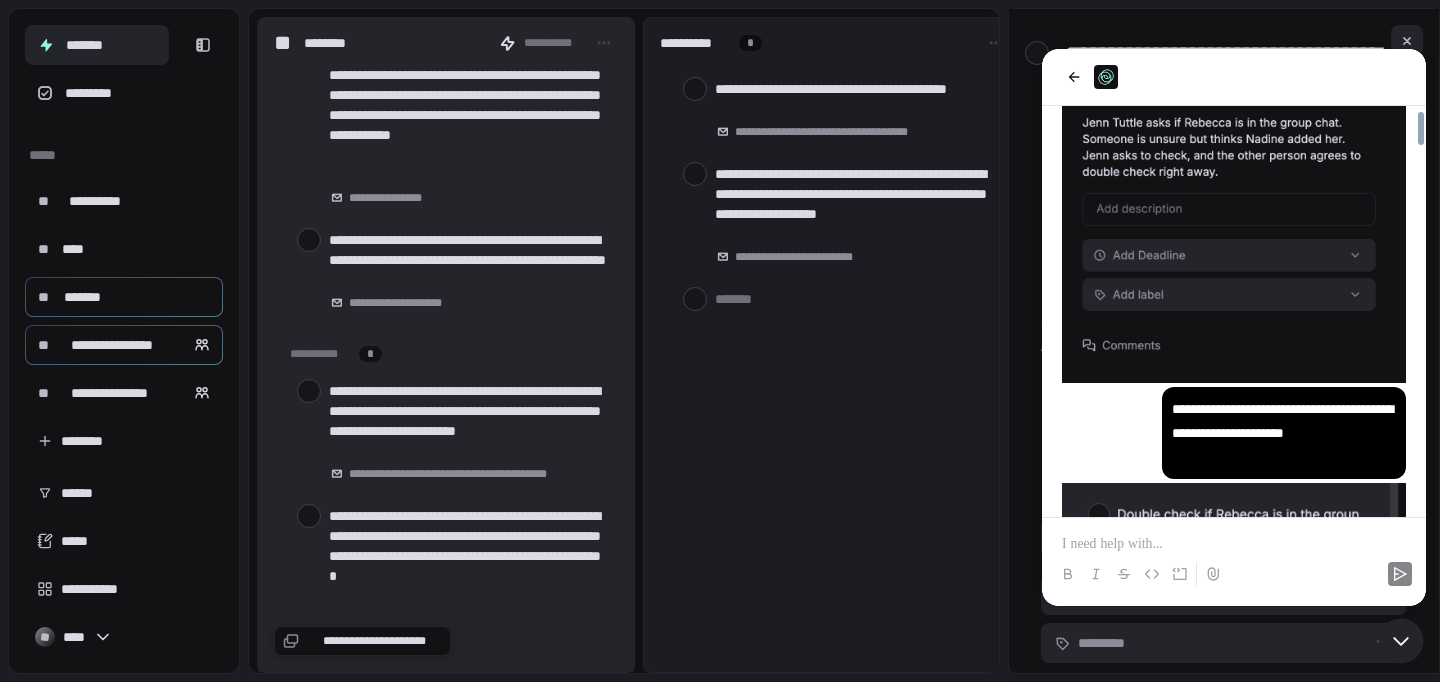 scroll, scrollTop: 5537, scrollLeft: 0, axis: vertical 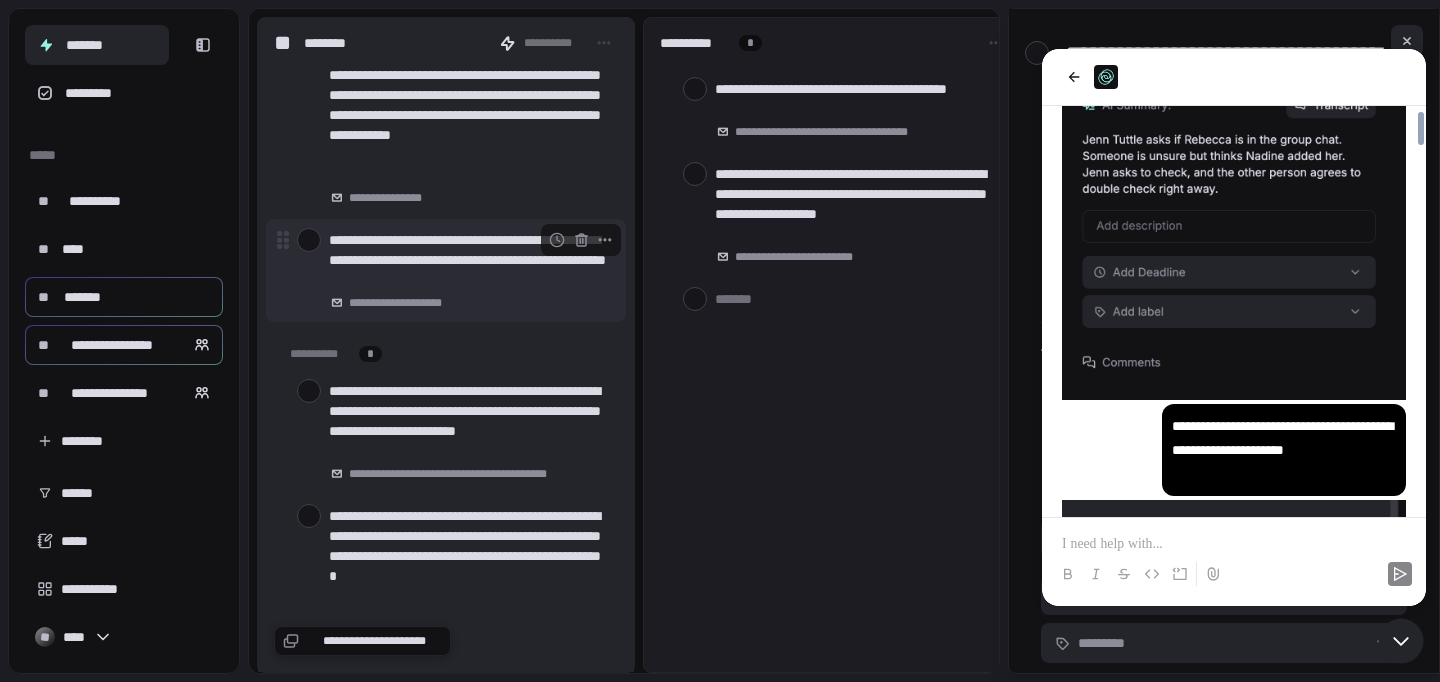 click on "**********" at bounding box center (469, 260) 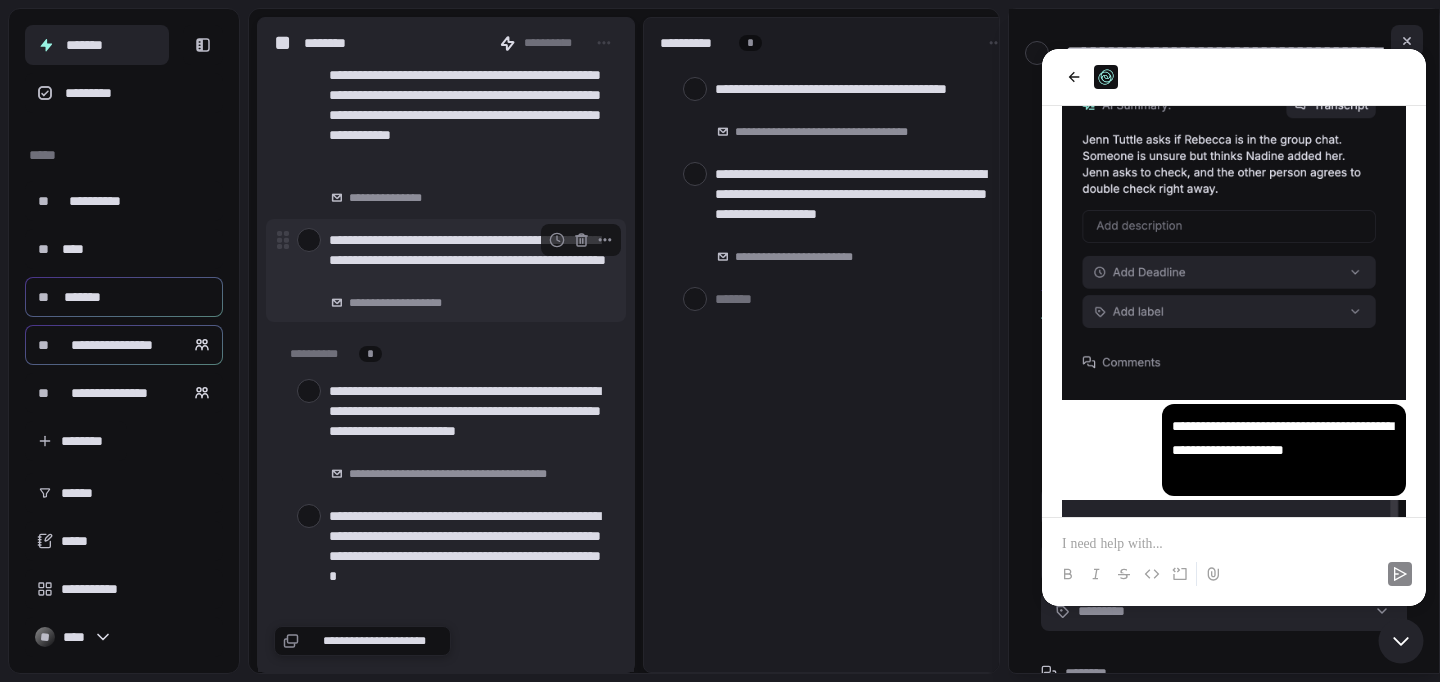 click on "**********" at bounding box center [469, 260] 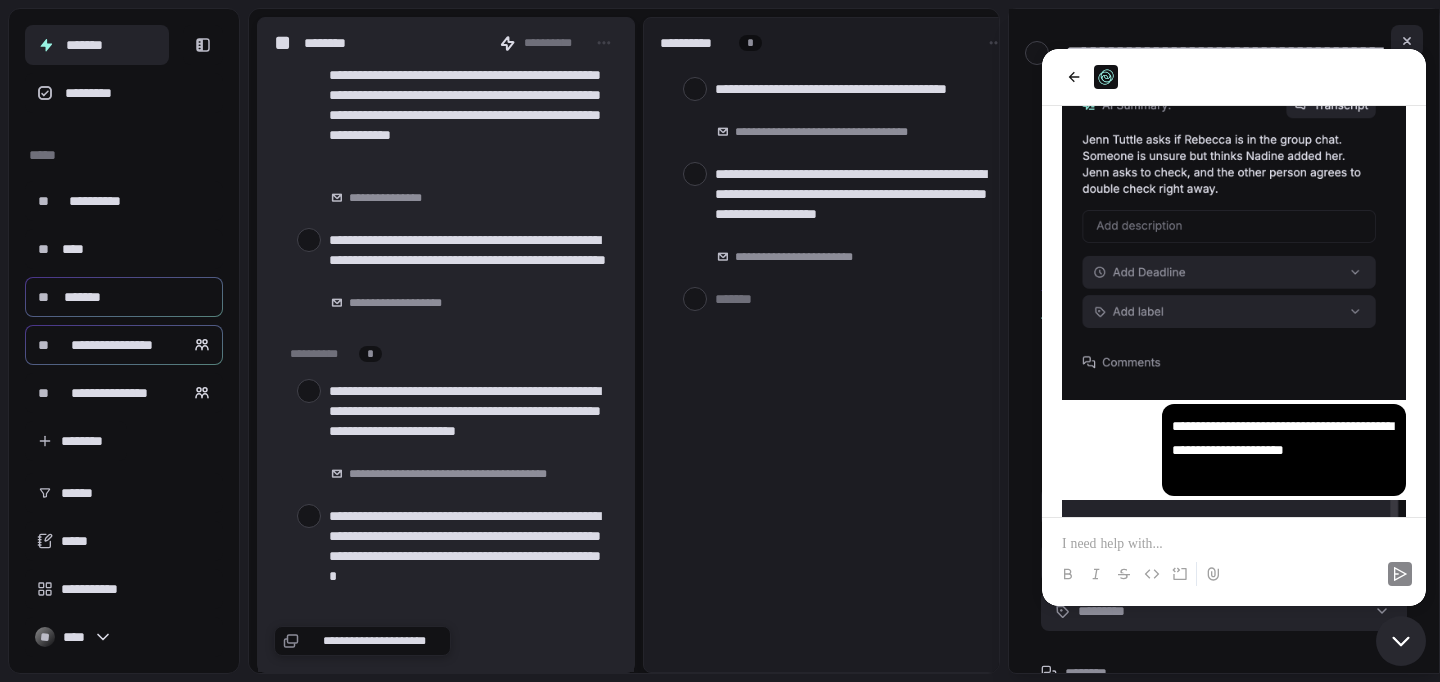 click 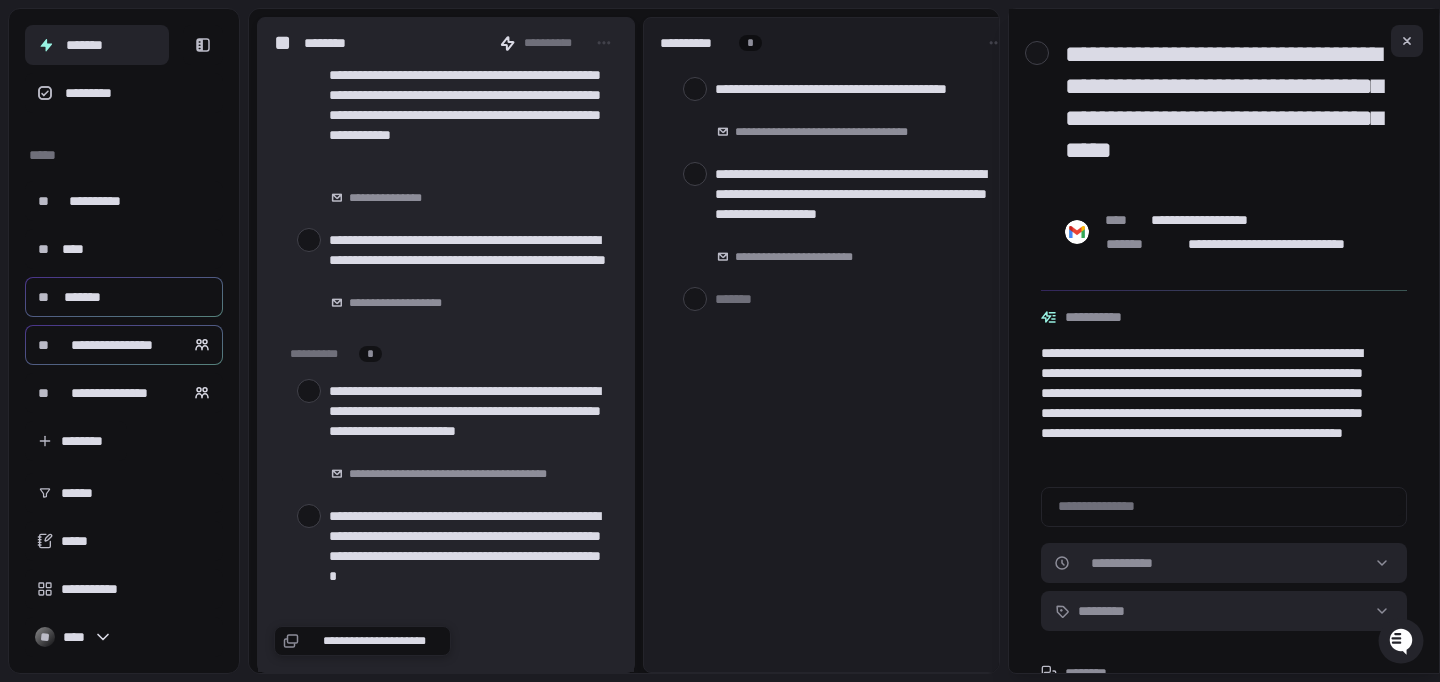 scroll, scrollTop: 31, scrollLeft: 0, axis: vertical 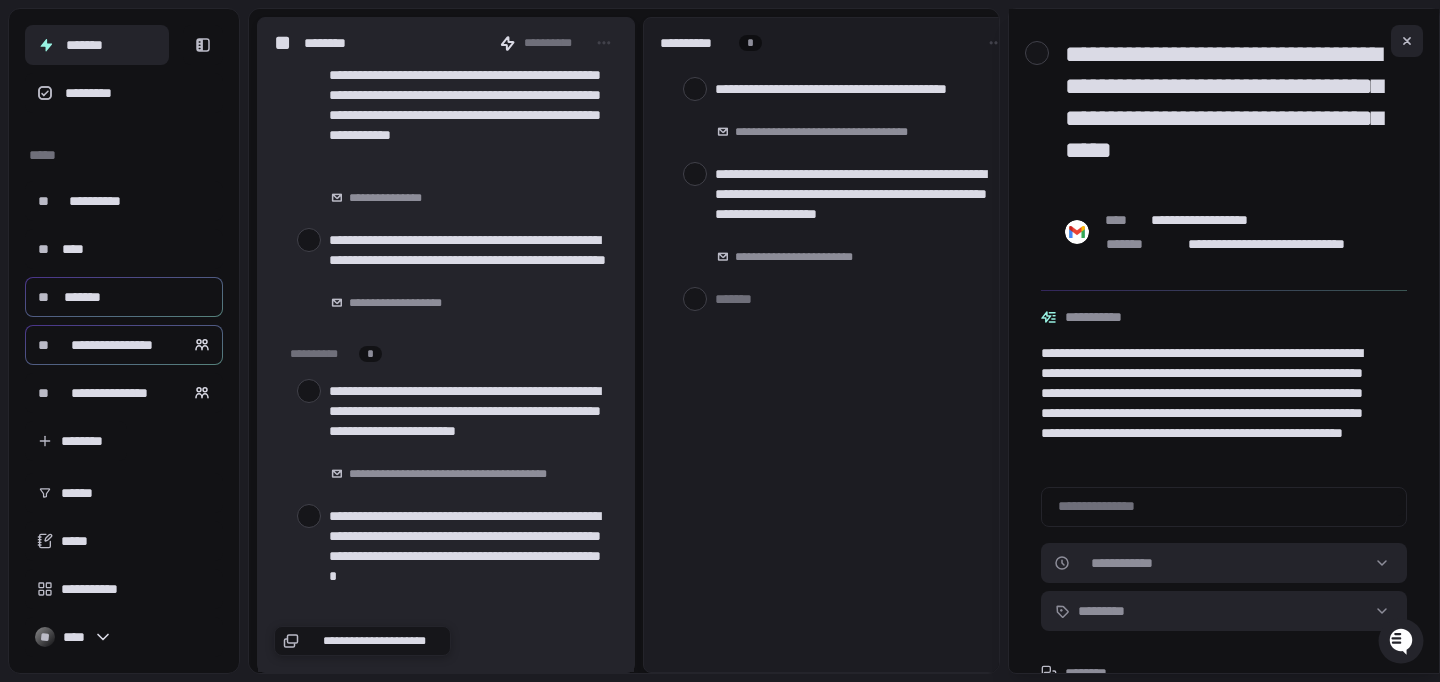 click on "**********" at bounding box center [374, 641] 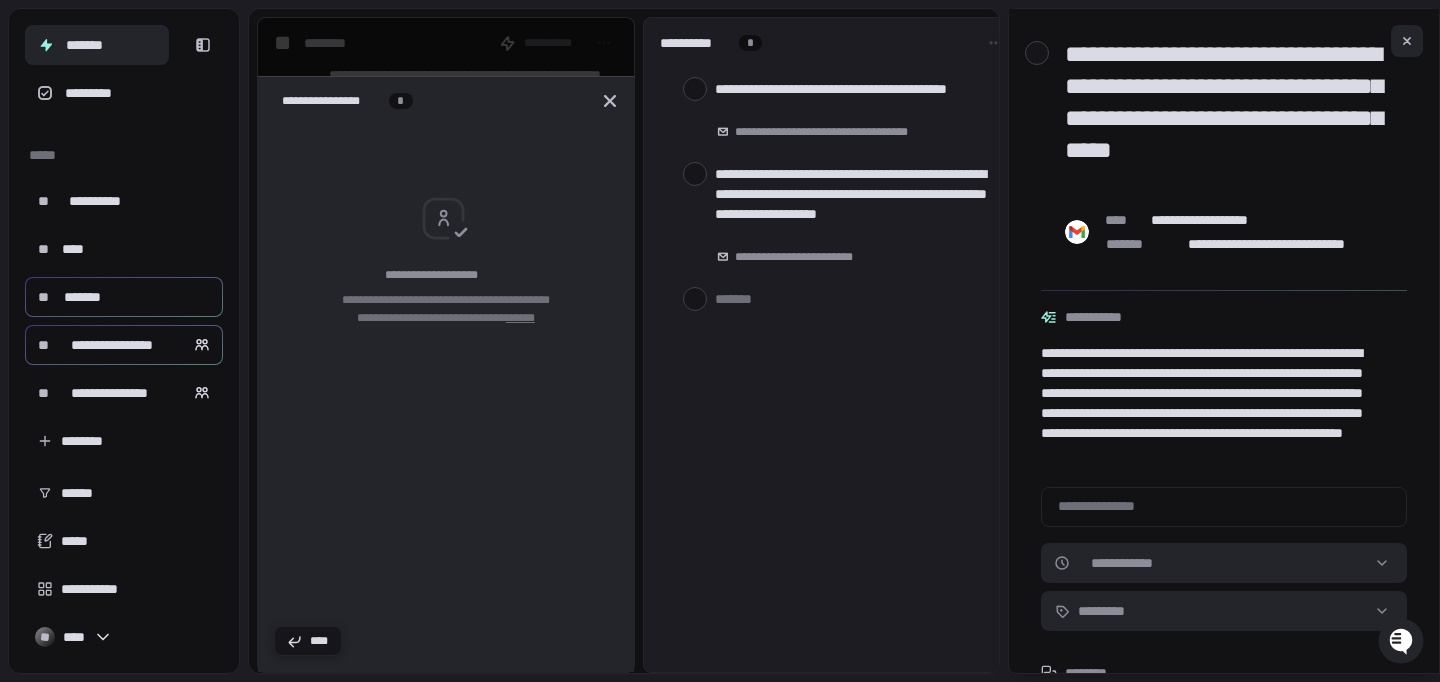 click on "****" at bounding box center (308, 641) 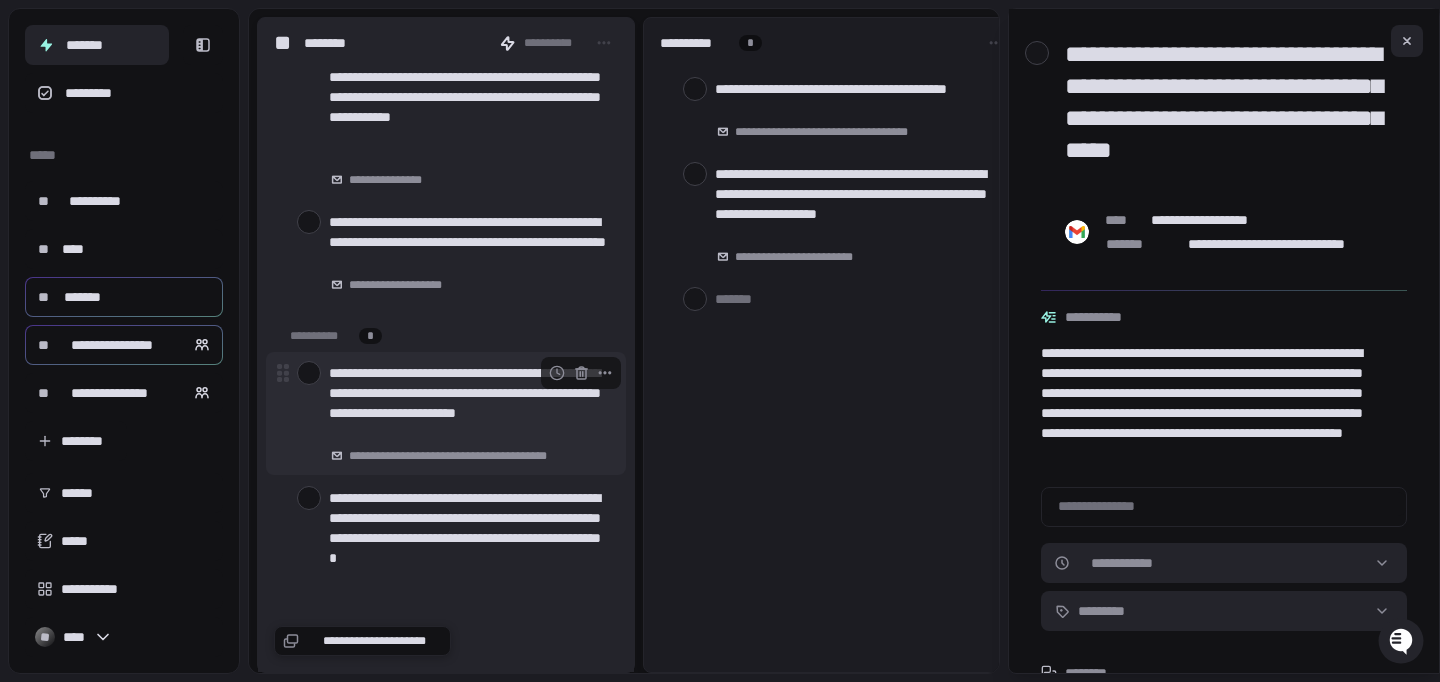 scroll, scrollTop: 183, scrollLeft: 0, axis: vertical 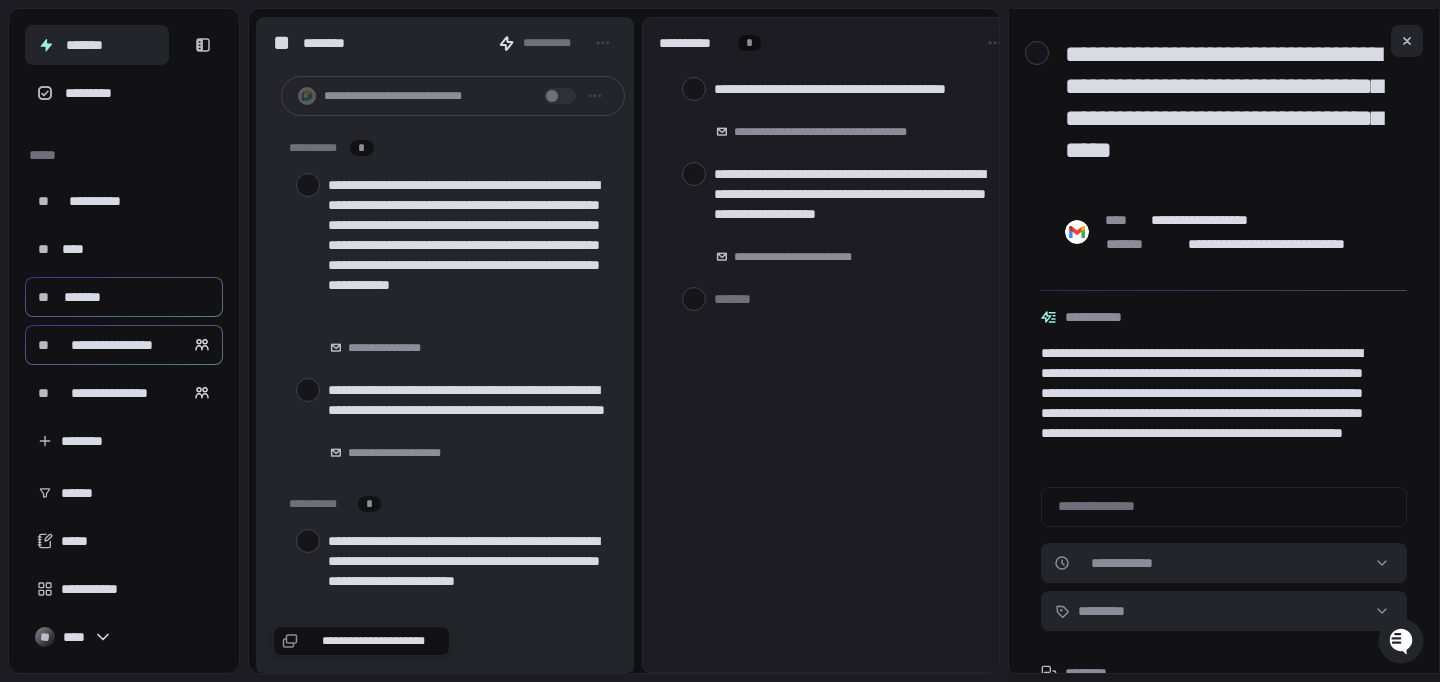 click on "*******" at bounding box center (97, 45) 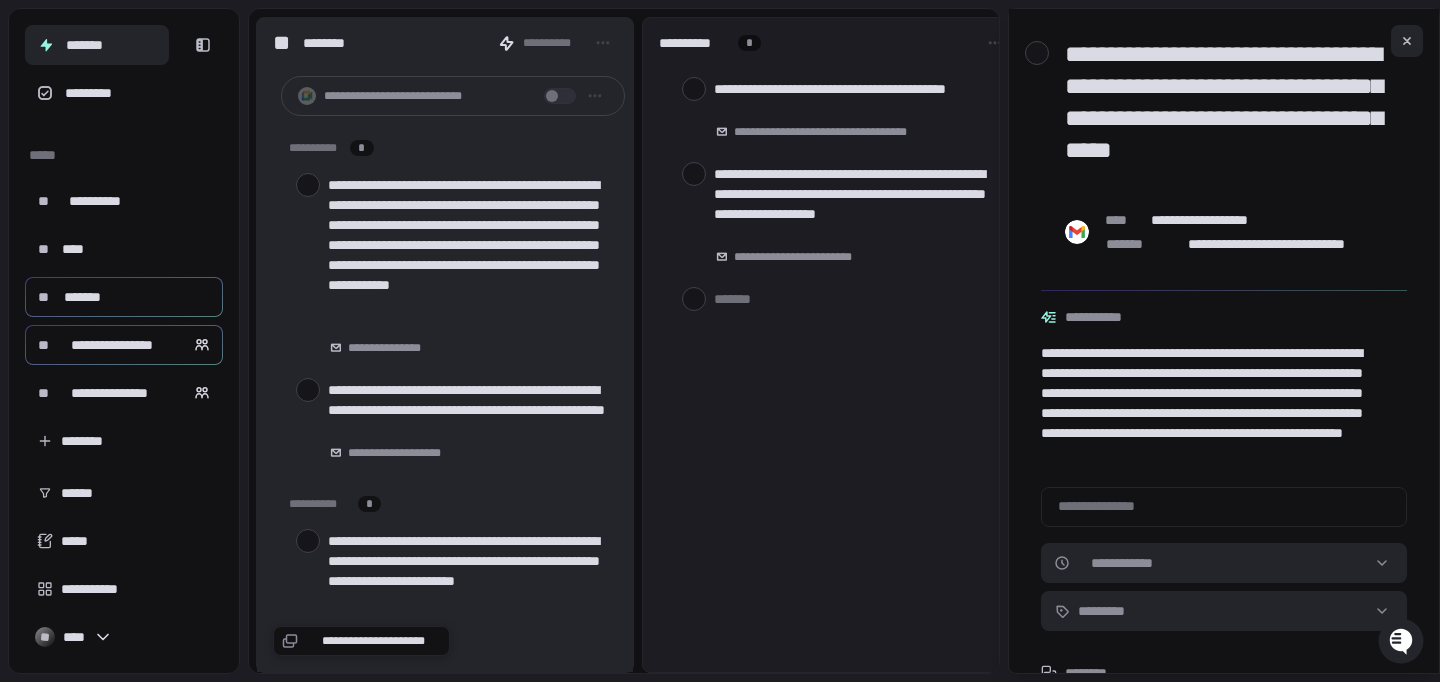 click on "*******" at bounding box center (97, 45) 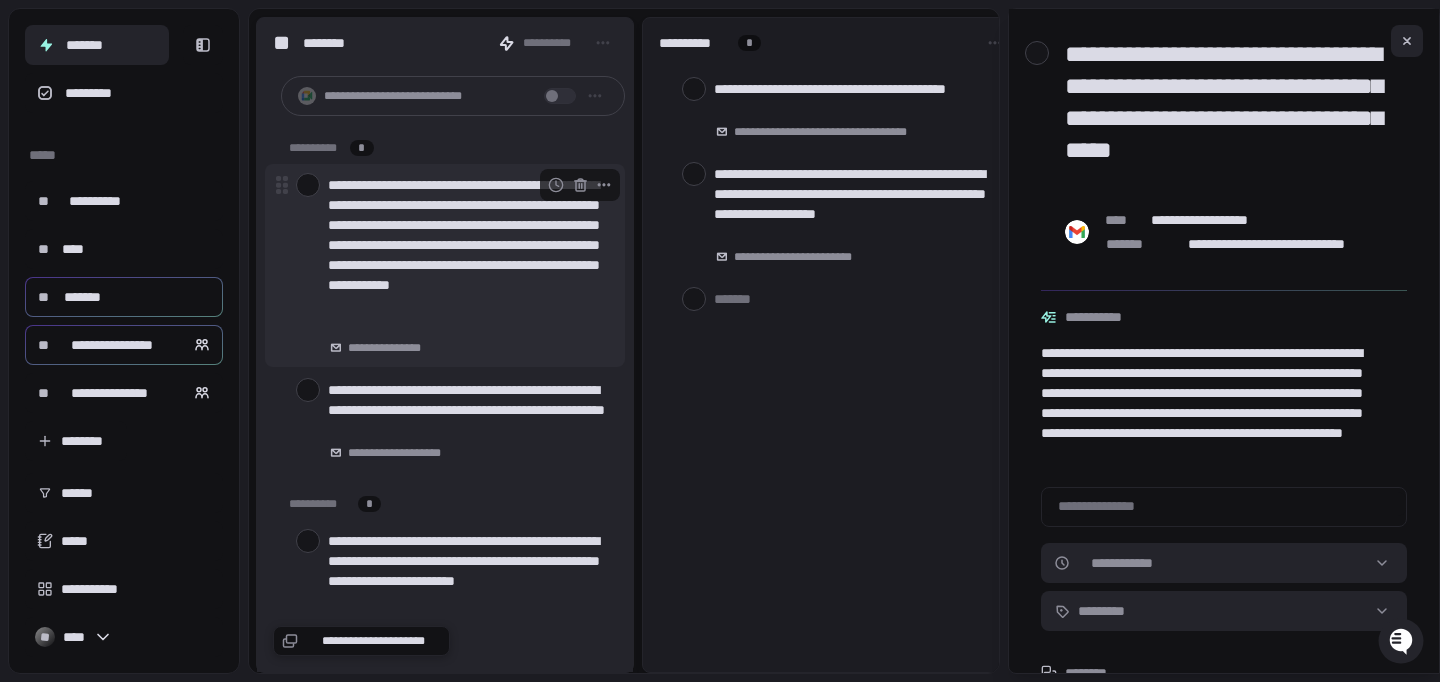 click on "**********" at bounding box center (468, 255) 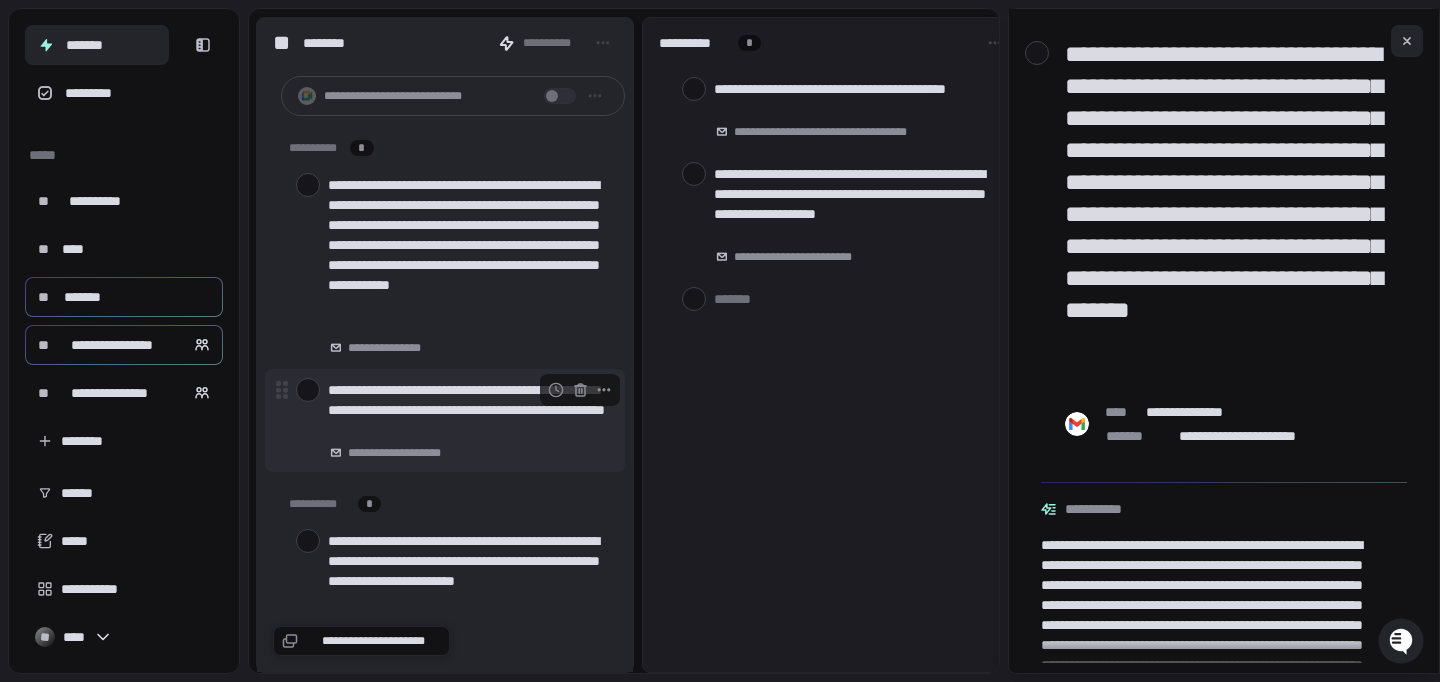 click on "**********" at bounding box center (468, 410) 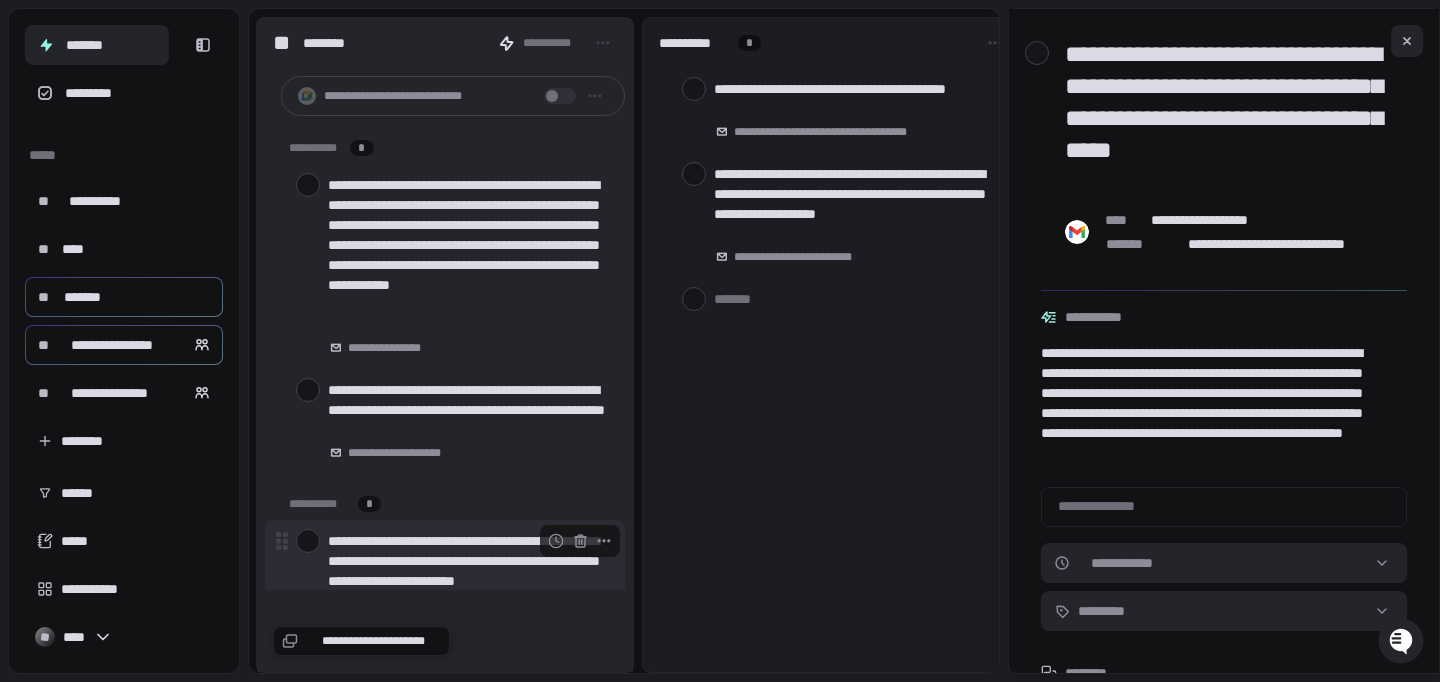 click on "**********" at bounding box center (468, 571) 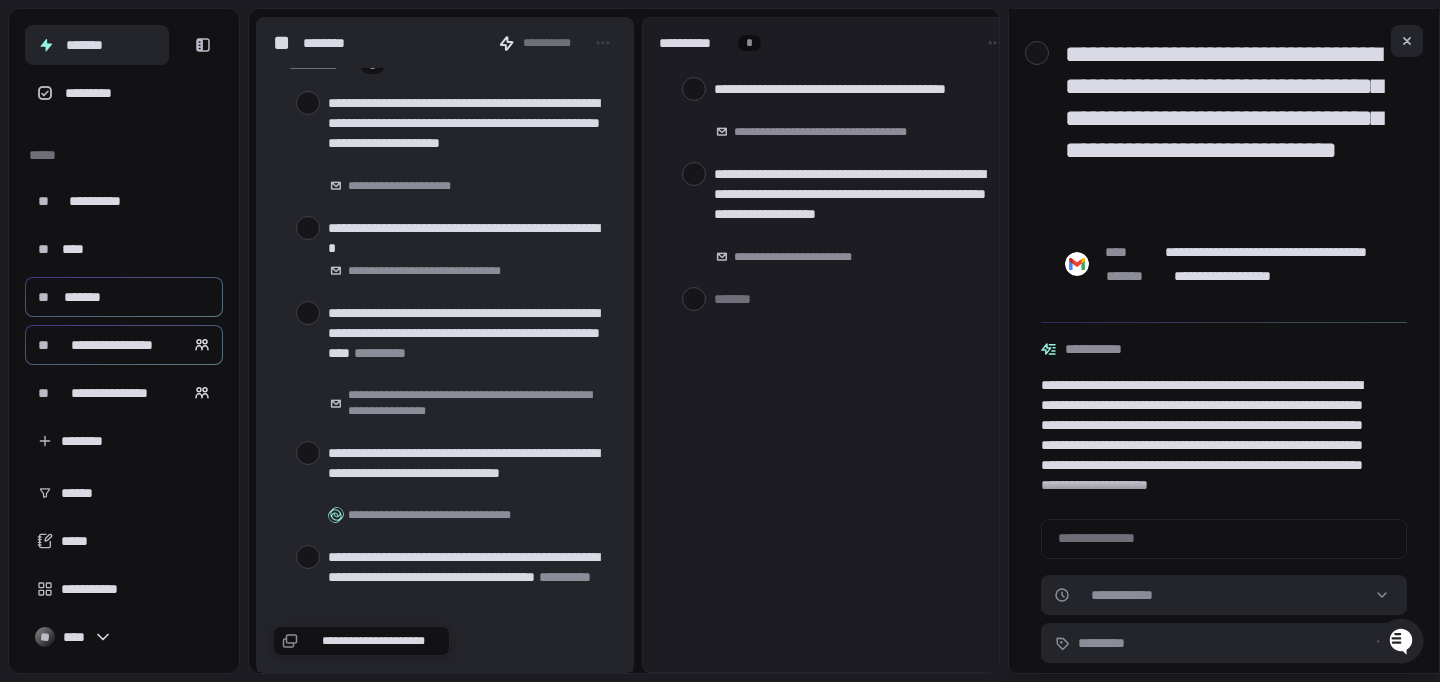 scroll, scrollTop: 1044, scrollLeft: 0, axis: vertical 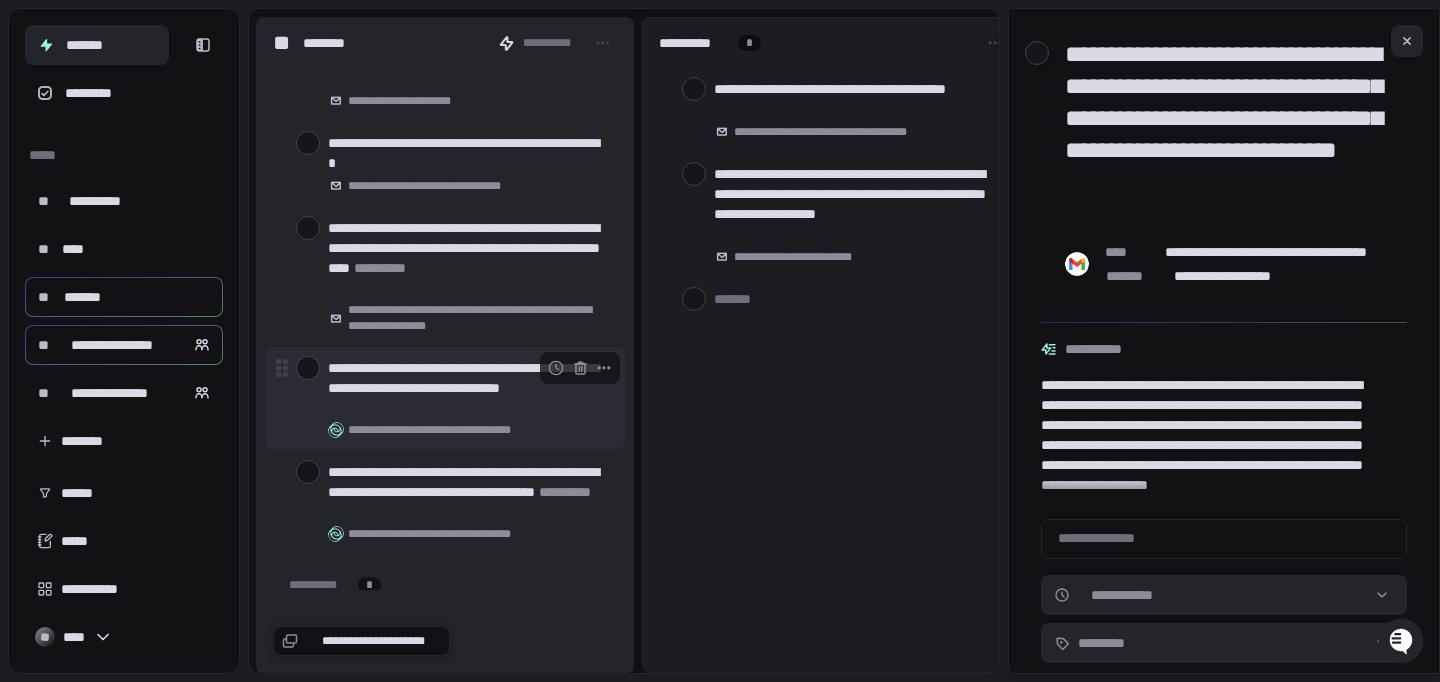 click on "**********" at bounding box center (468, 388) 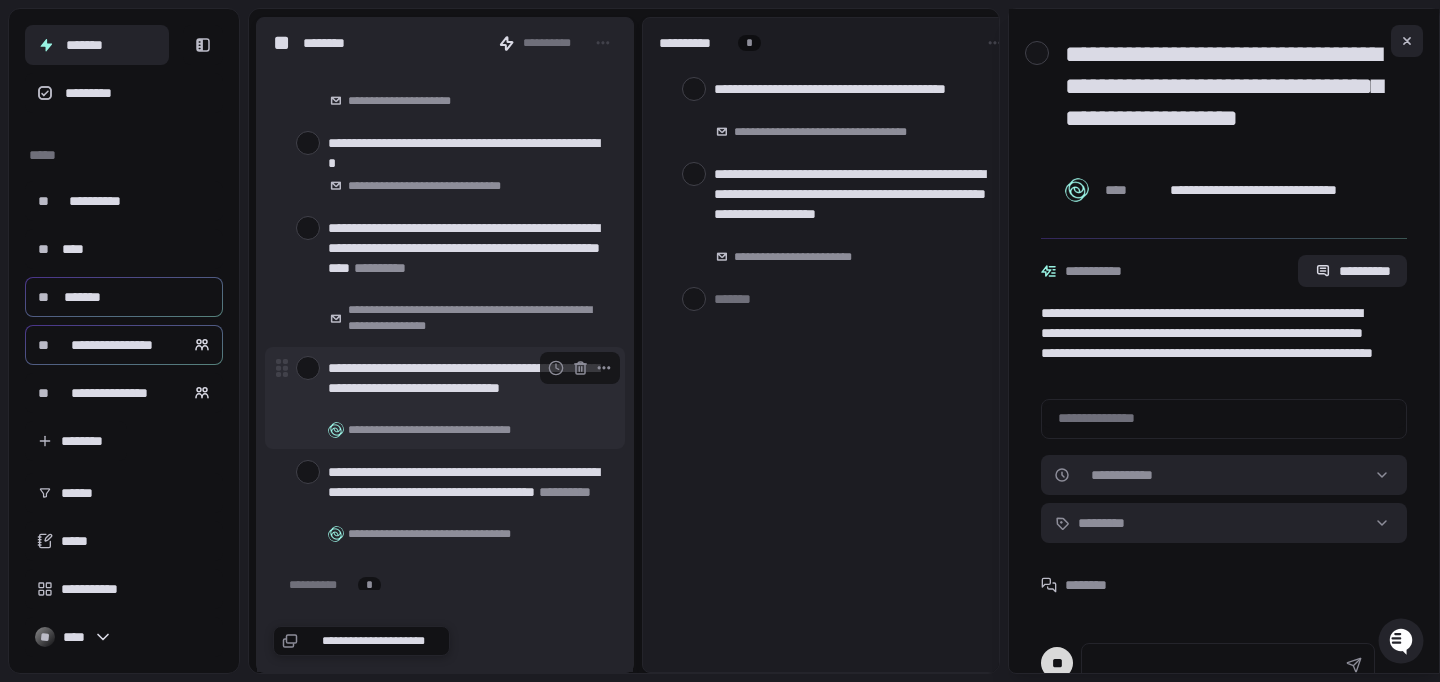 click on "**********" at bounding box center (450, 430) 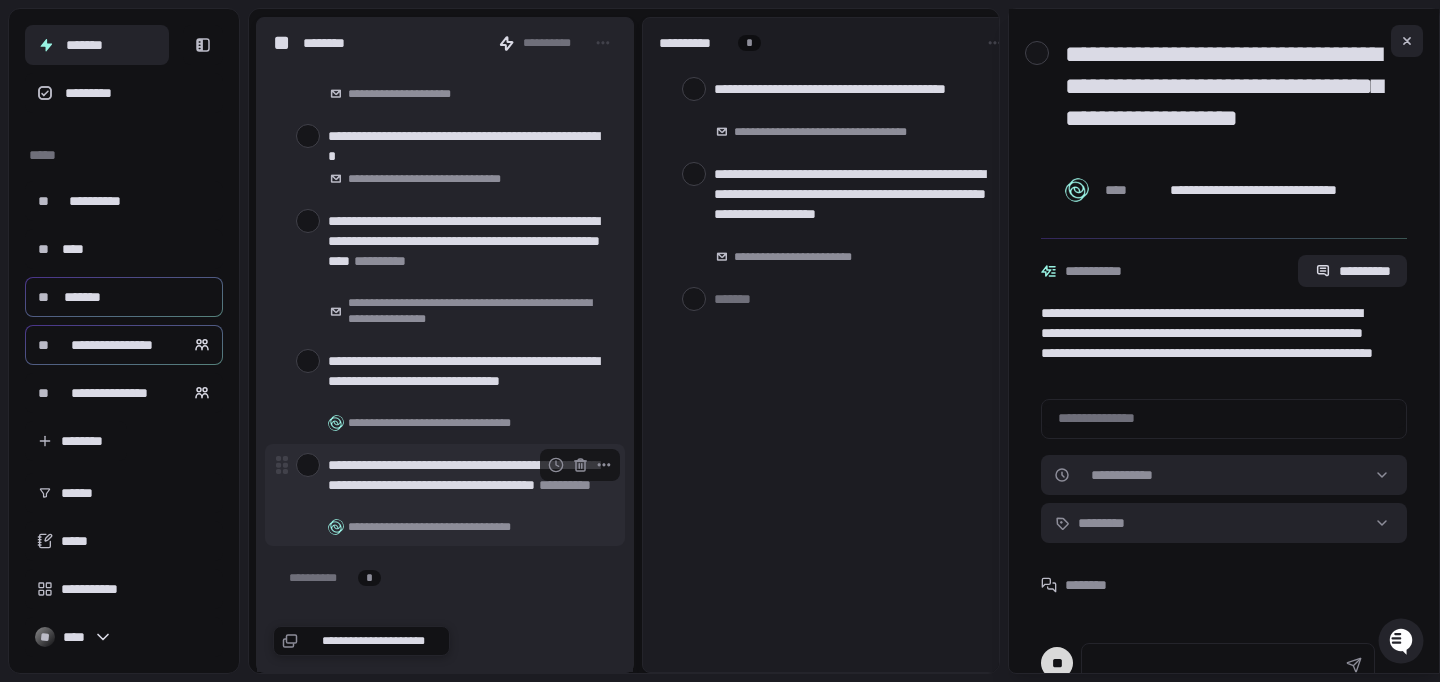 click on "**********" at bounding box center (468, 485) 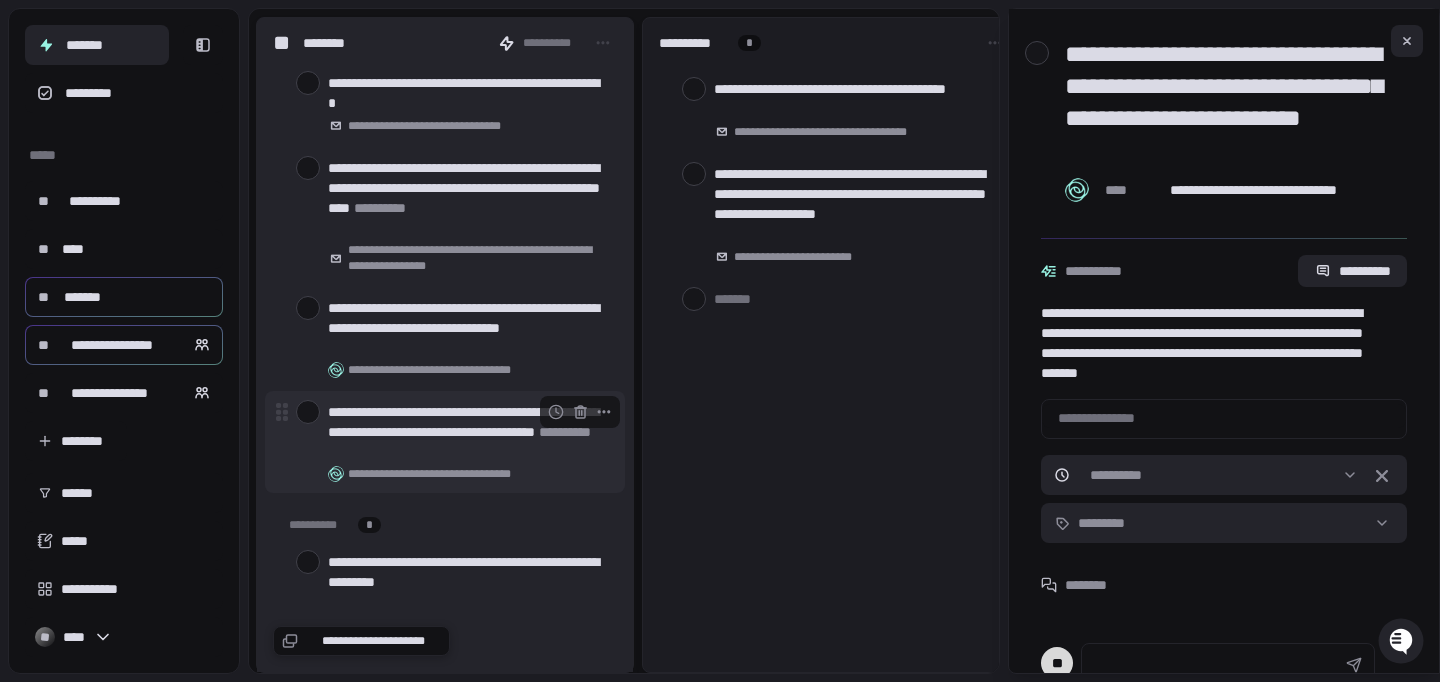 scroll, scrollTop: 1105, scrollLeft: 0, axis: vertical 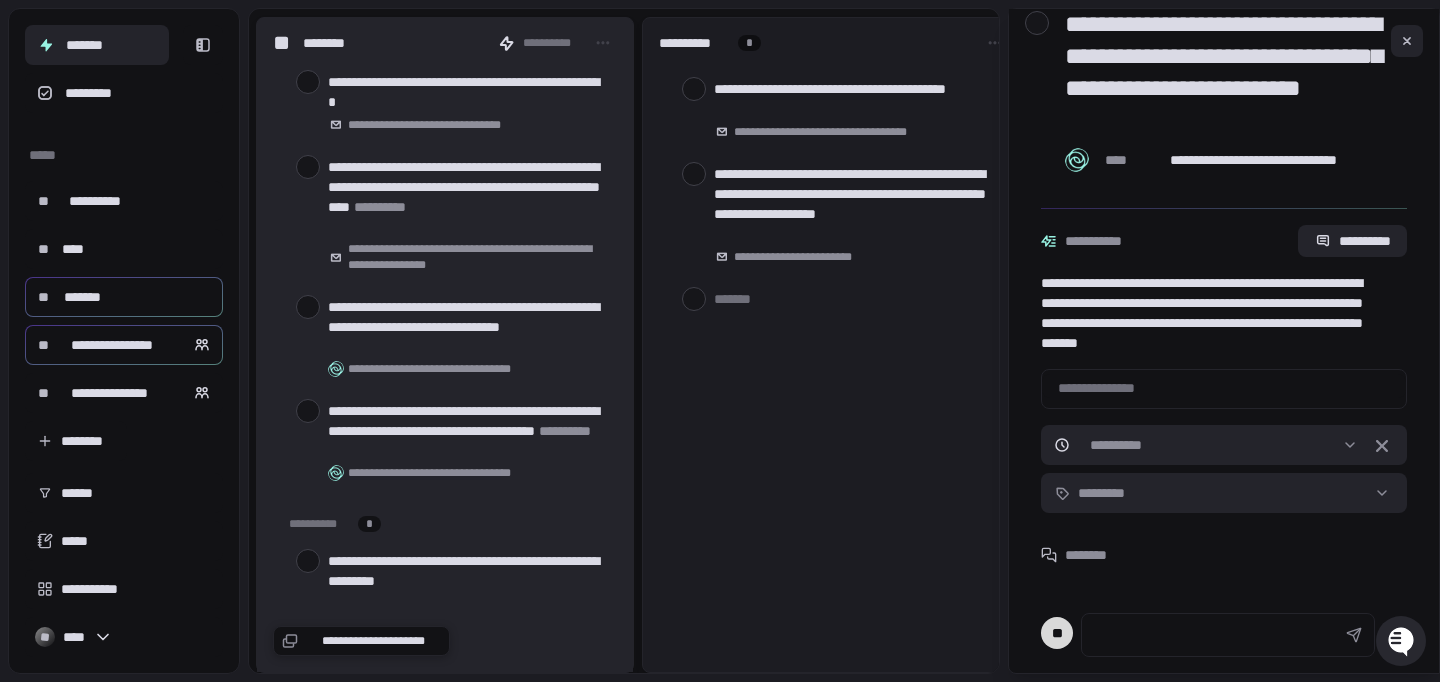 click 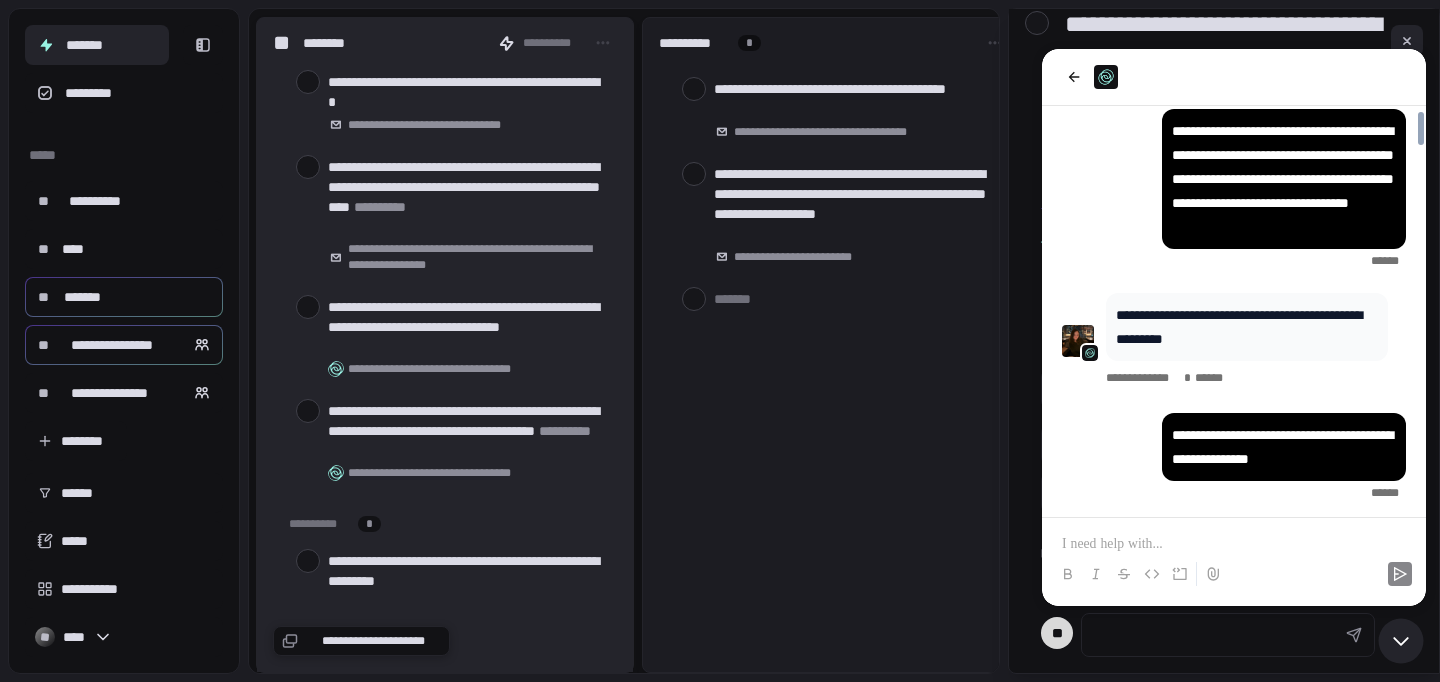 scroll, scrollTop: 6831, scrollLeft: 0, axis: vertical 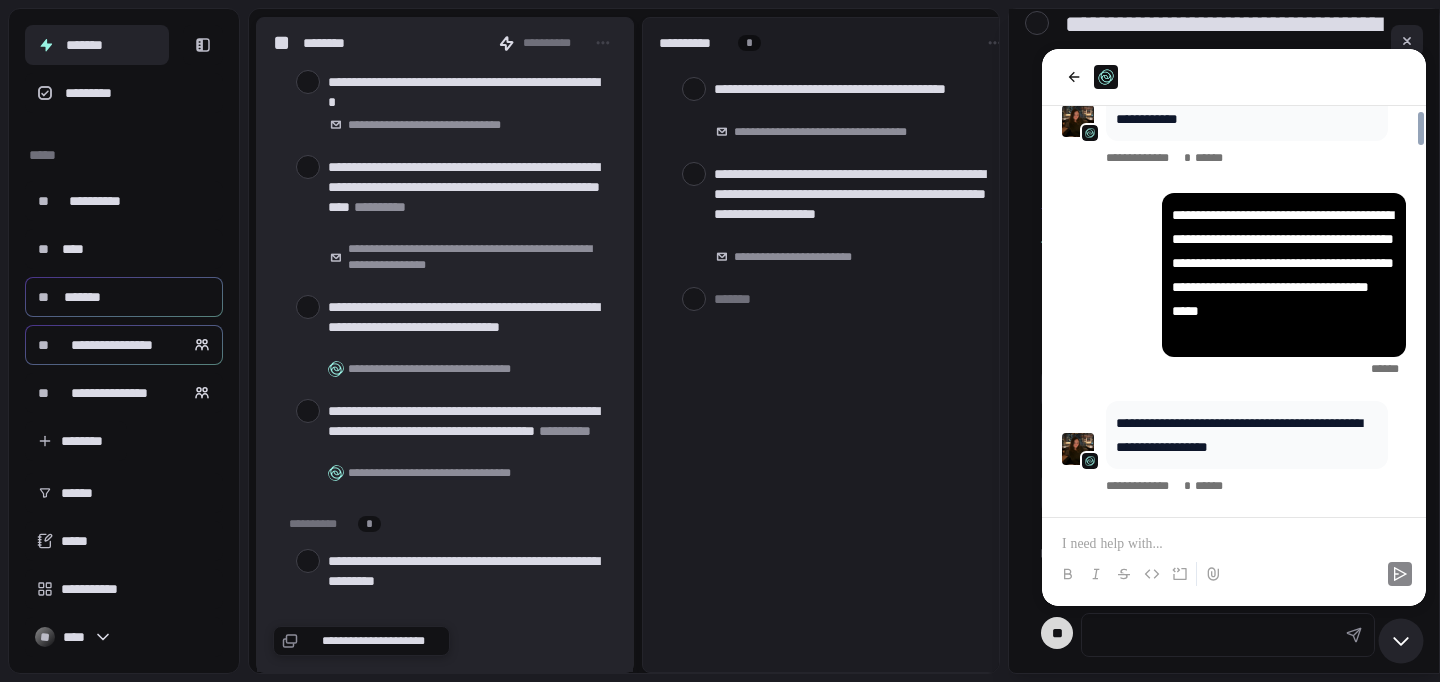 click at bounding box center [1234, 544] 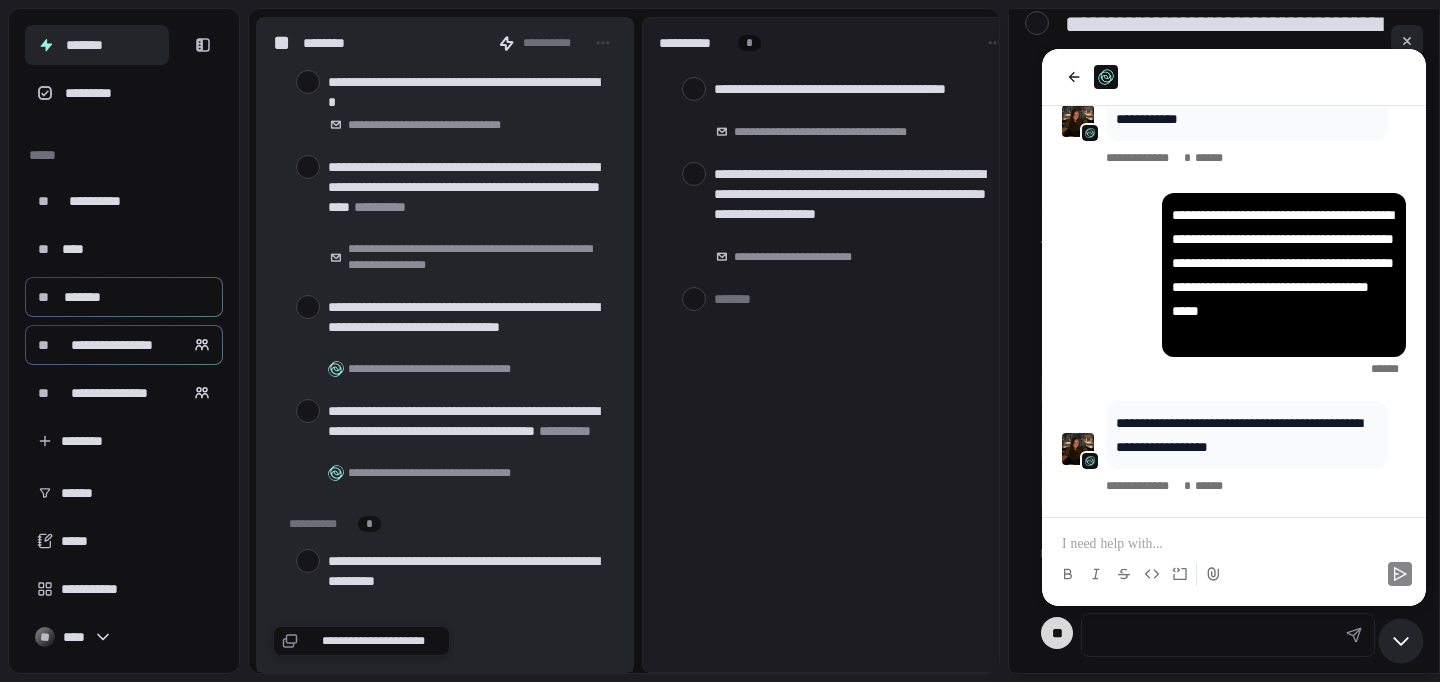 type 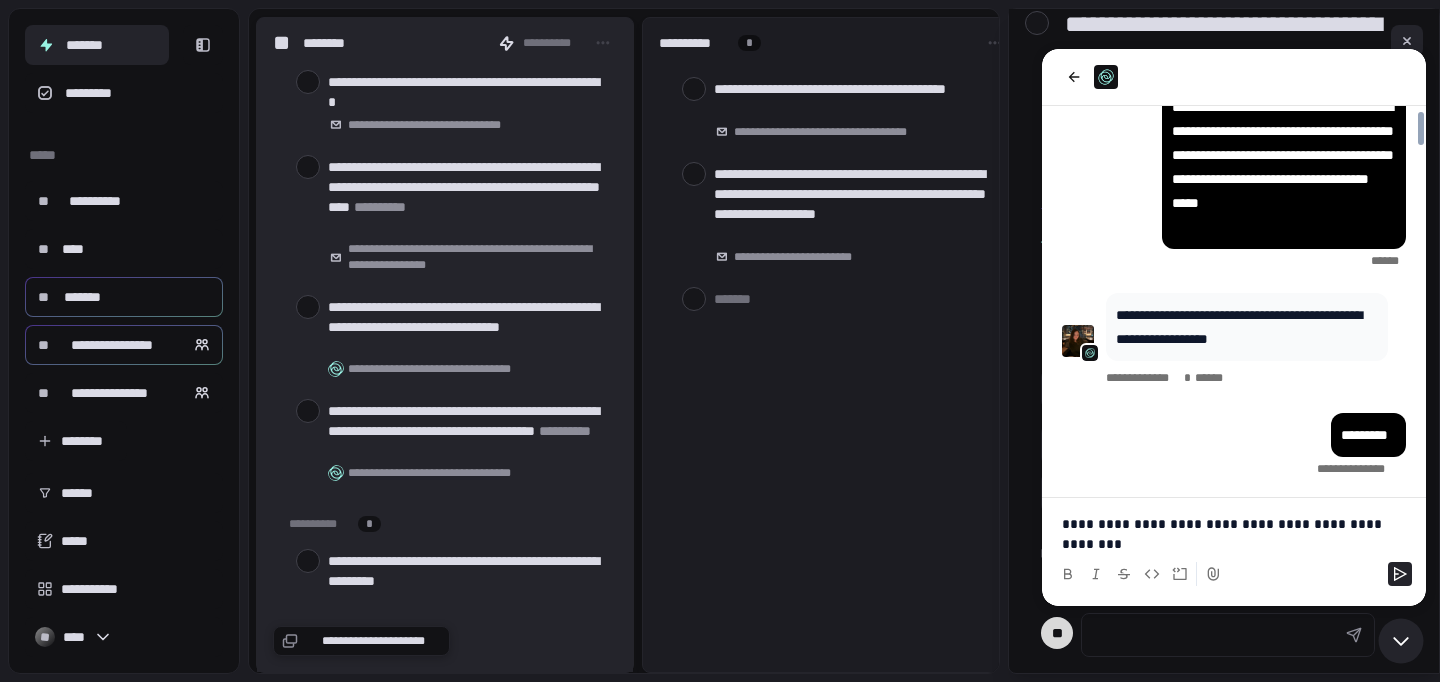 scroll, scrollTop: 6939, scrollLeft: 0, axis: vertical 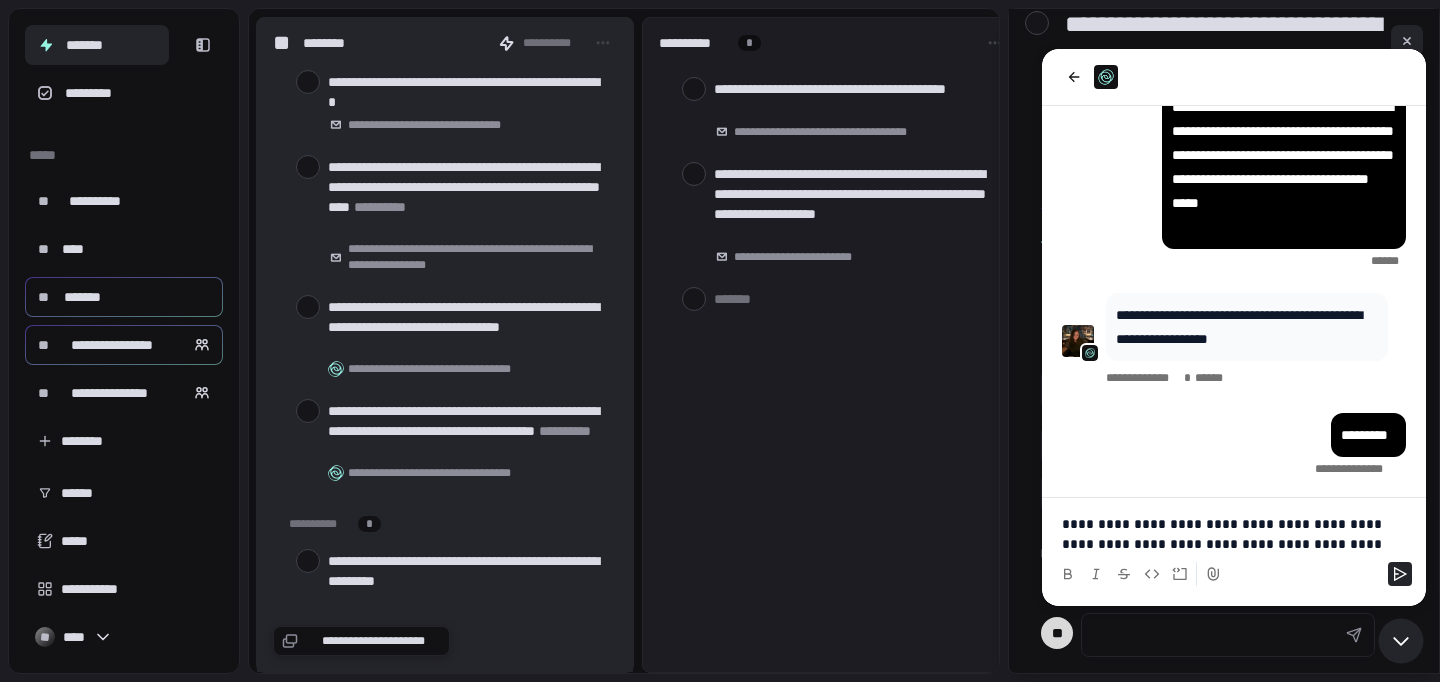 click on "**********" at bounding box center [1234, 534] 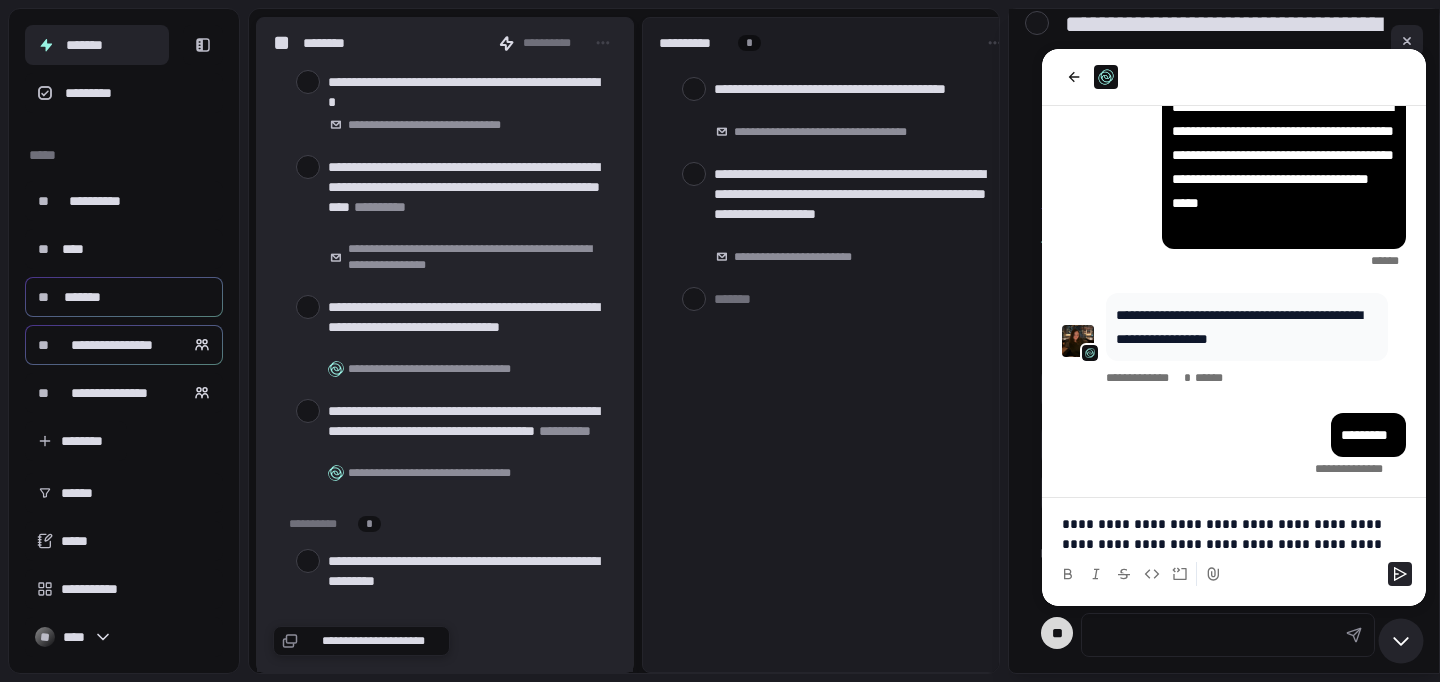 click on "**********" at bounding box center (1234, 534) 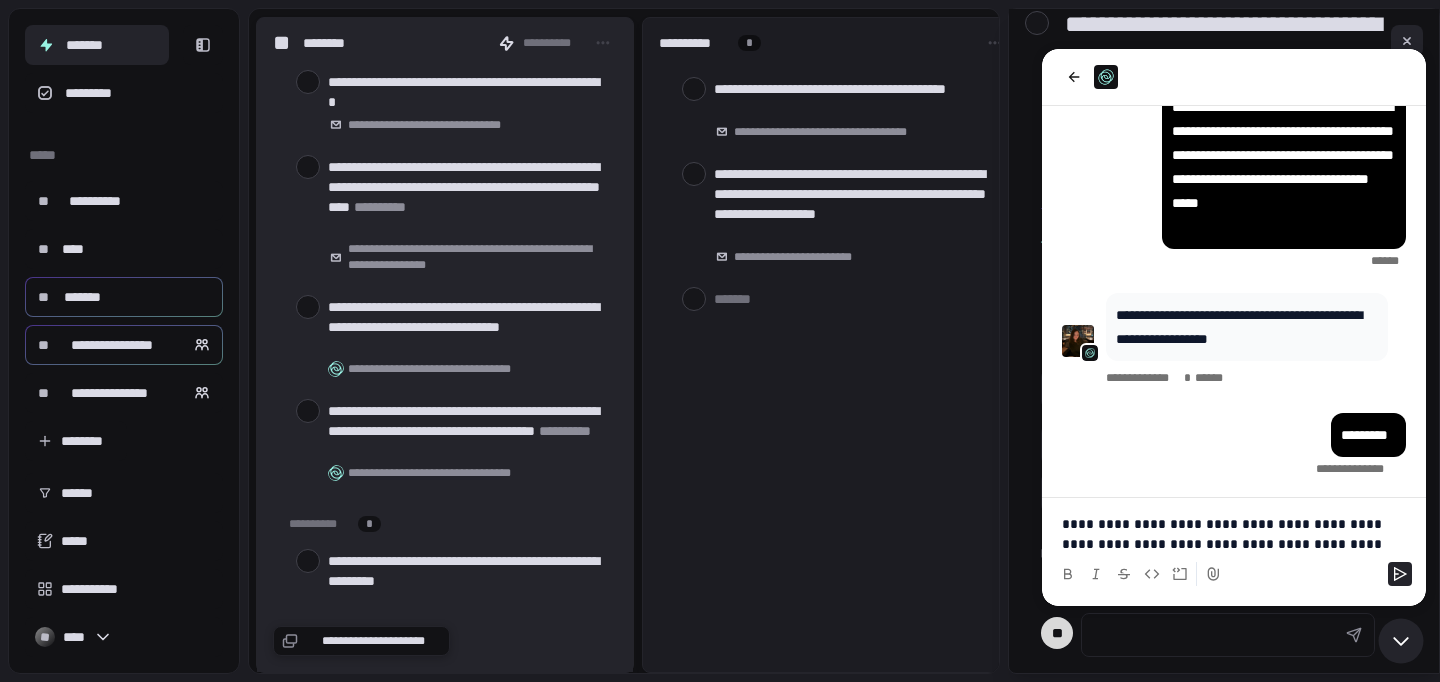 scroll, scrollTop: 6951, scrollLeft: 0, axis: vertical 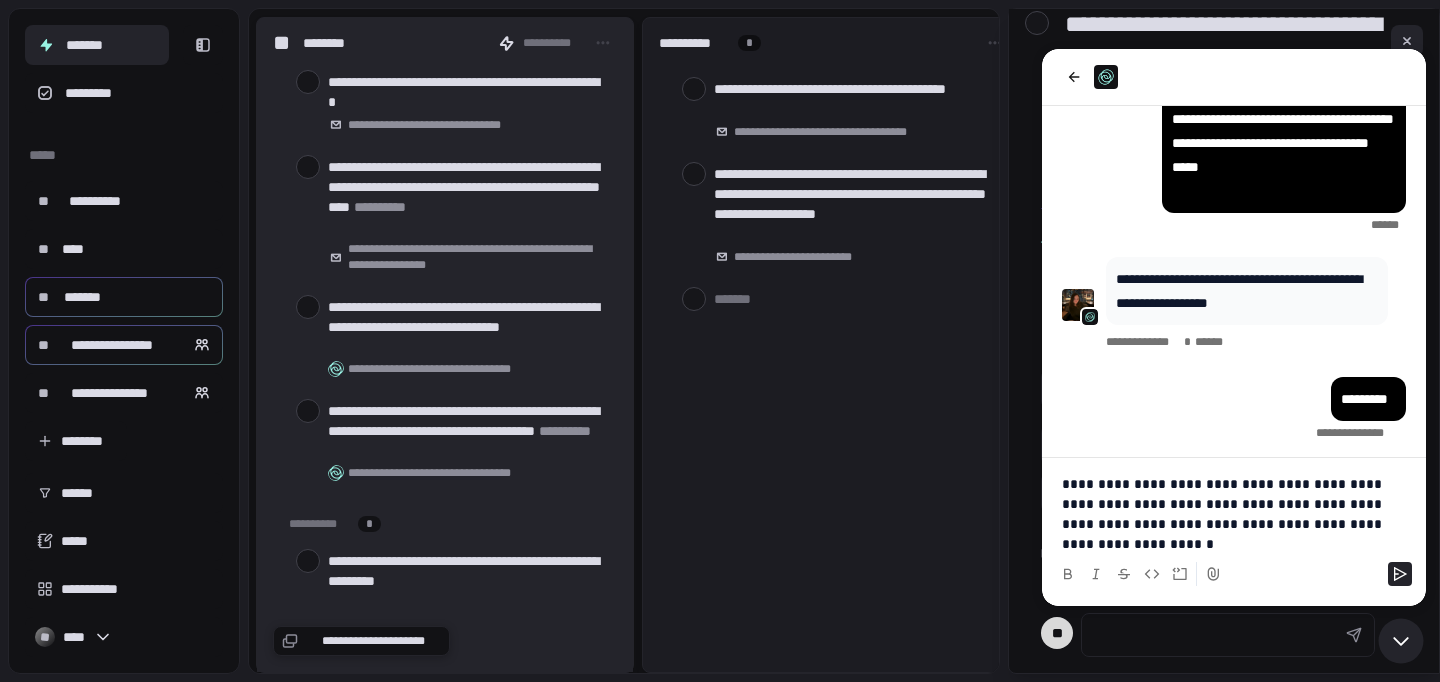 click 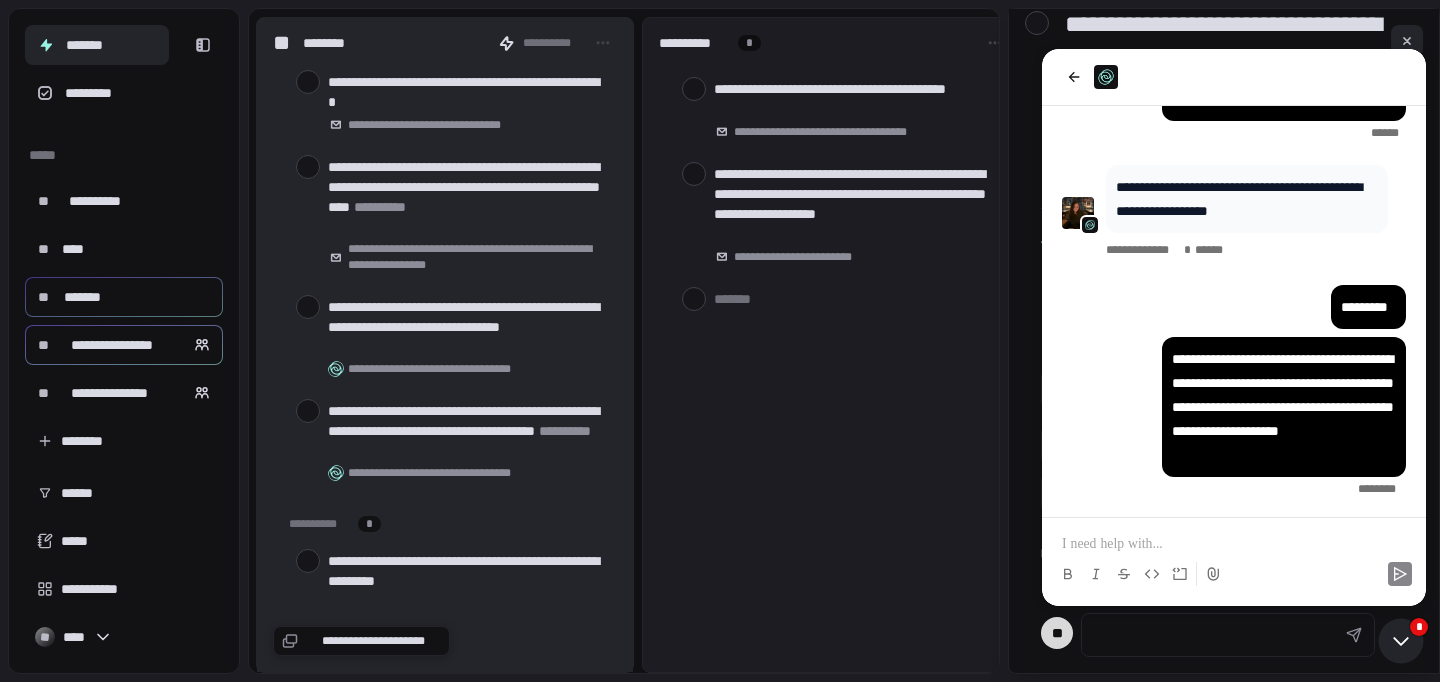 click on "**********" at bounding box center (112, 345) 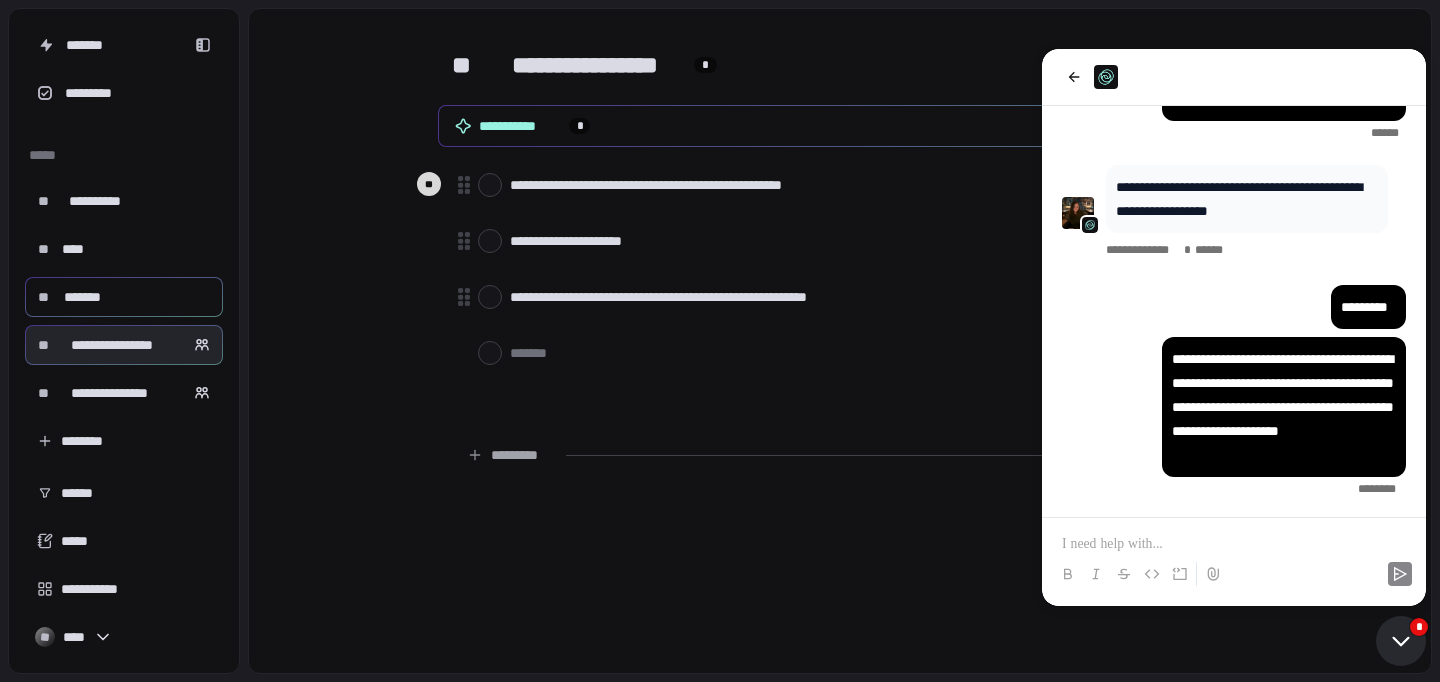 click 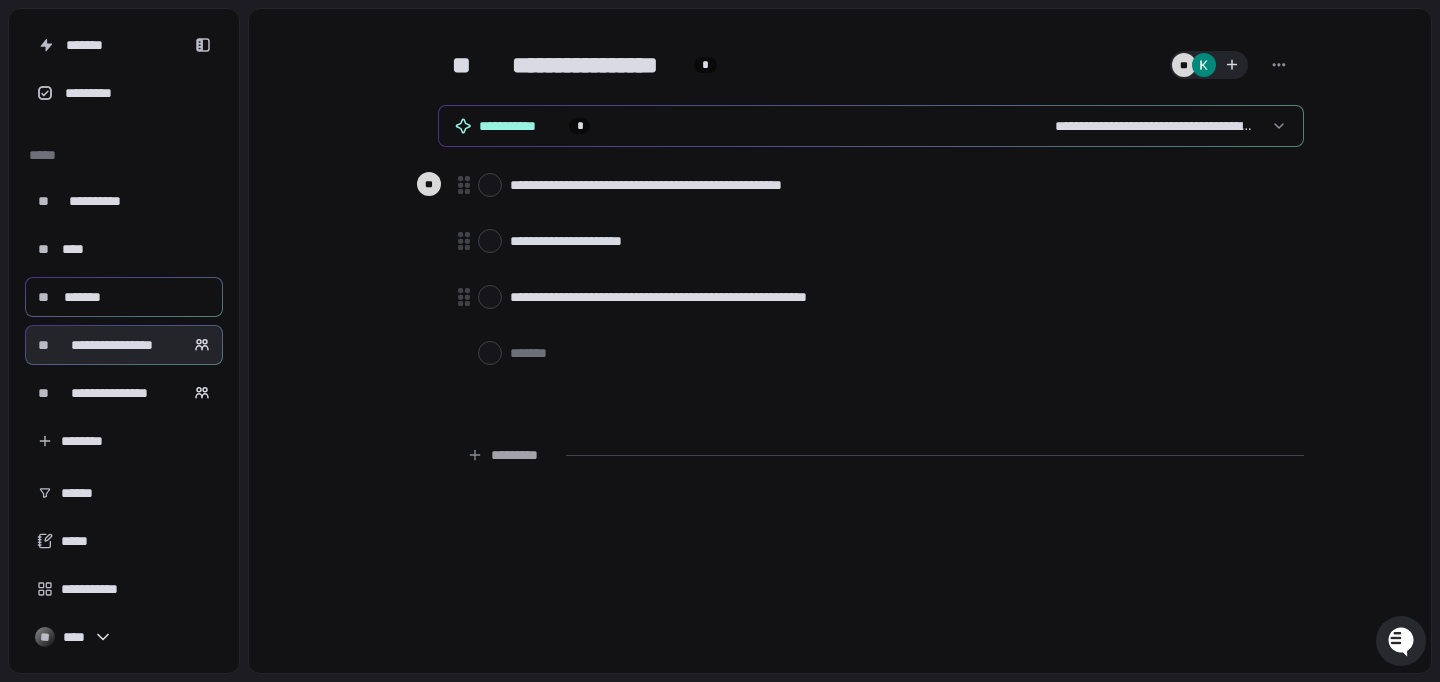 click 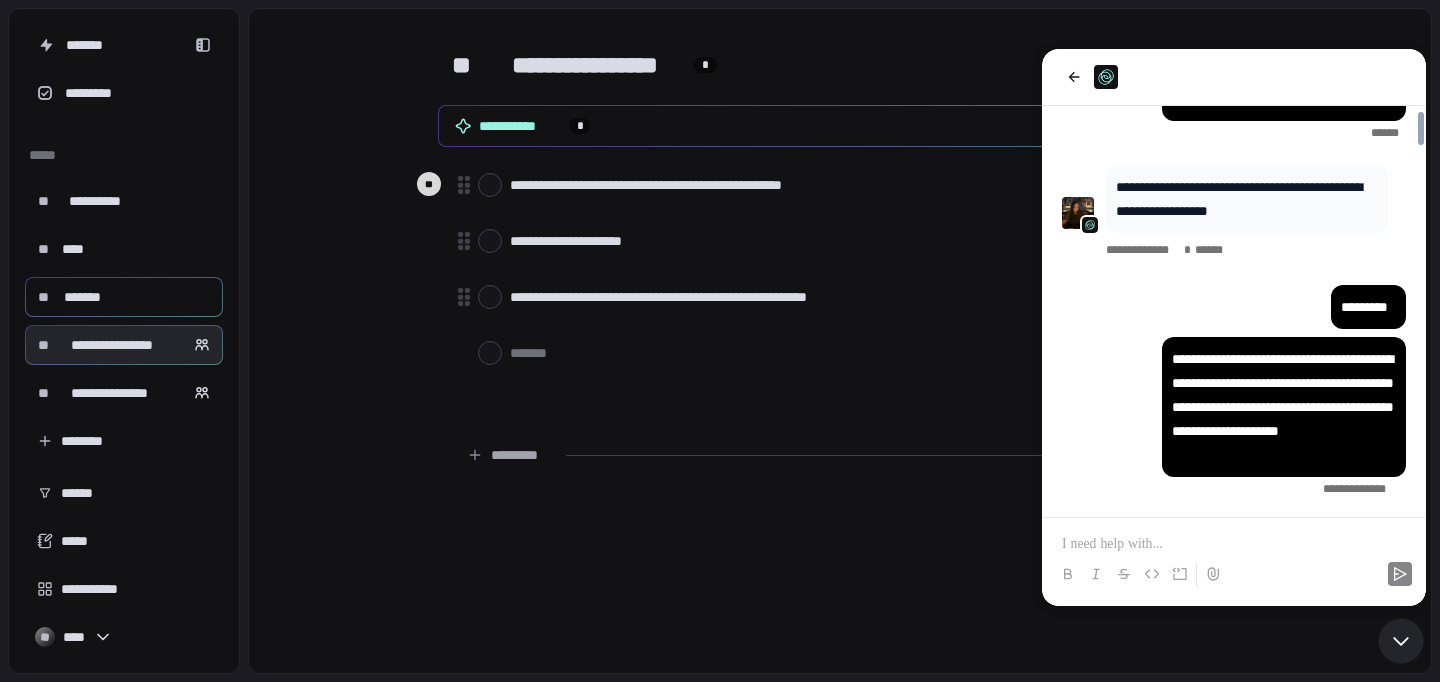 scroll, scrollTop: 7067, scrollLeft: 0, axis: vertical 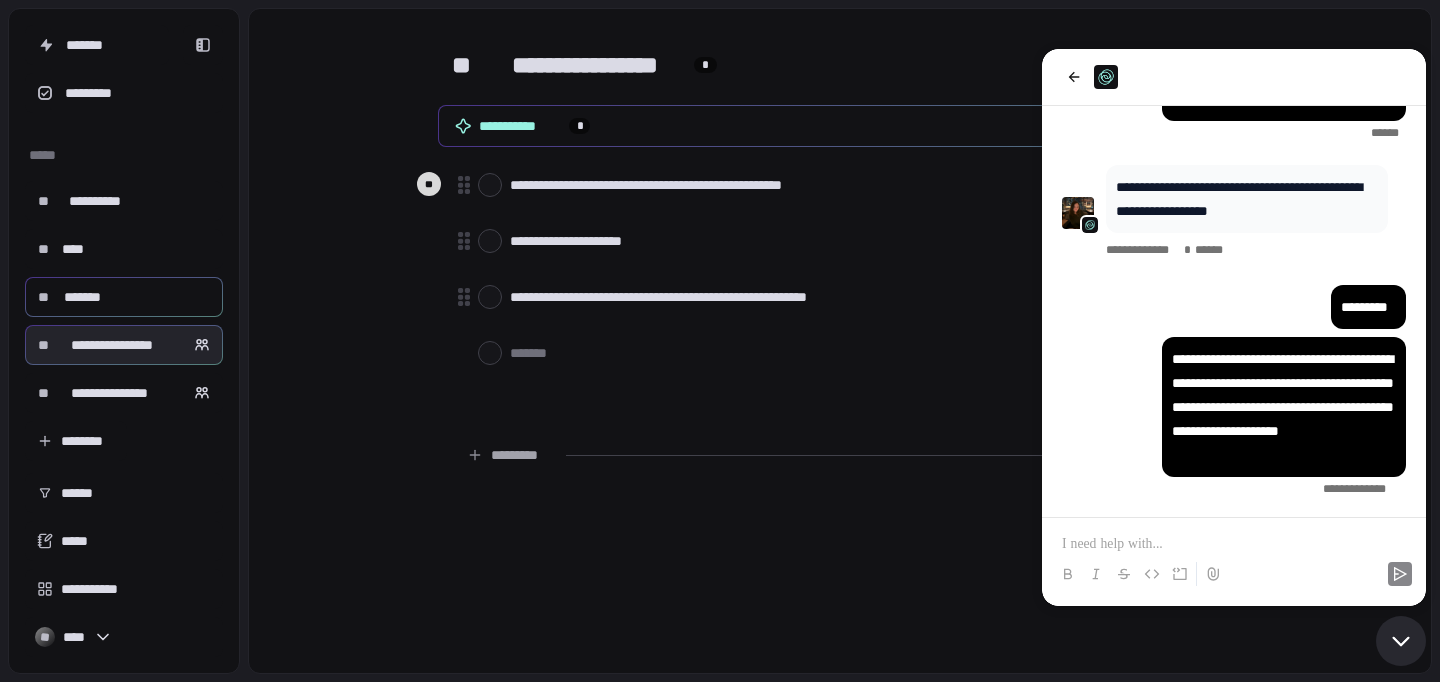 click 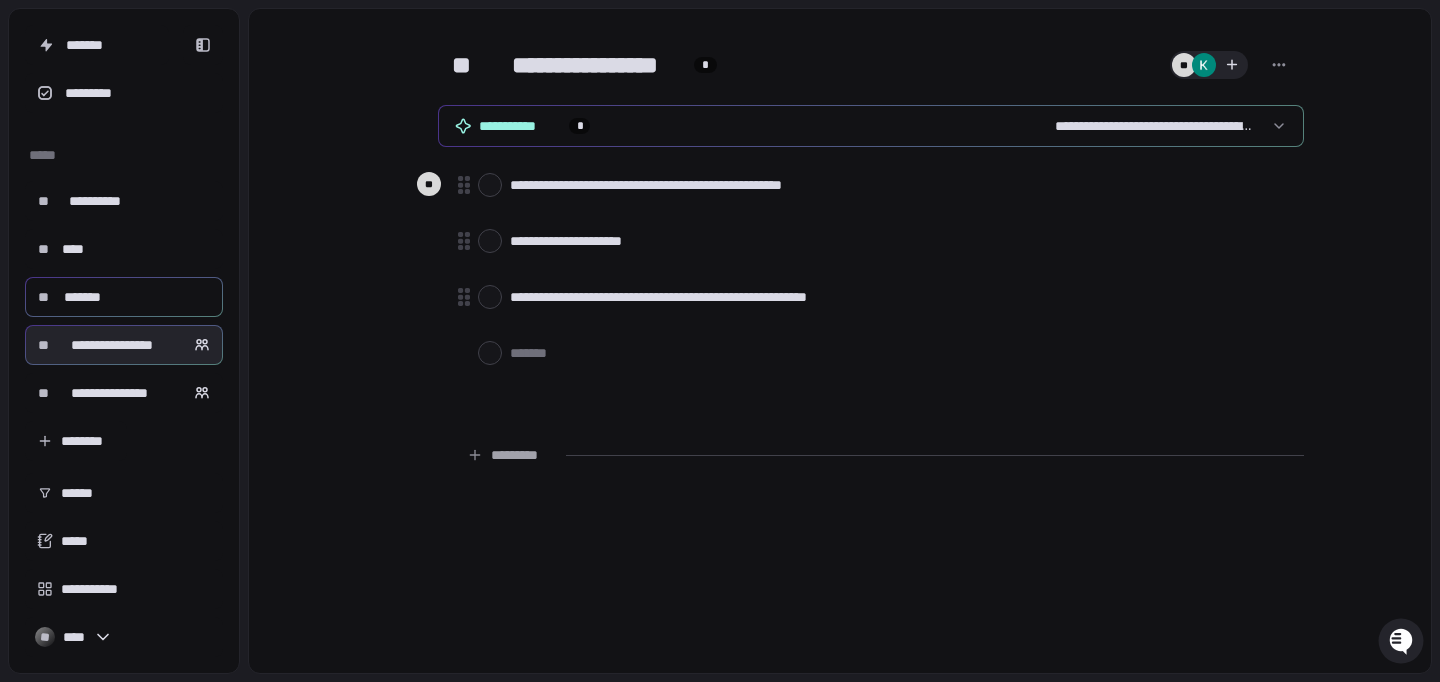 click on "**********" at bounding box center (520, 126) 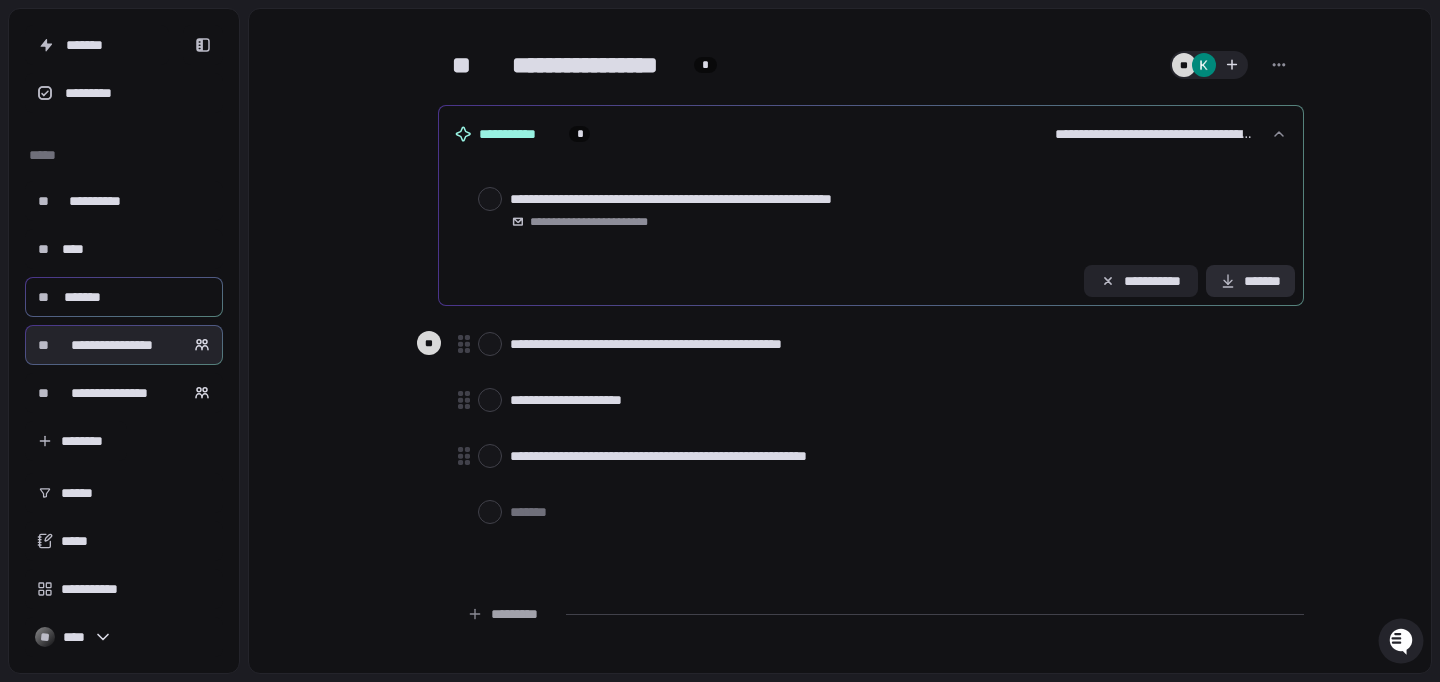 click on "*******" at bounding box center (1250, 281) 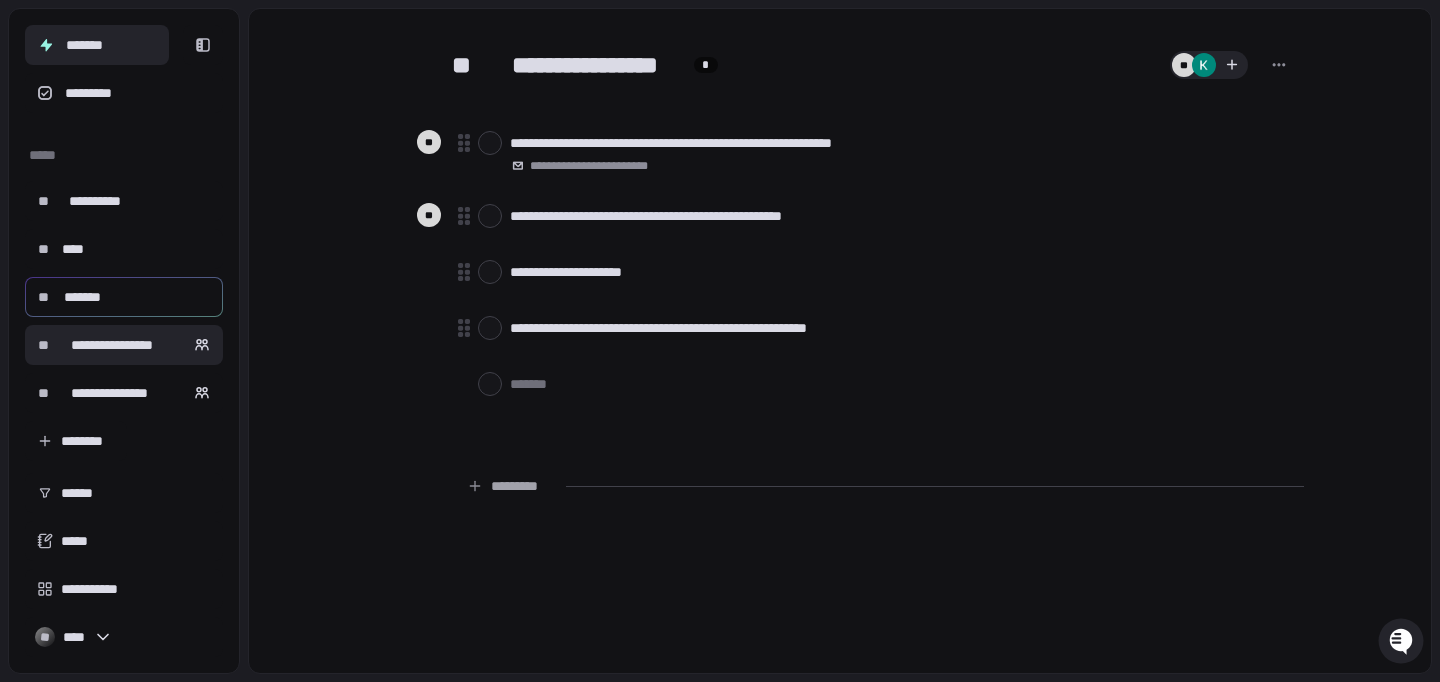 click on "*******" at bounding box center [97, 45] 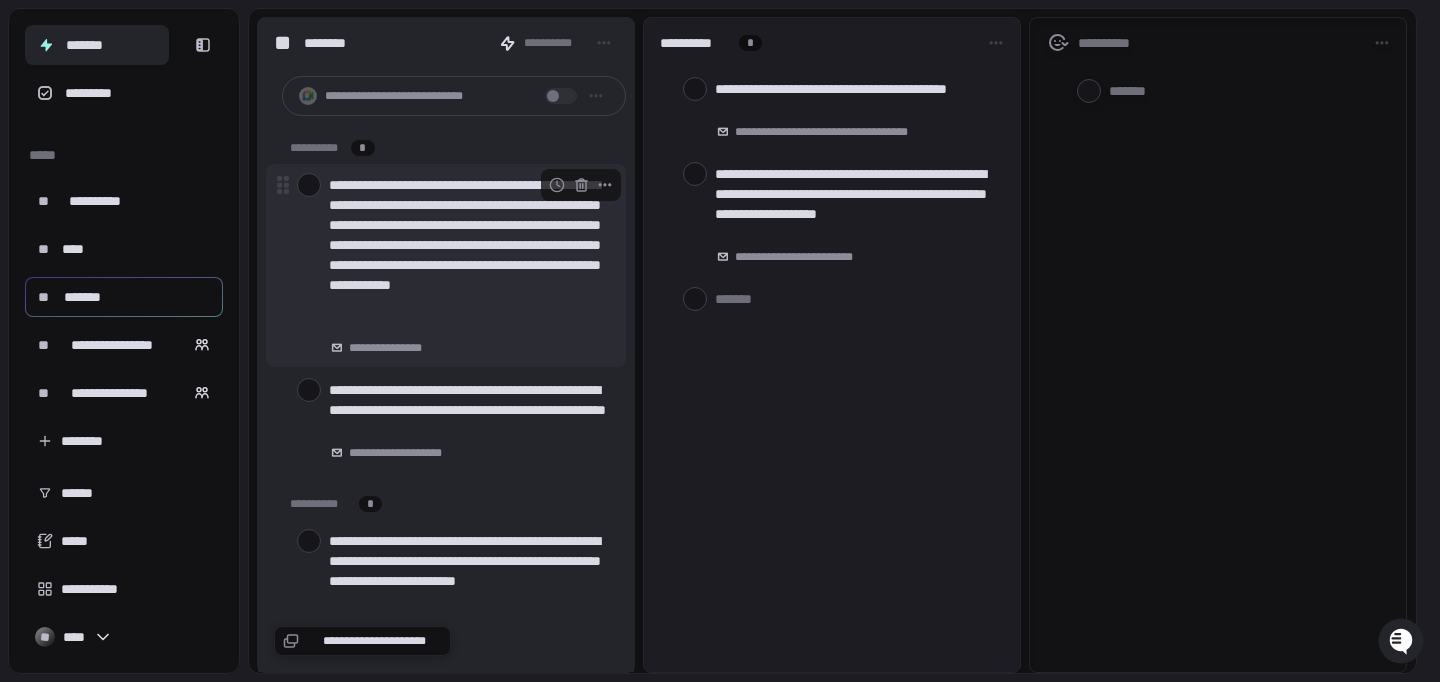 click on "**********" at bounding box center (469, 255) 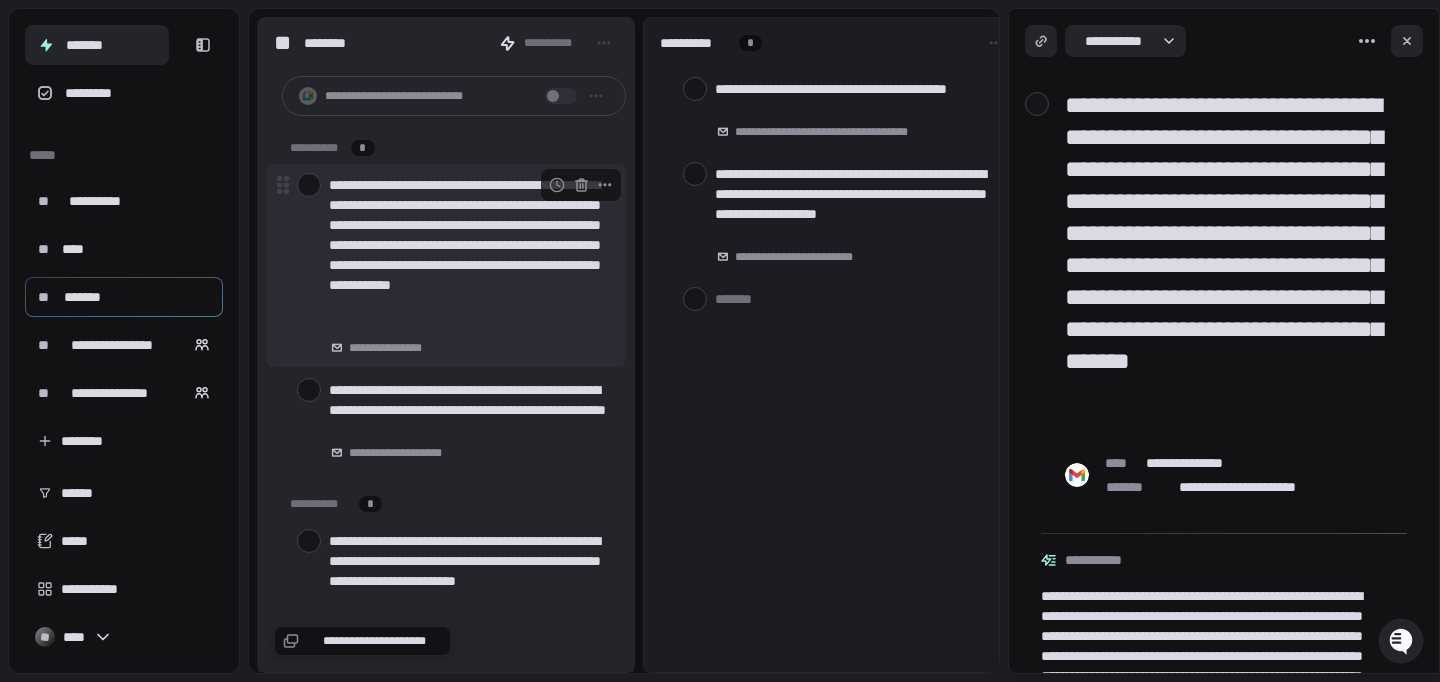 click on "**********" at bounding box center [469, 255] 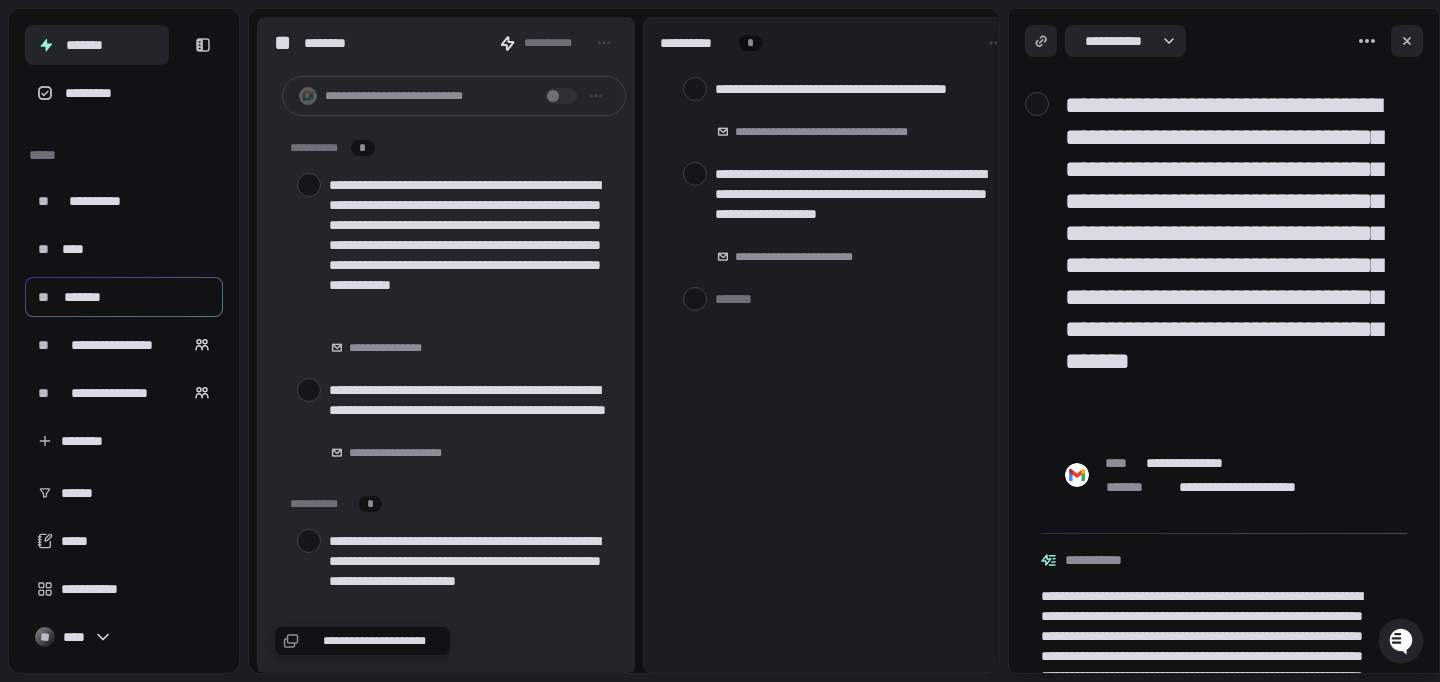 scroll, scrollTop: 32, scrollLeft: 0, axis: vertical 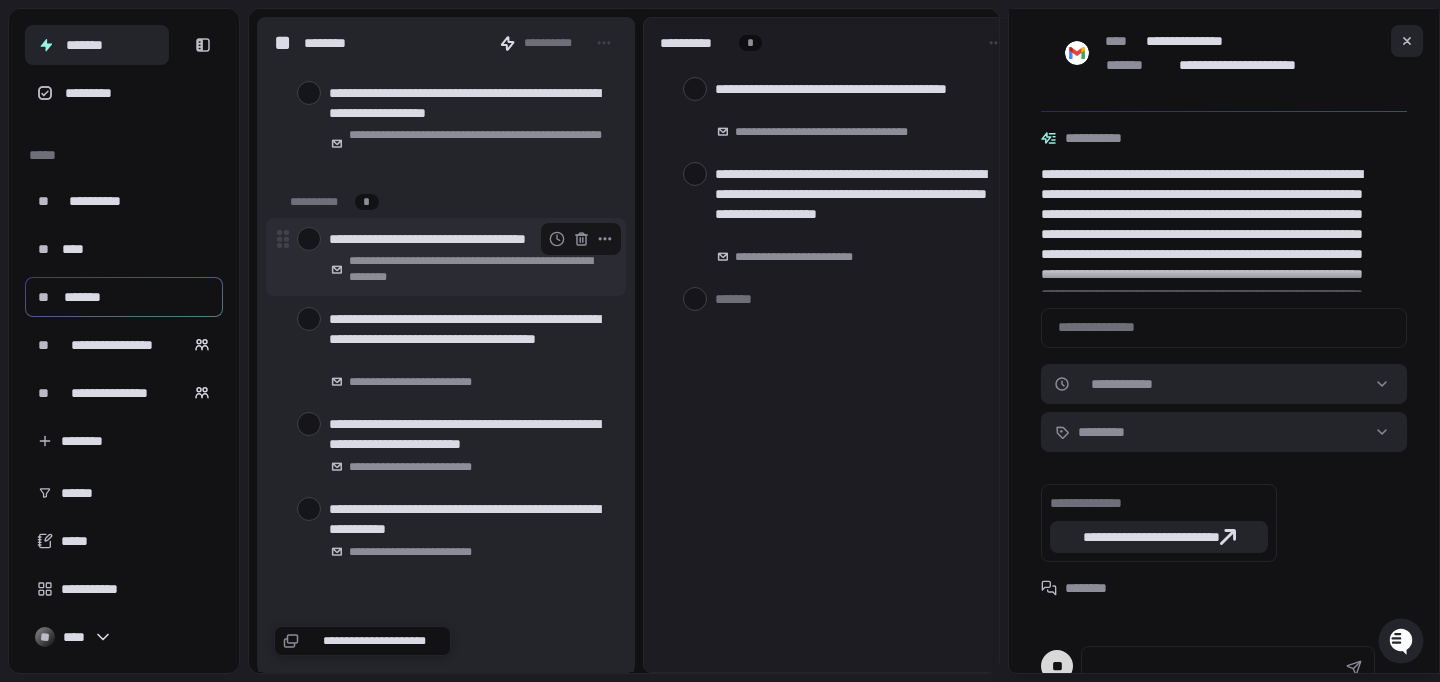 click on "**********" at bounding box center [469, 239] 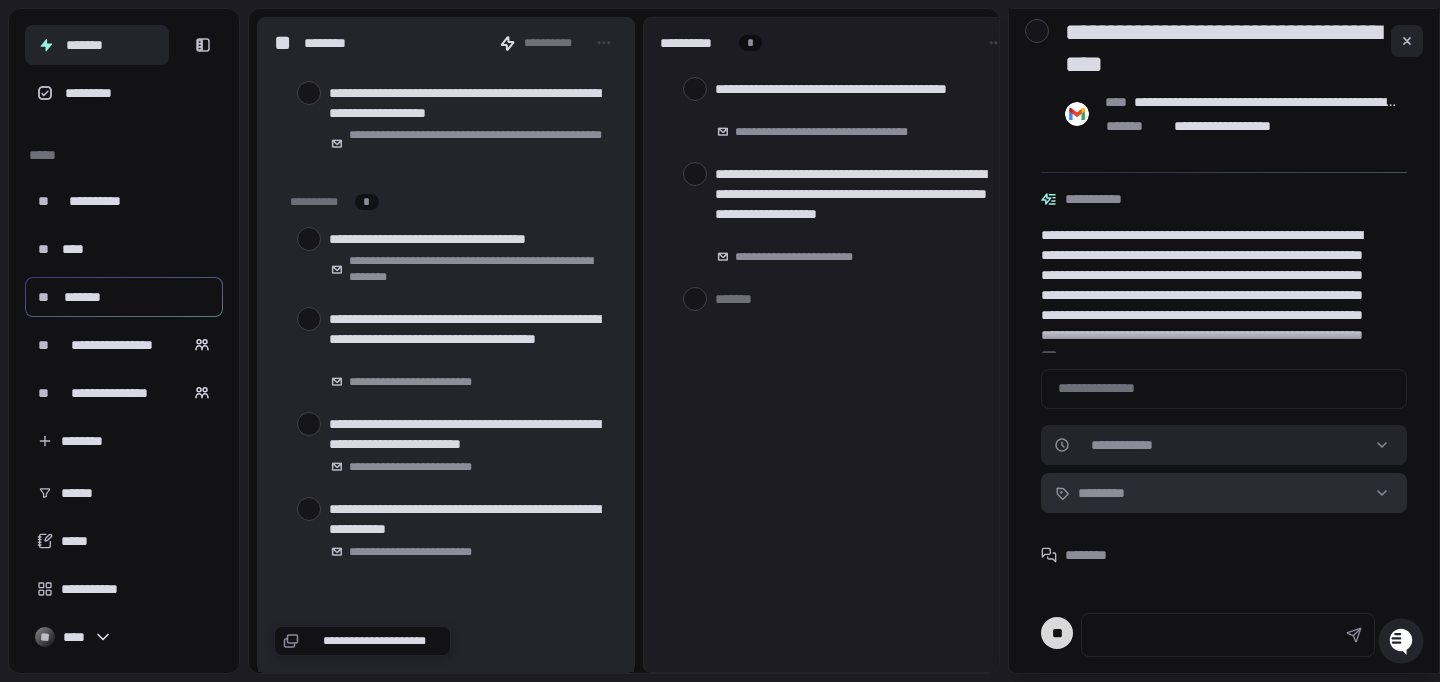 scroll, scrollTop: 72, scrollLeft: 0, axis: vertical 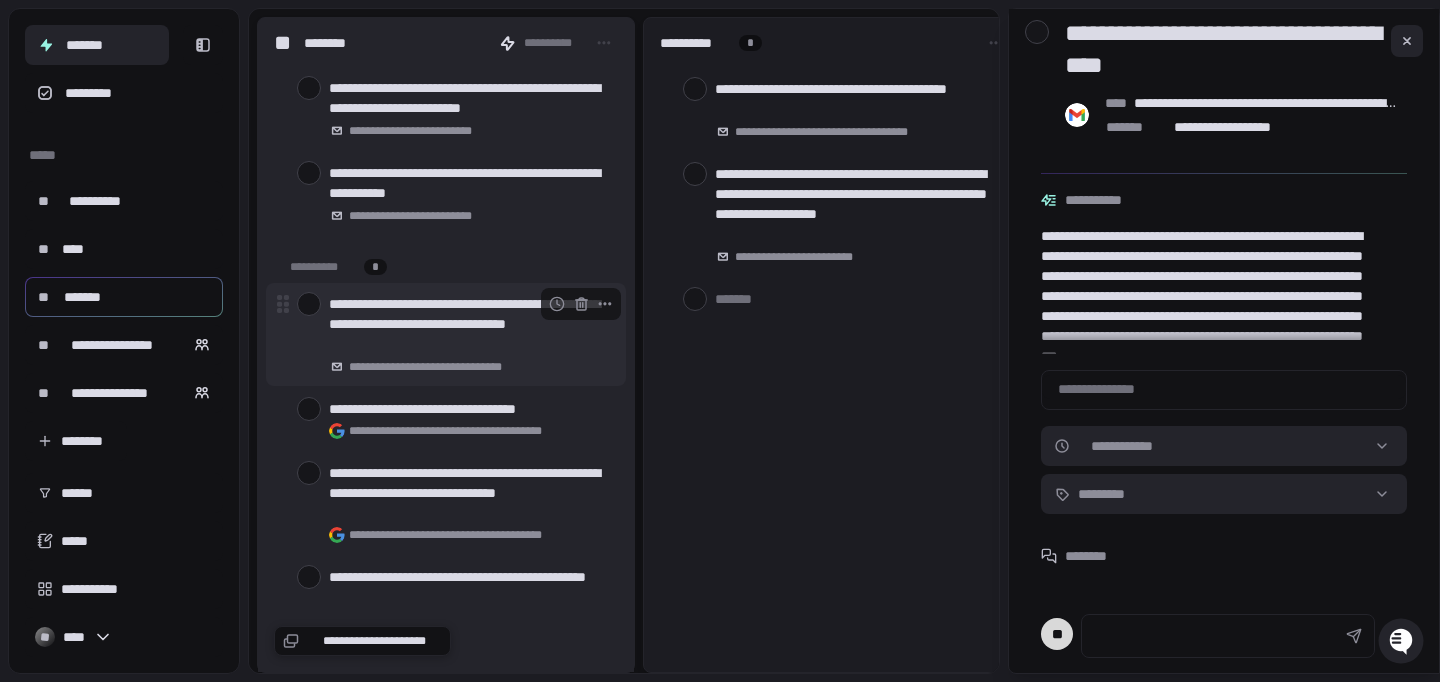 click on "**********" at bounding box center (469, 324) 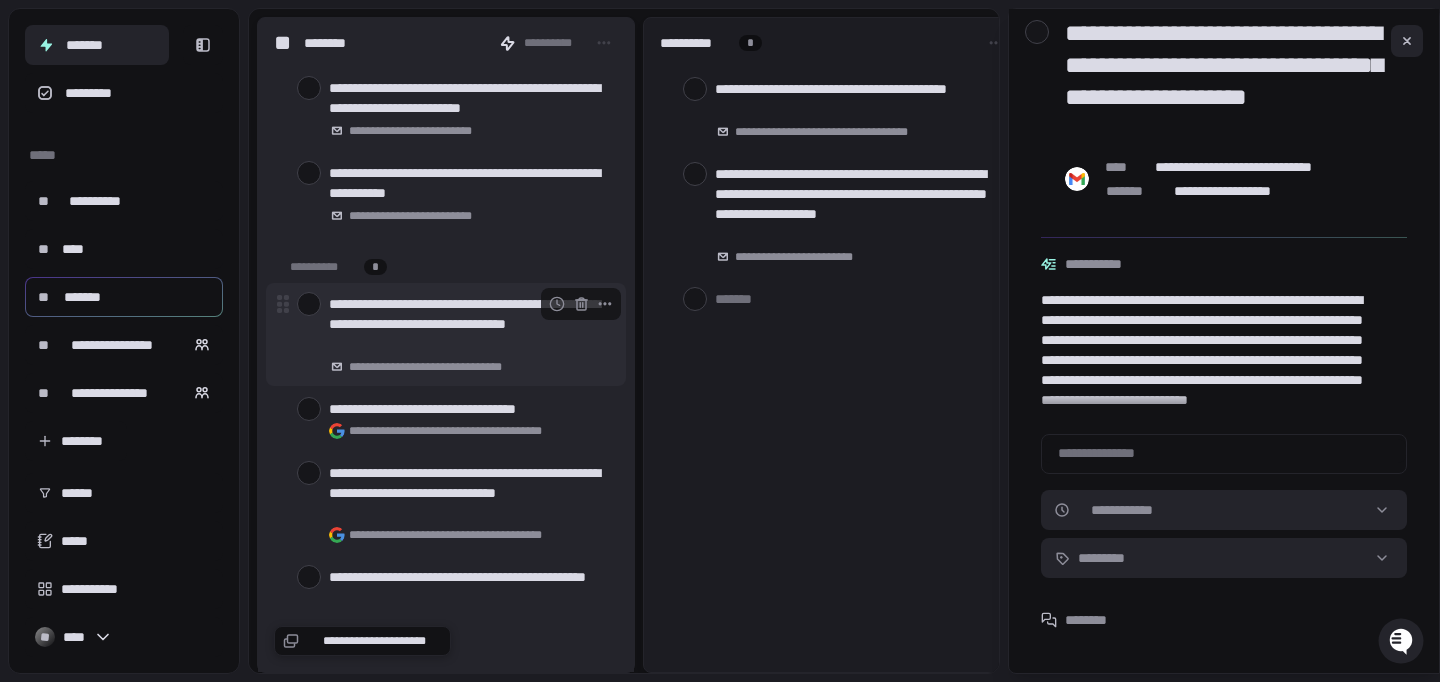 click on "**********" at bounding box center [469, 324] 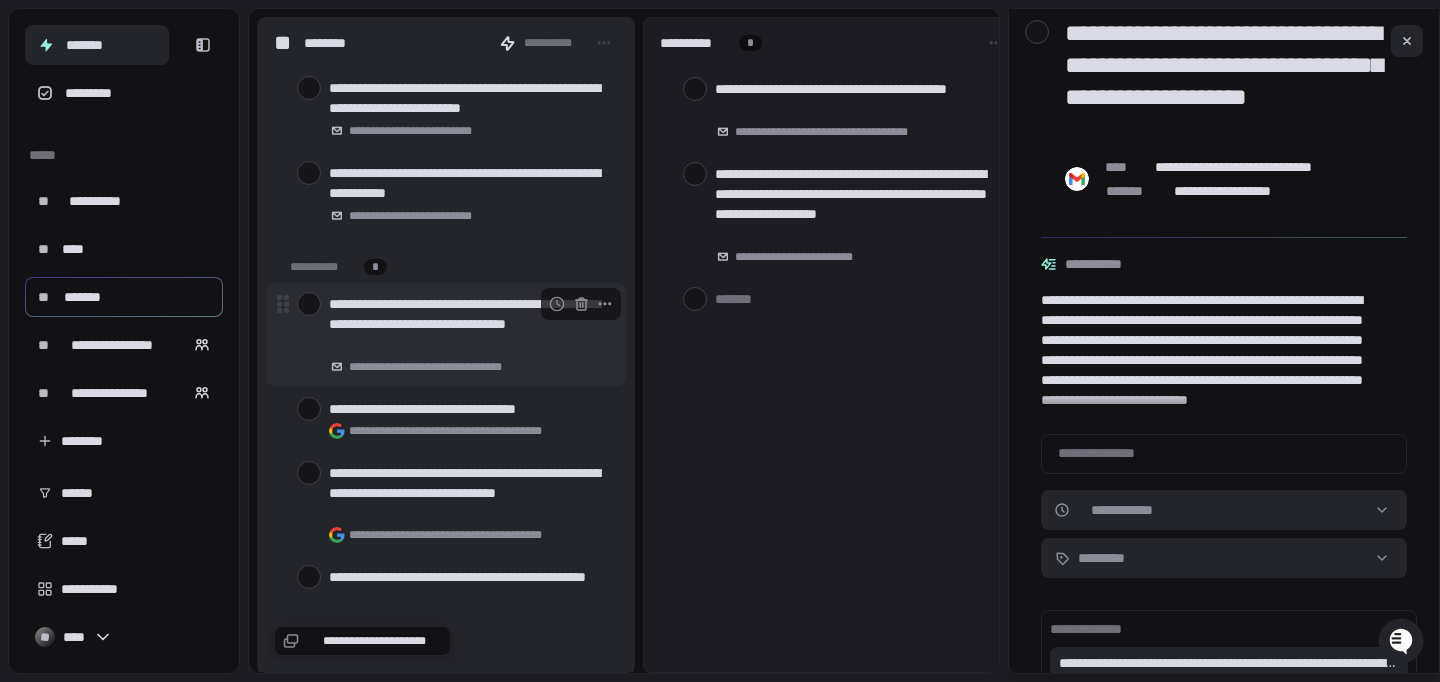 click on "**********" at bounding box center (469, 324) 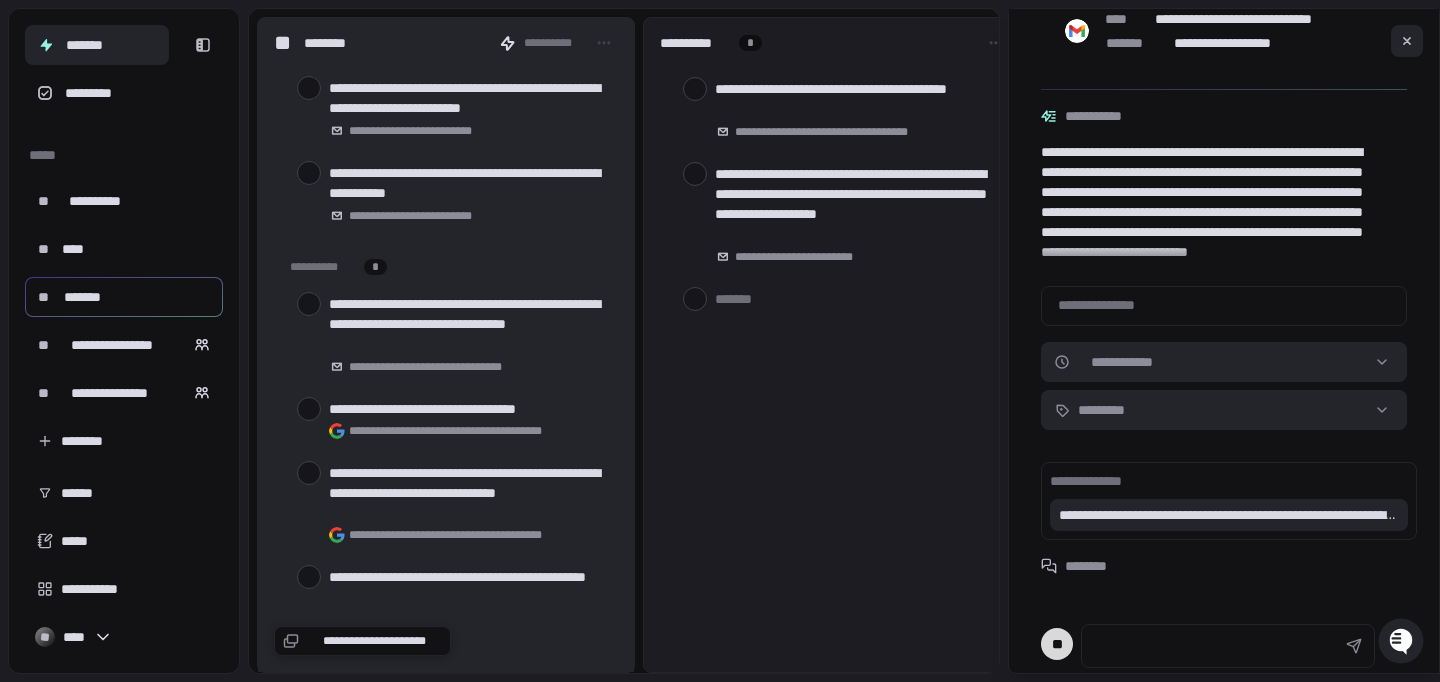 scroll, scrollTop: 231, scrollLeft: 0, axis: vertical 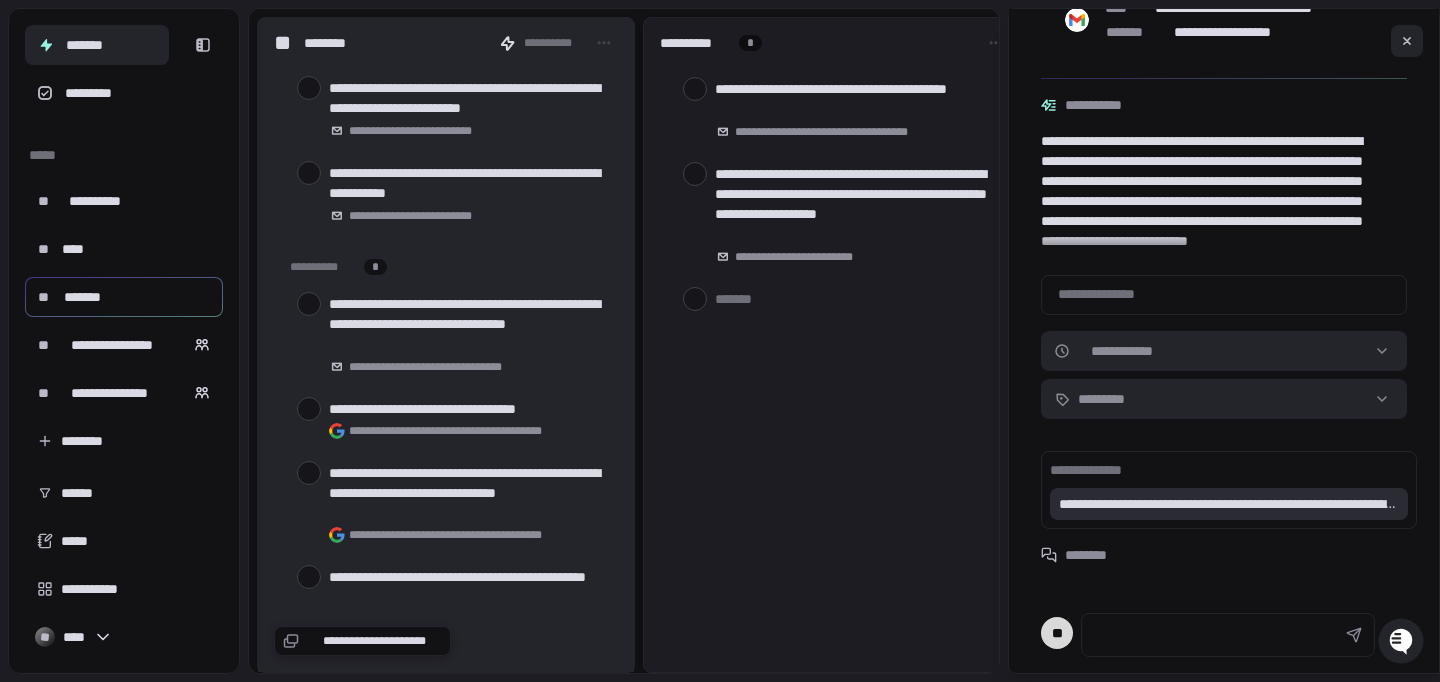 click on "**********" at bounding box center (1229, 504) 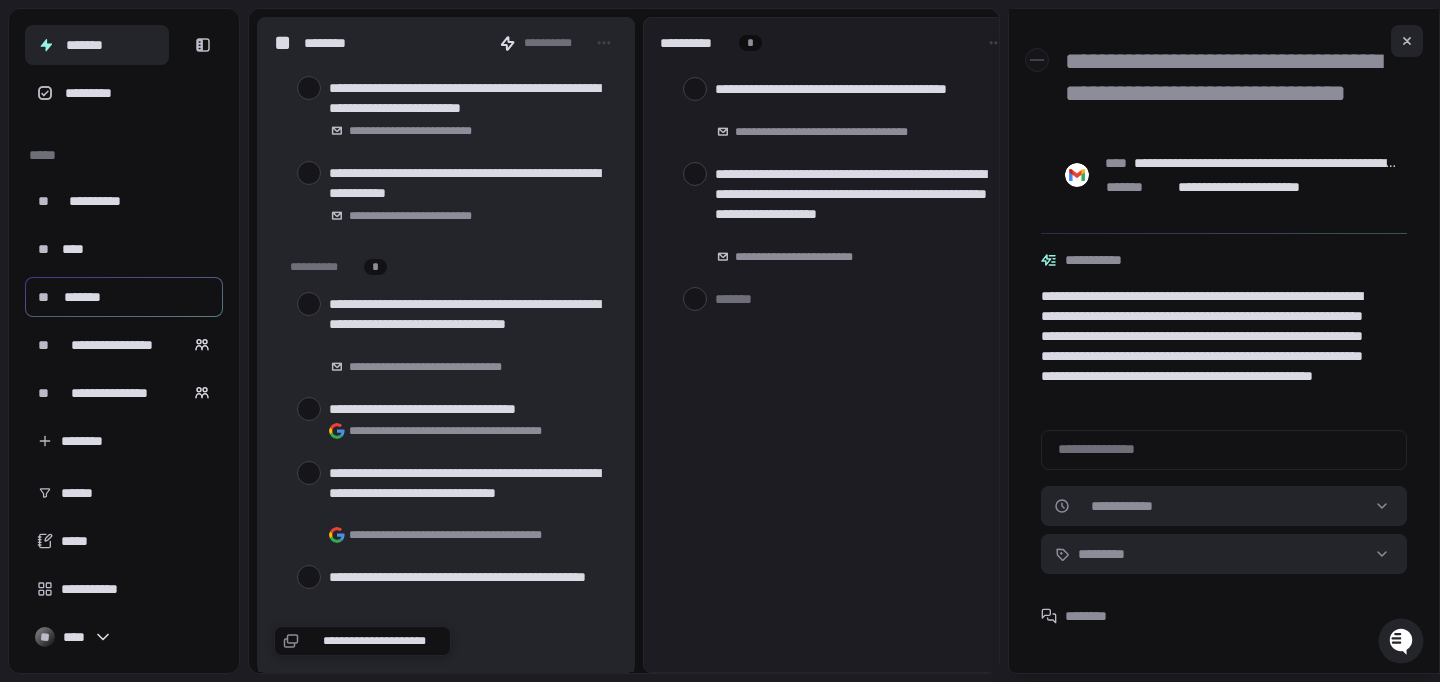 scroll, scrollTop: 135, scrollLeft: 0, axis: vertical 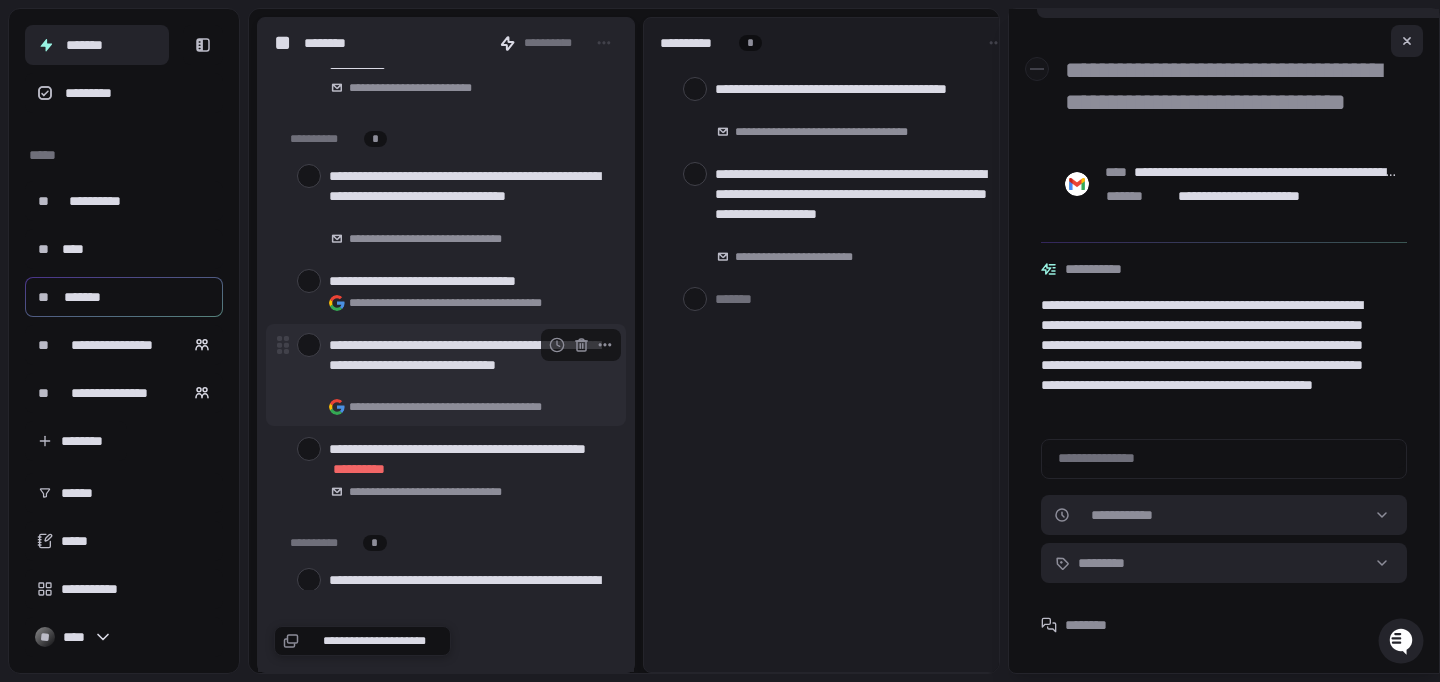 click on "**********" at bounding box center [469, 365] 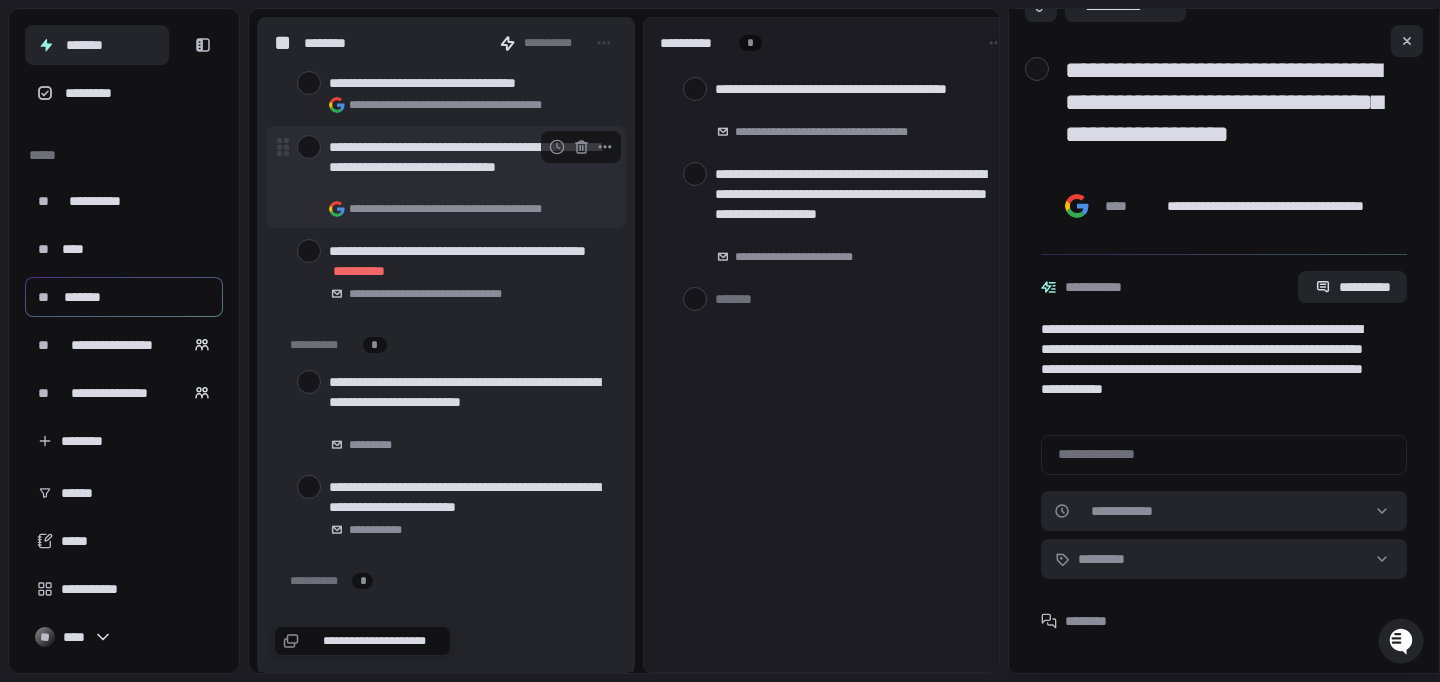 scroll, scrollTop: 3261, scrollLeft: 0, axis: vertical 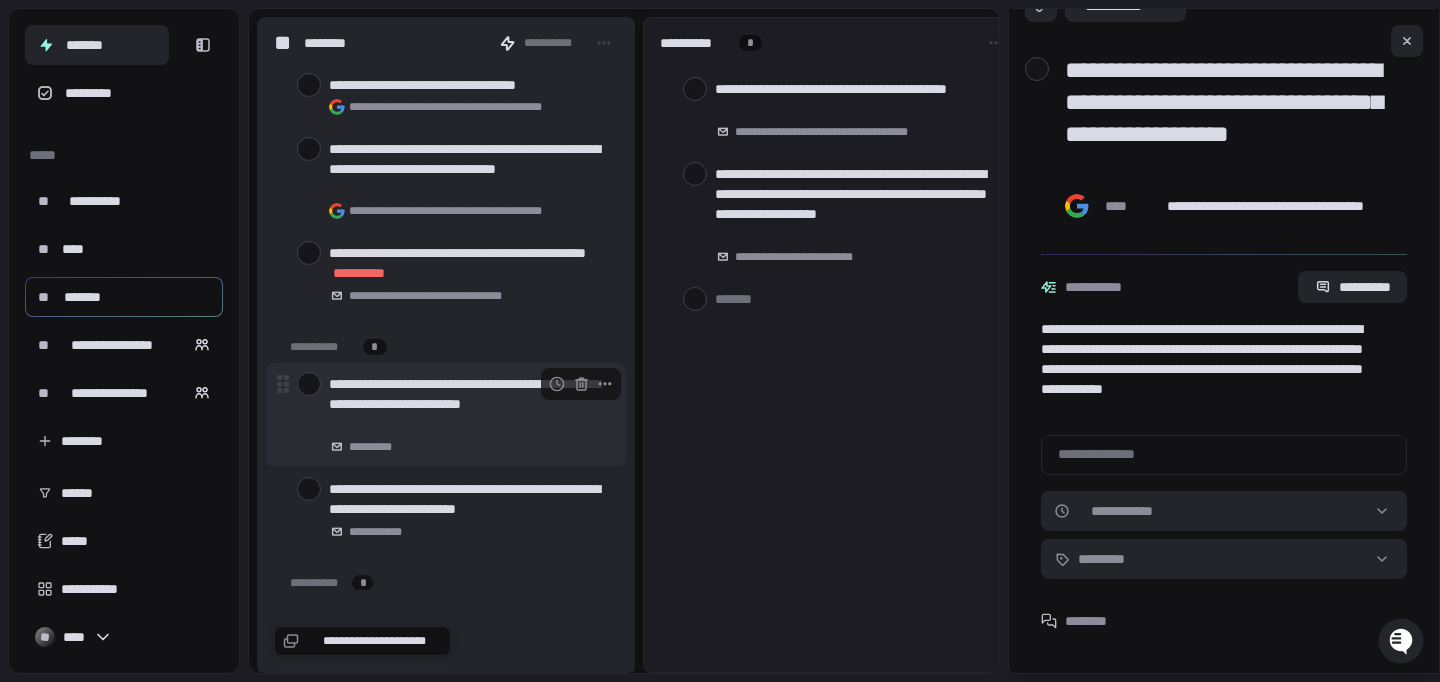 click on "**********" at bounding box center (469, 404) 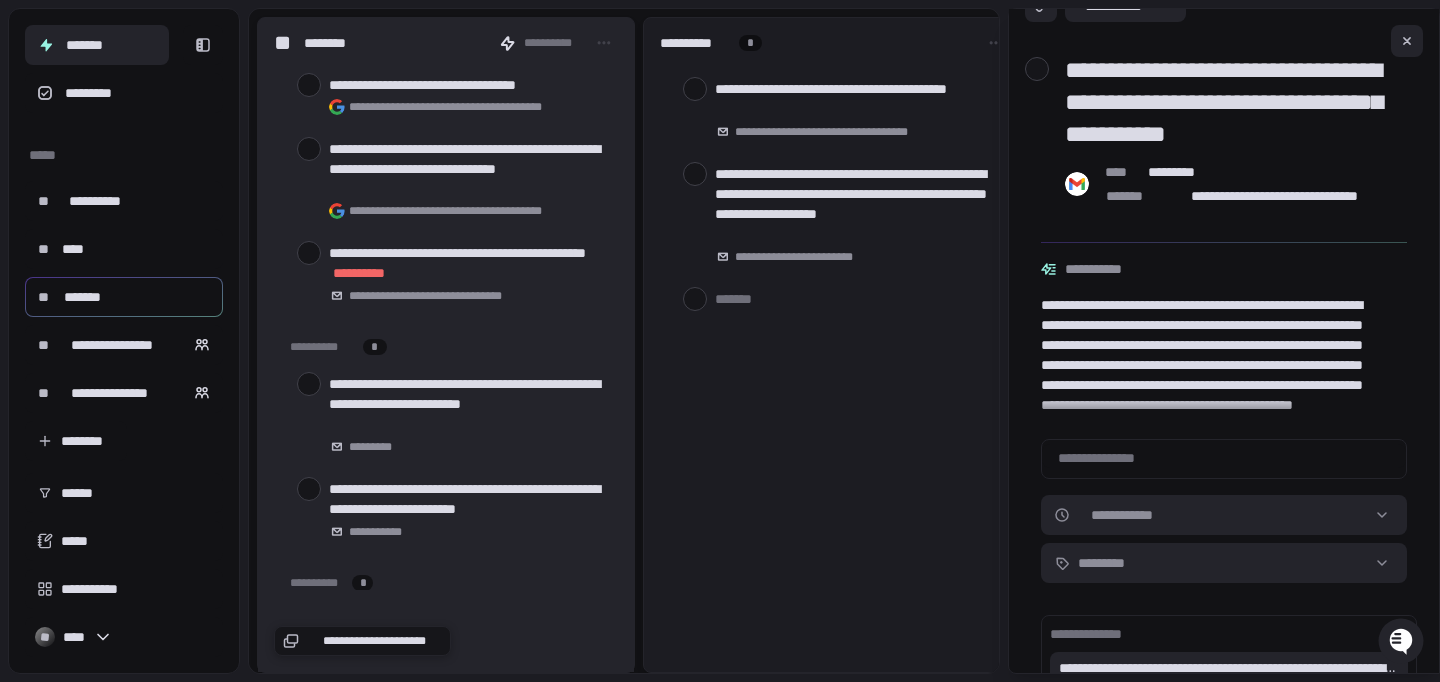 click on "**********" at bounding box center (374, 641) 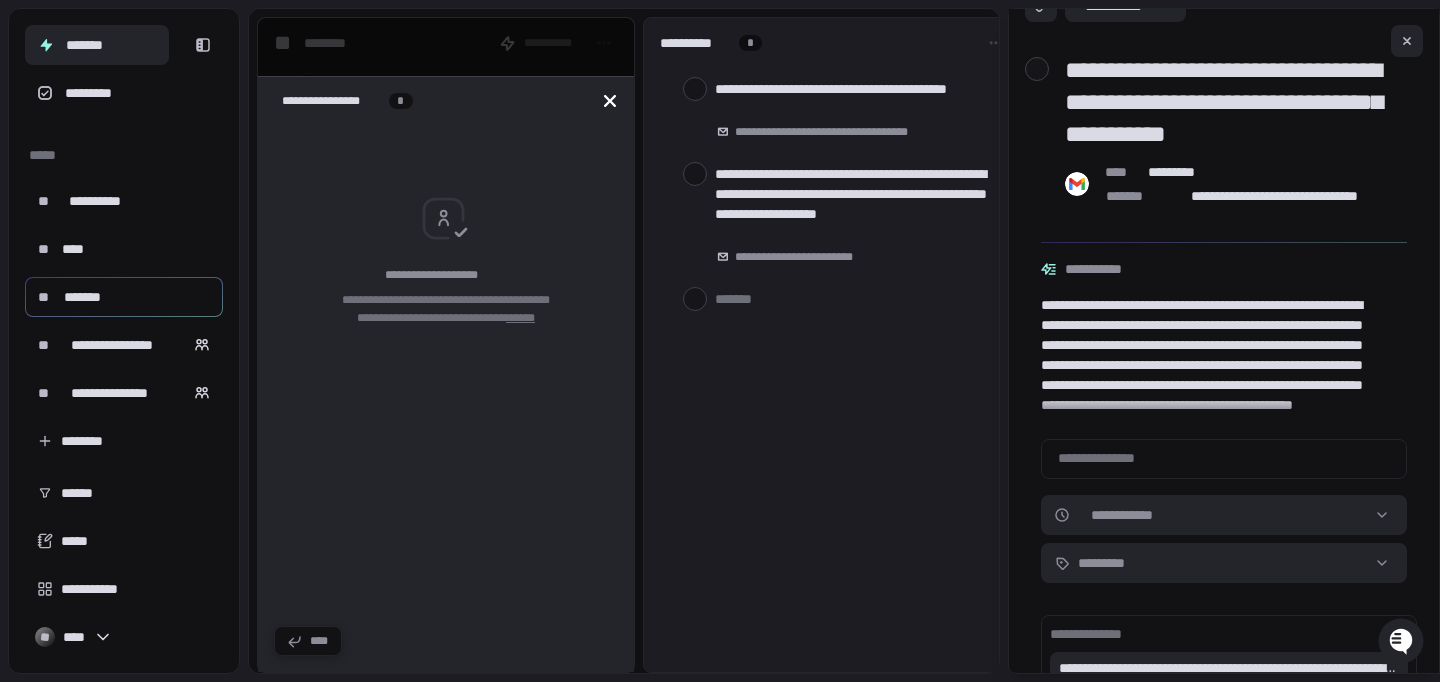 click 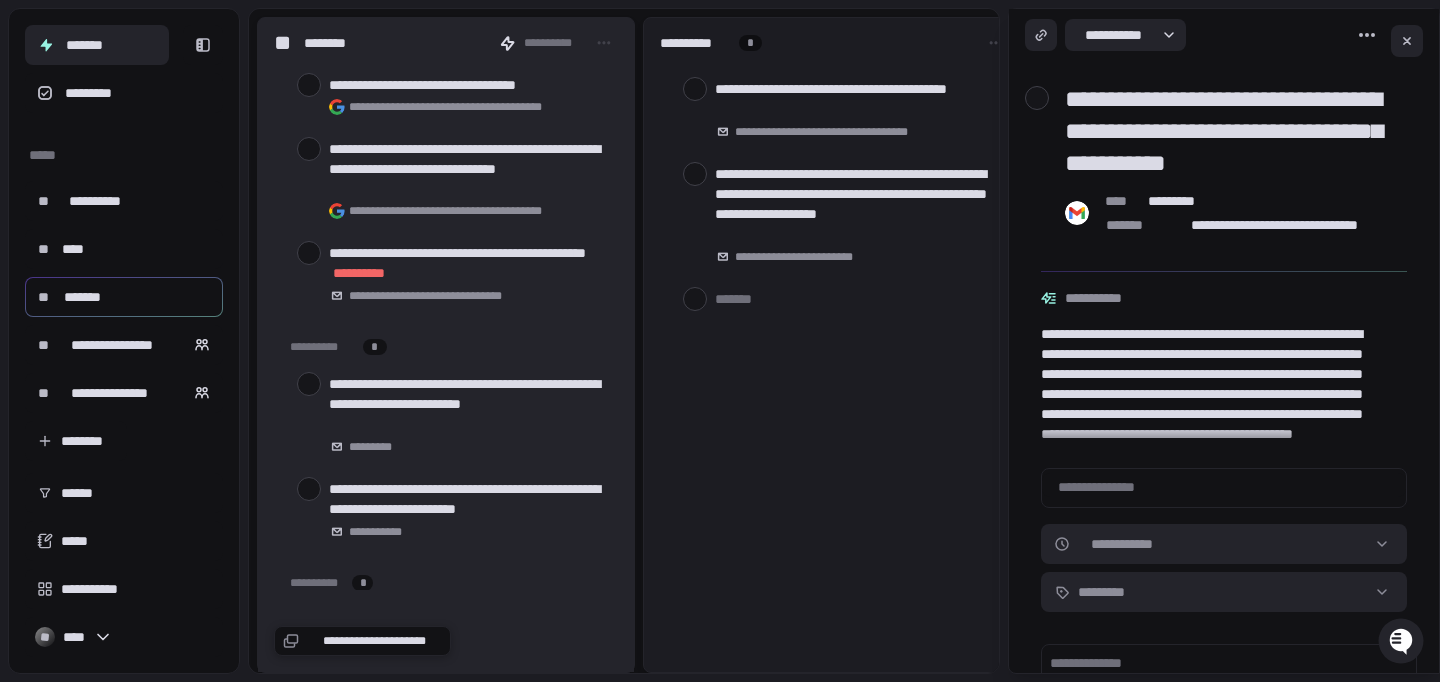 scroll, scrollTop: 0, scrollLeft: 0, axis: both 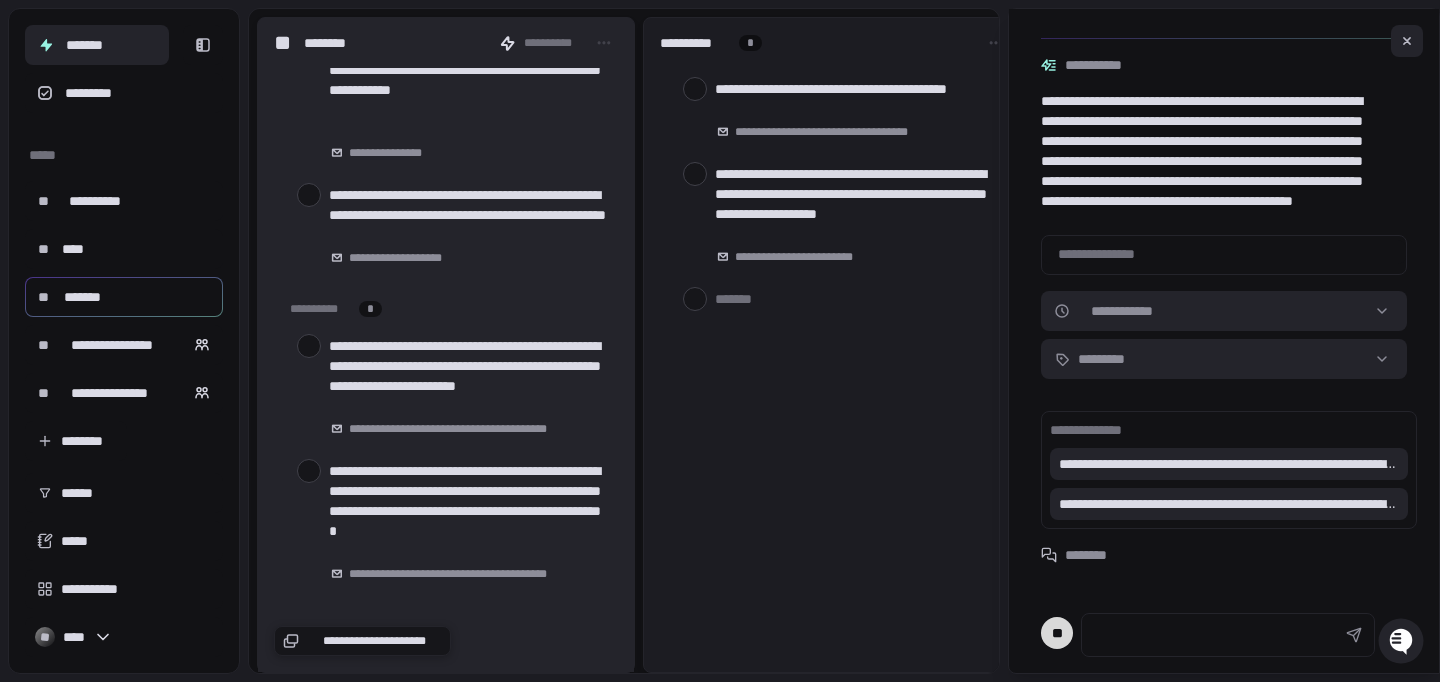 click on "**********" at bounding box center [374, 641] 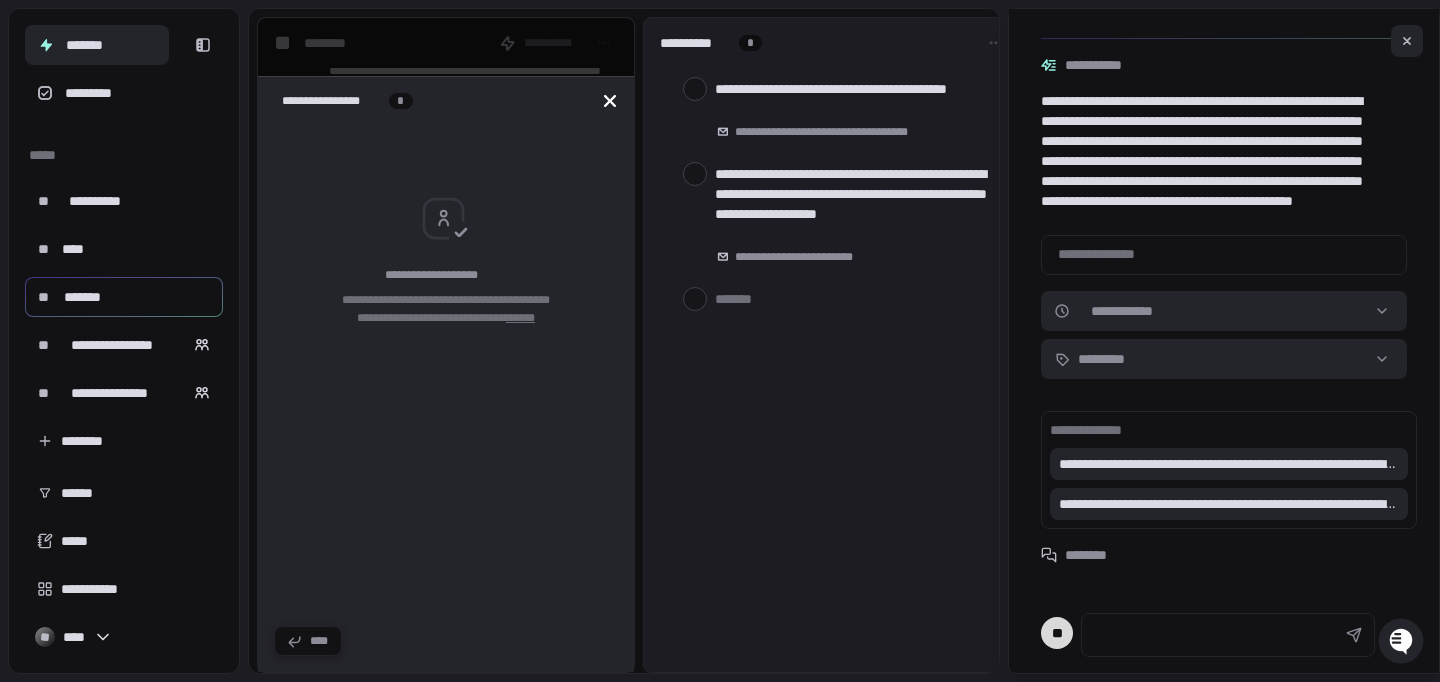 click 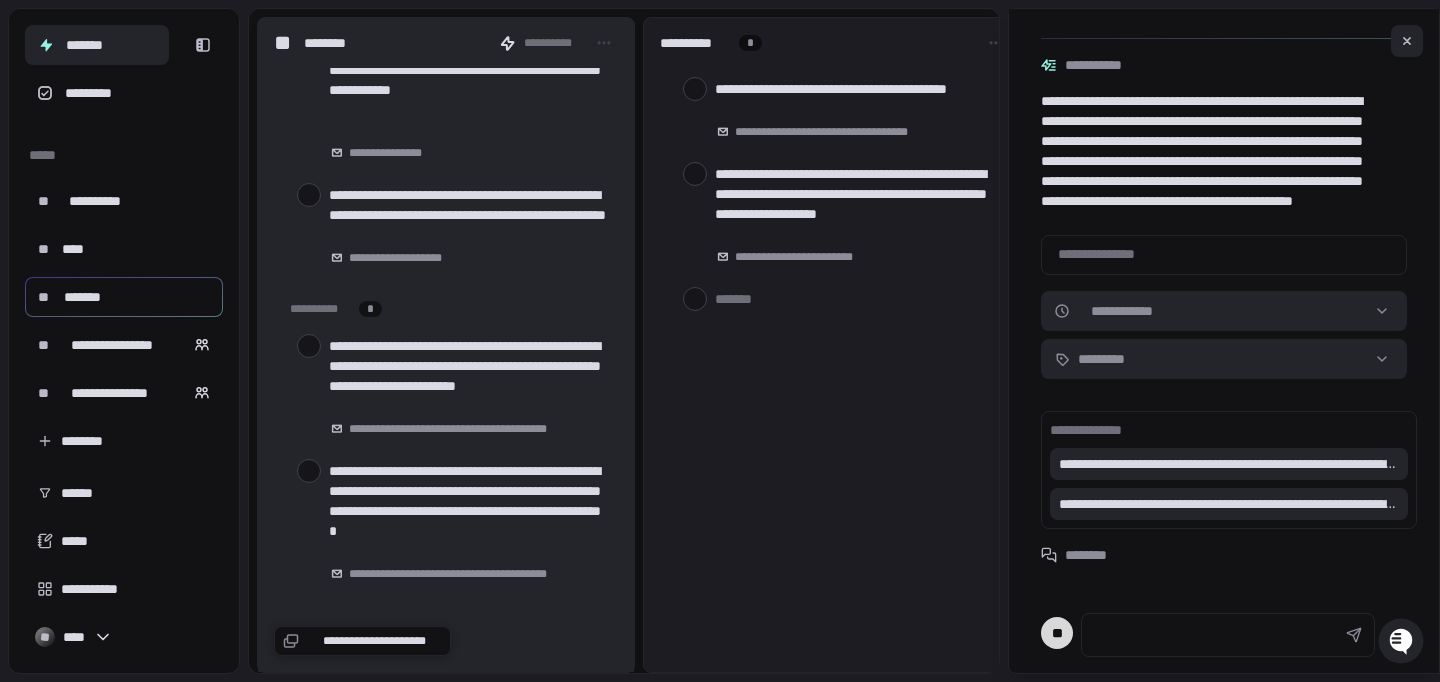 click on "*******" at bounding box center (97, 45) 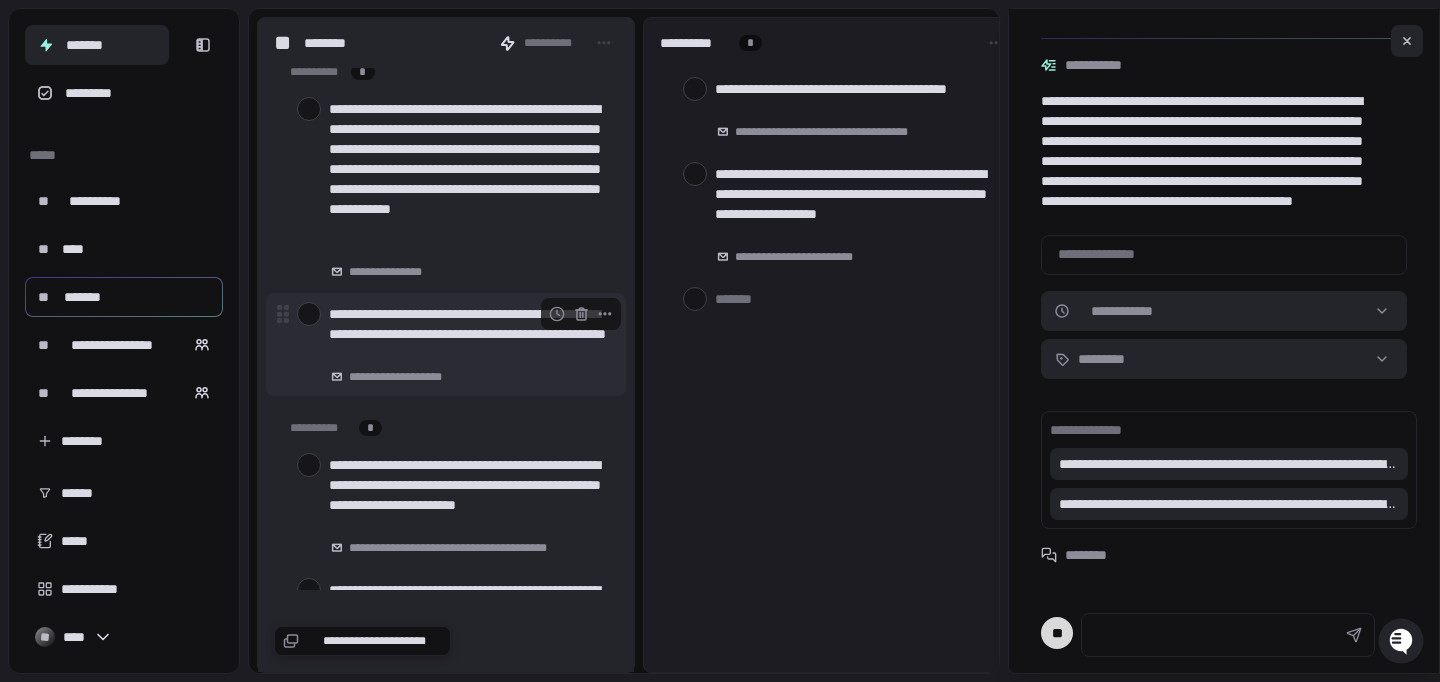 scroll, scrollTop: 0, scrollLeft: 0, axis: both 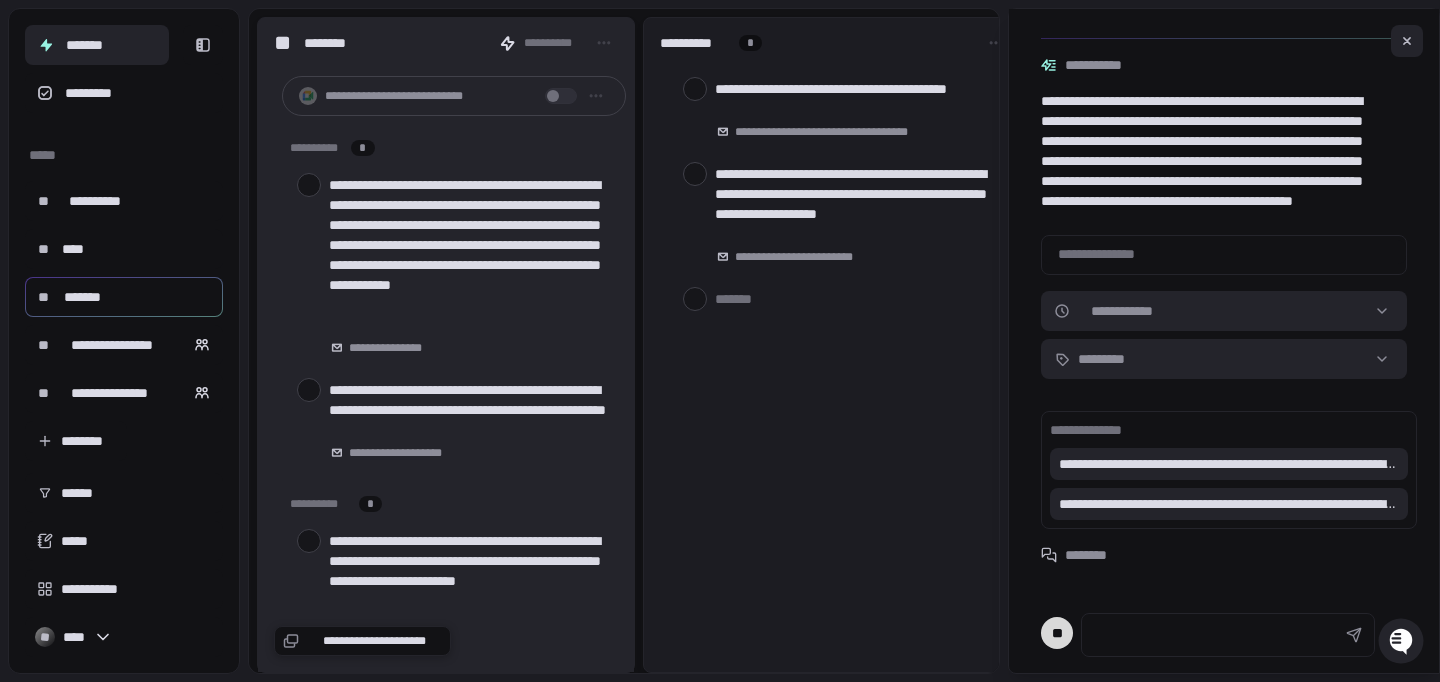 click on "*" at bounding box center (362, 148) 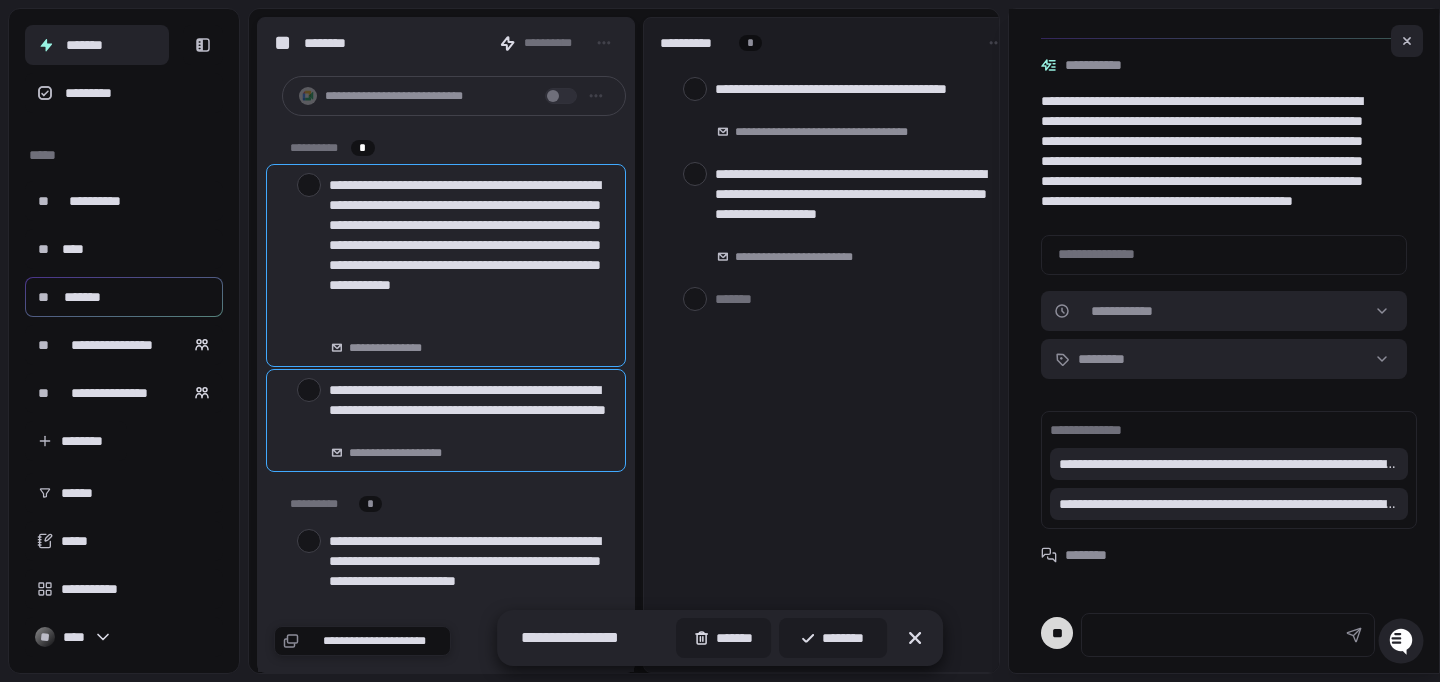 click on "*" at bounding box center [362, 148] 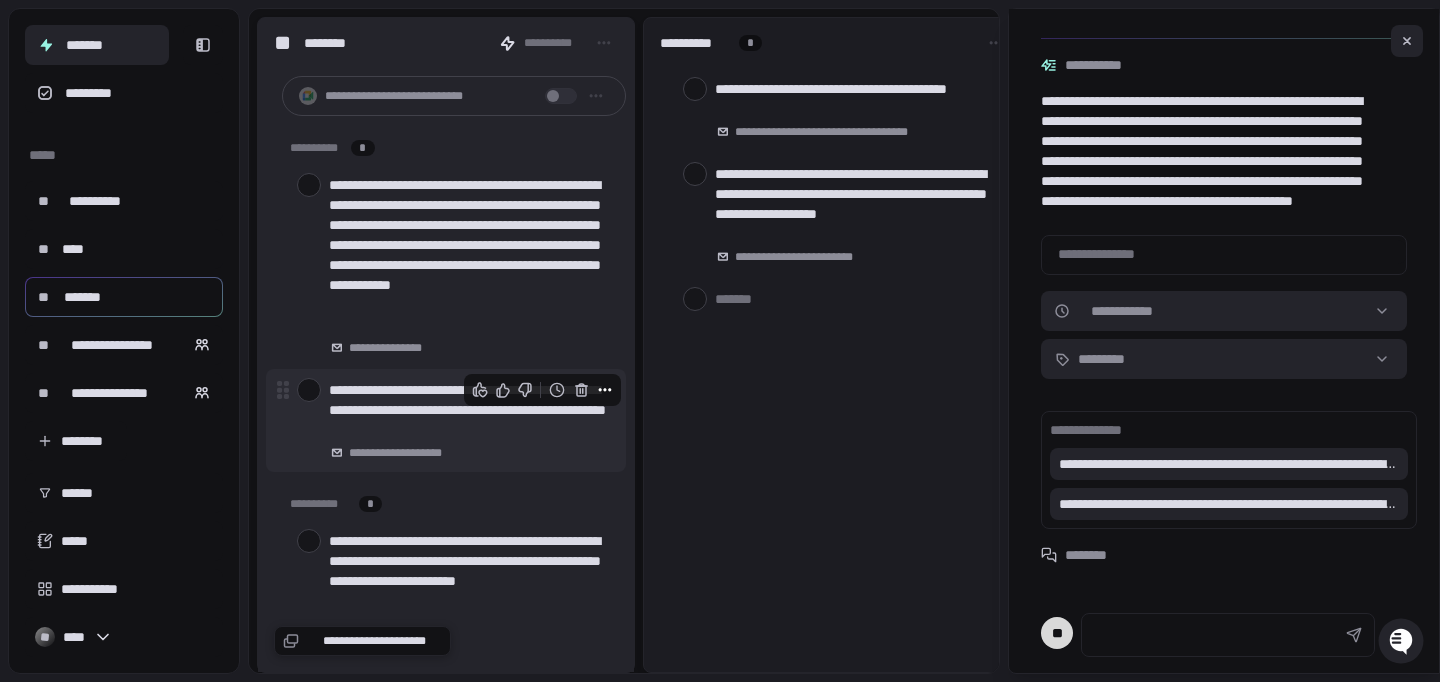 click 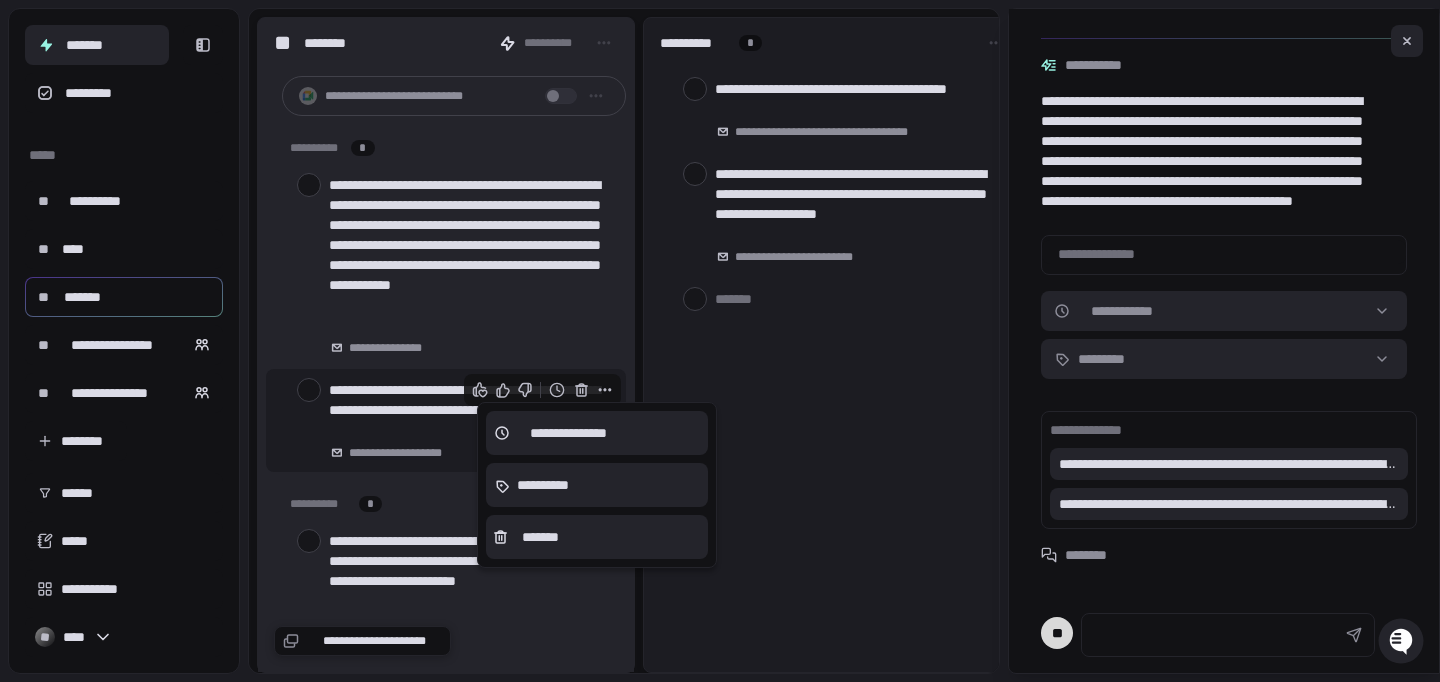 click at bounding box center [720, 341] 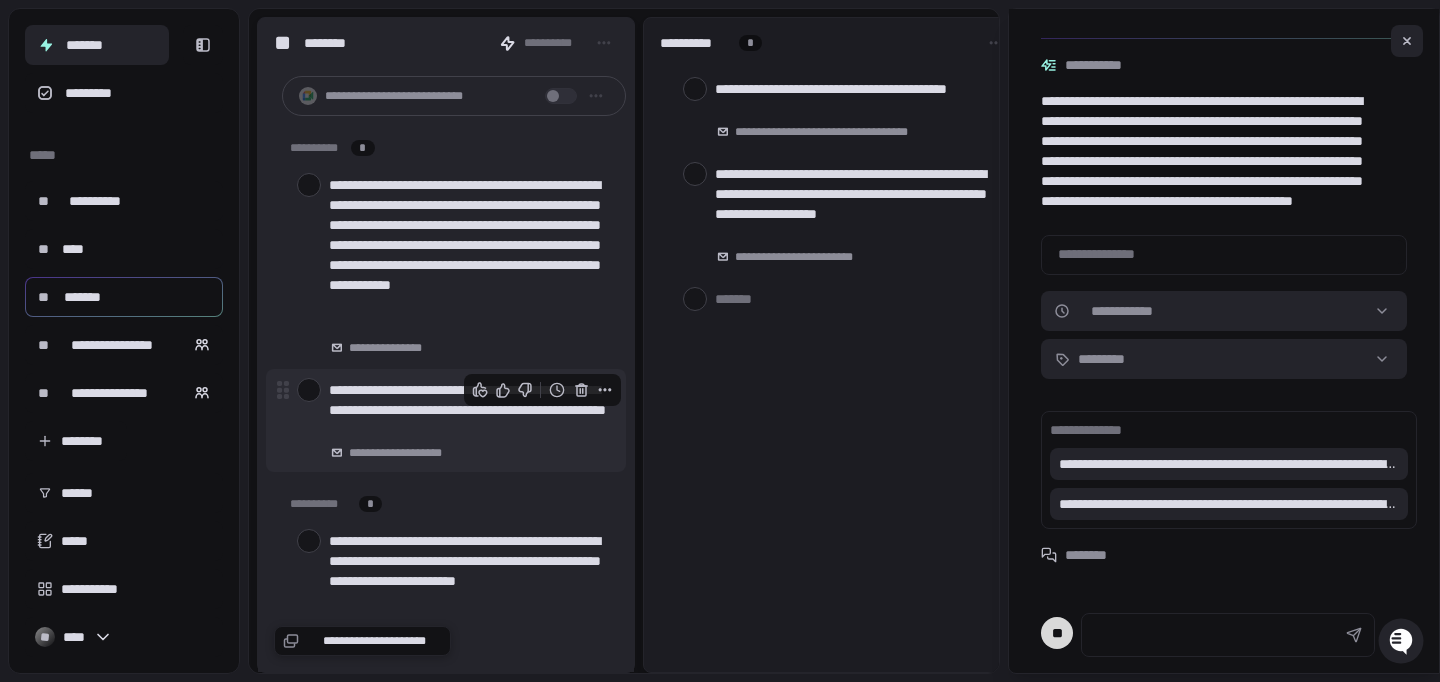click on "**********" at bounding box center [469, 410] 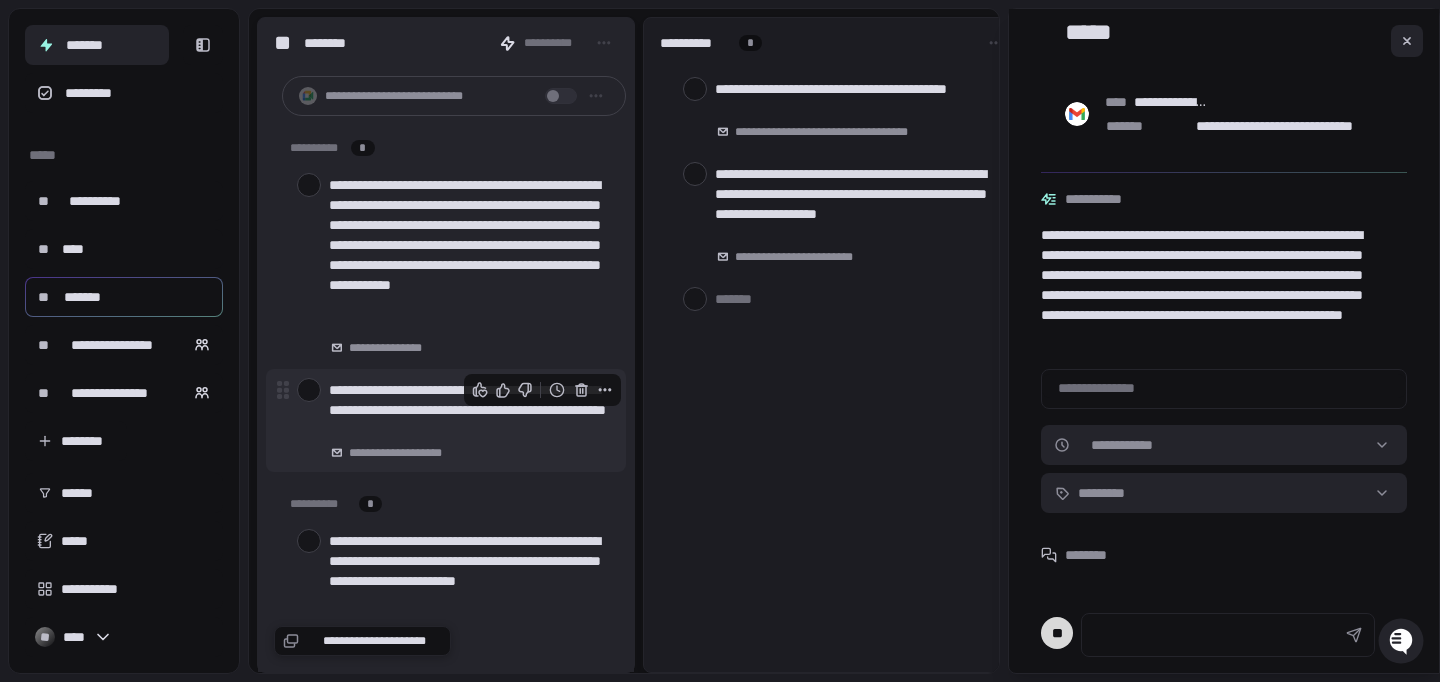 scroll, scrollTop: 169, scrollLeft: 0, axis: vertical 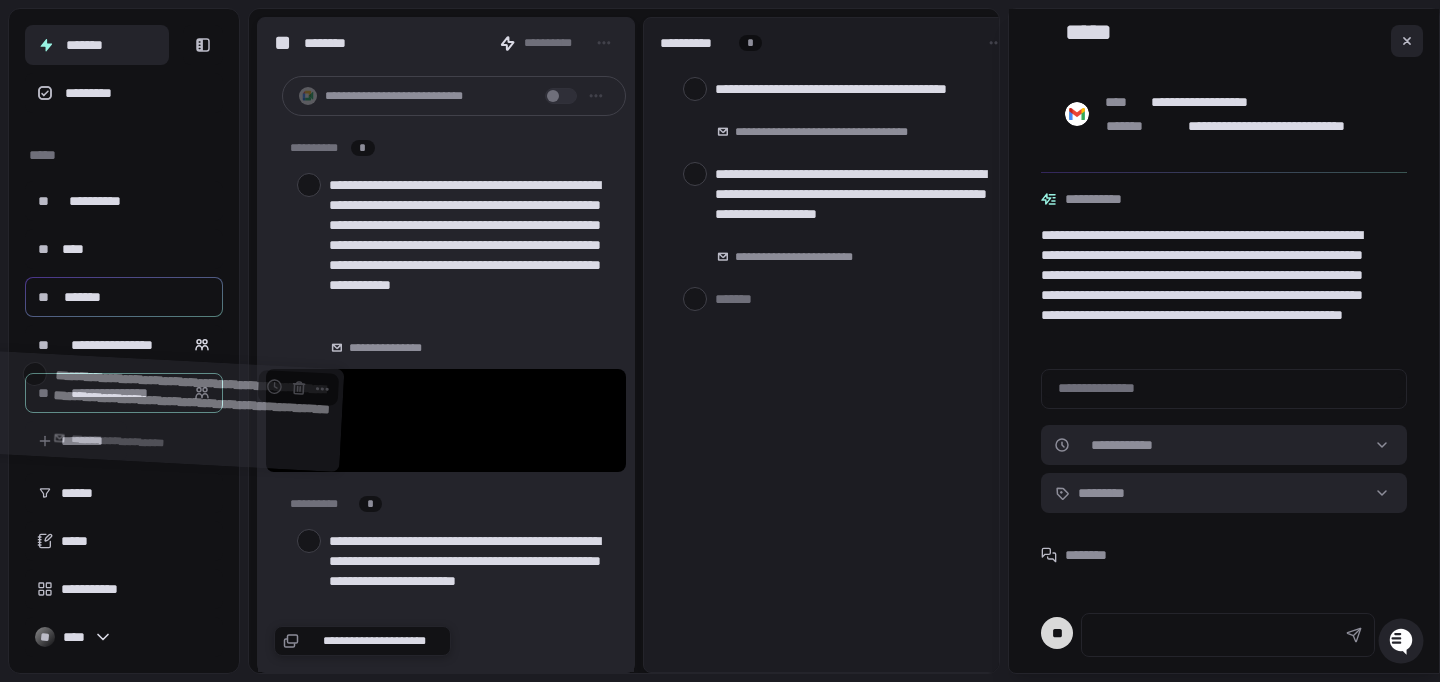 drag, startPoint x: 407, startPoint y: 406, endPoint x: 131, endPoint y: 397, distance: 276.1467 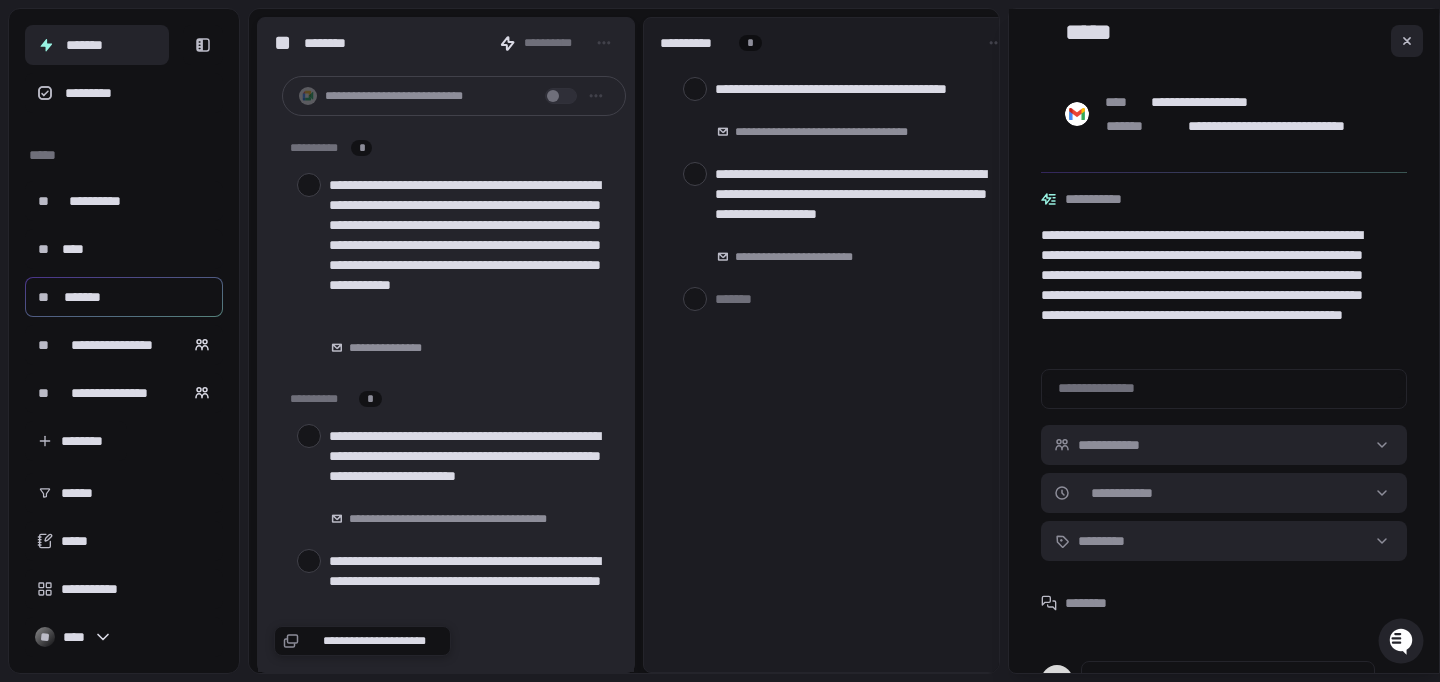 scroll, scrollTop: 0, scrollLeft: 0, axis: both 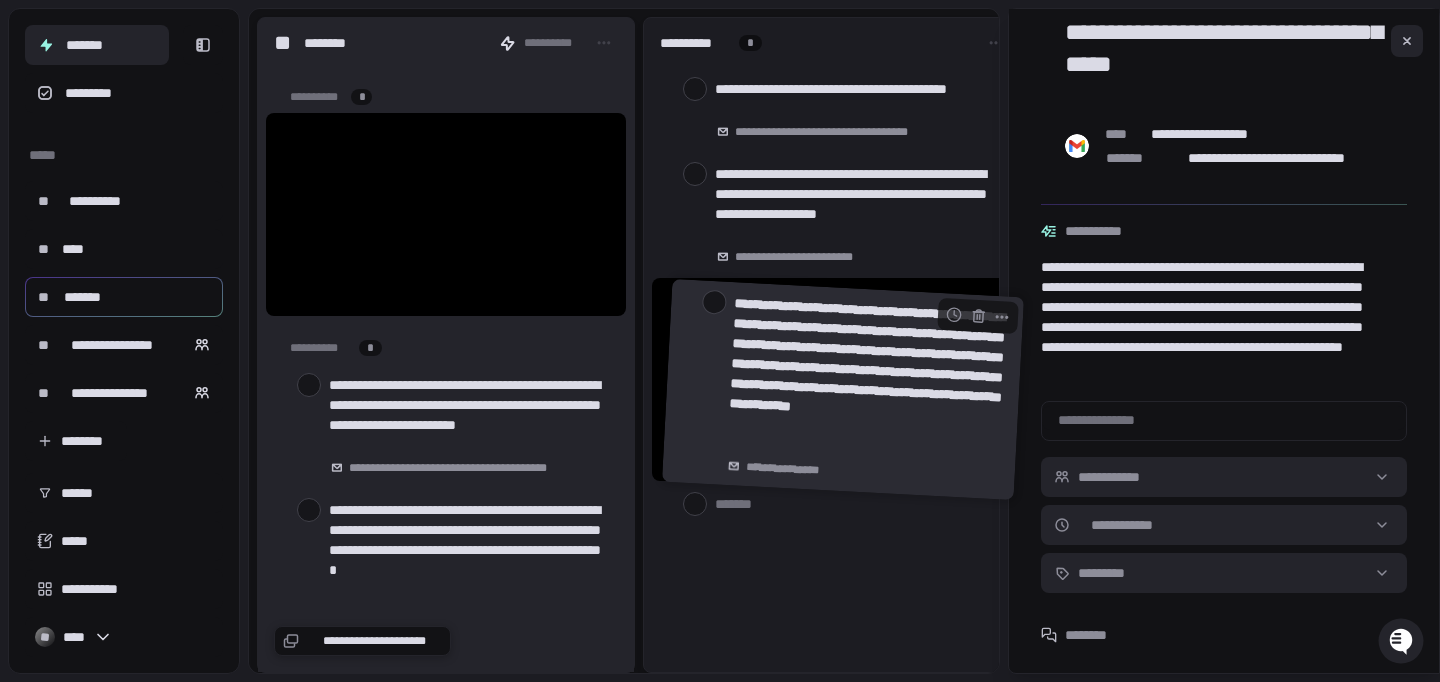drag, startPoint x: 400, startPoint y: 195, endPoint x: 801, endPoint y: 370, distance: 437.52258 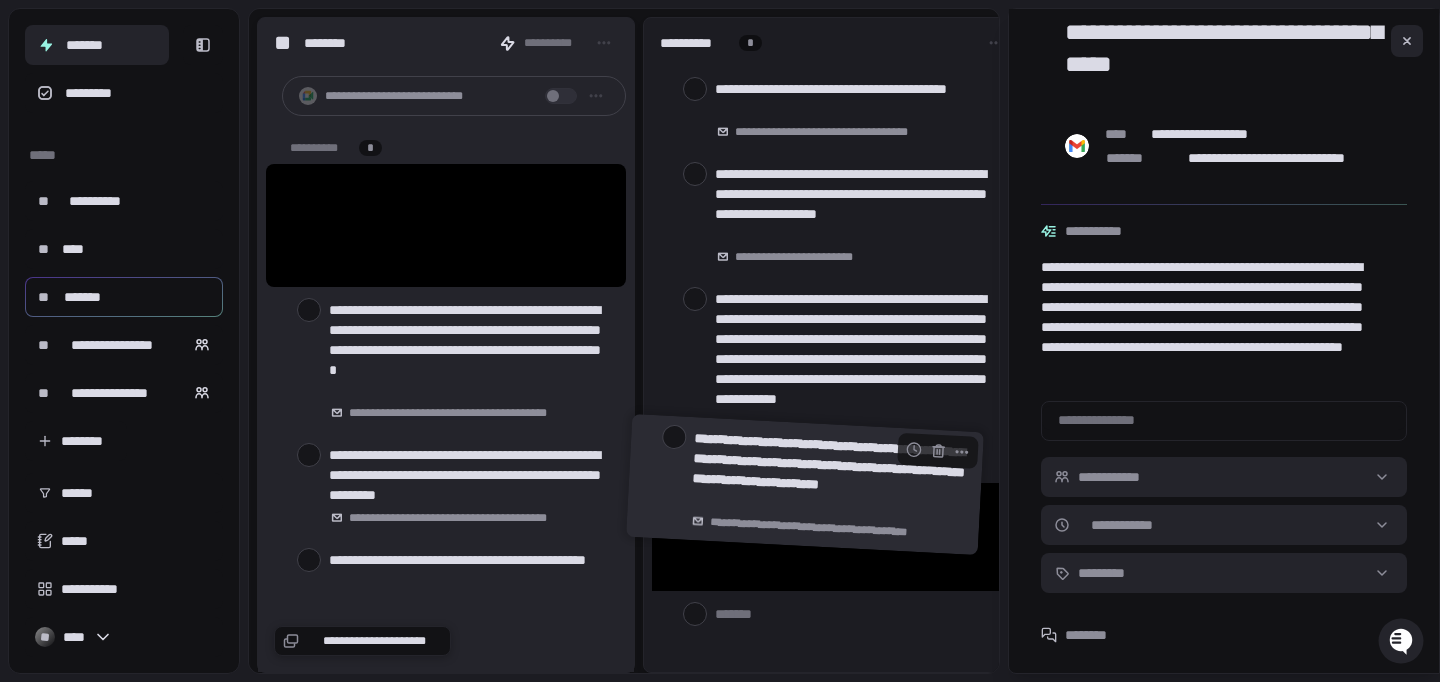 drag, startPoint x: 443, startPoint y: 219, endPoint x: 811, endPoint y: 482, distance: 452.31958 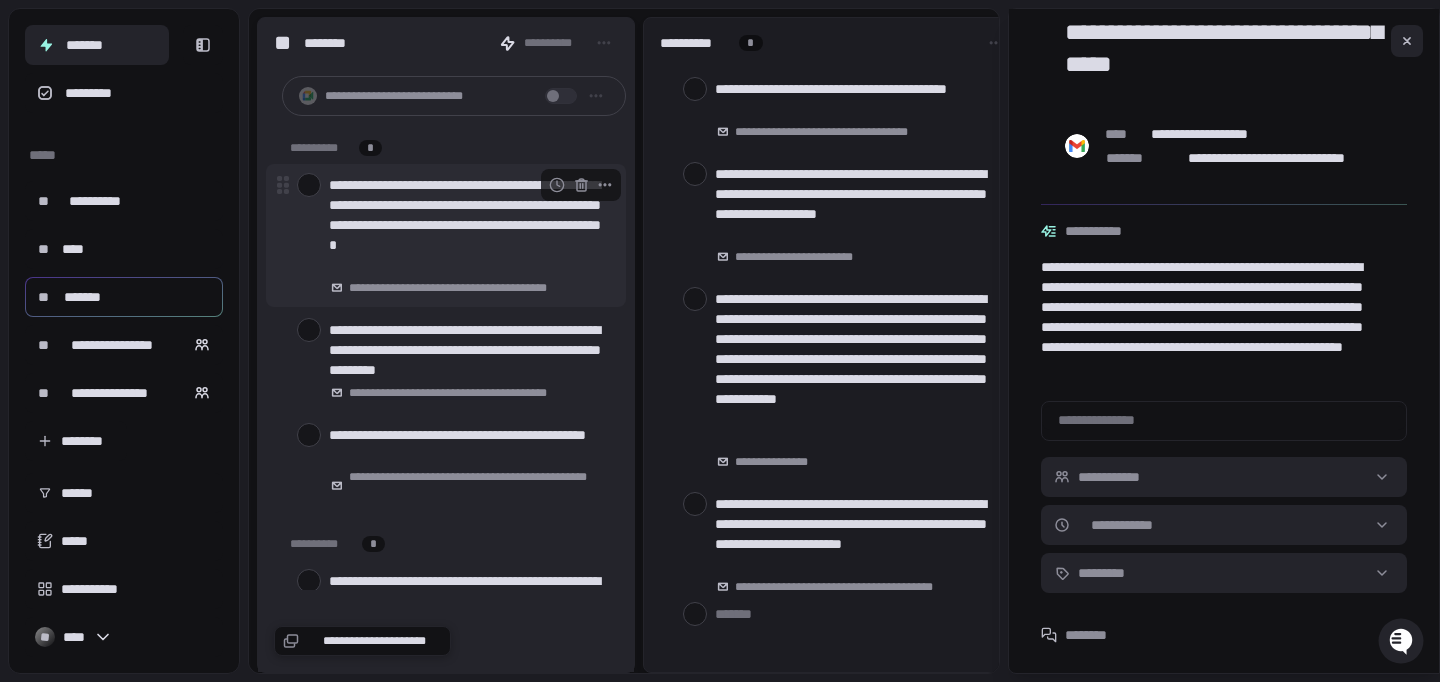 click on "**********" at bounding box center (469, 225) 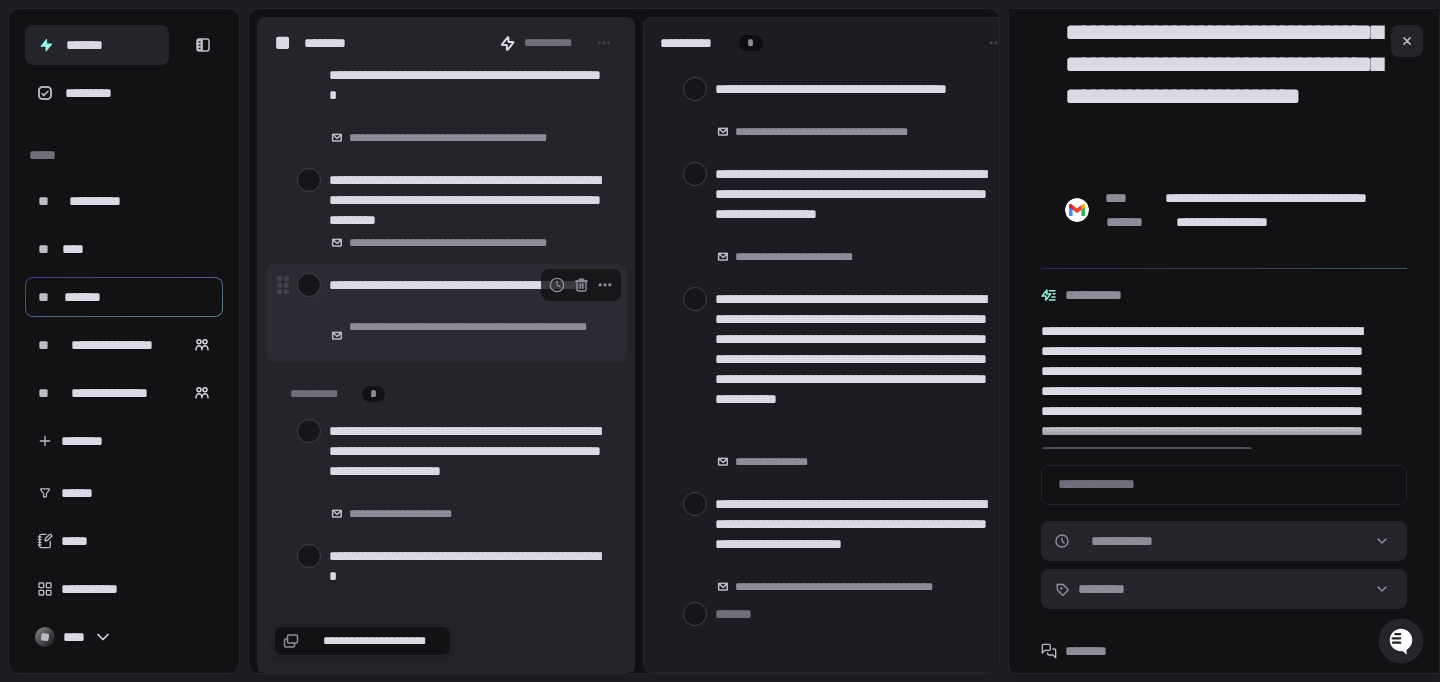 scroll, scrollTop: 189, scrollLeft: 0, axis: vertical 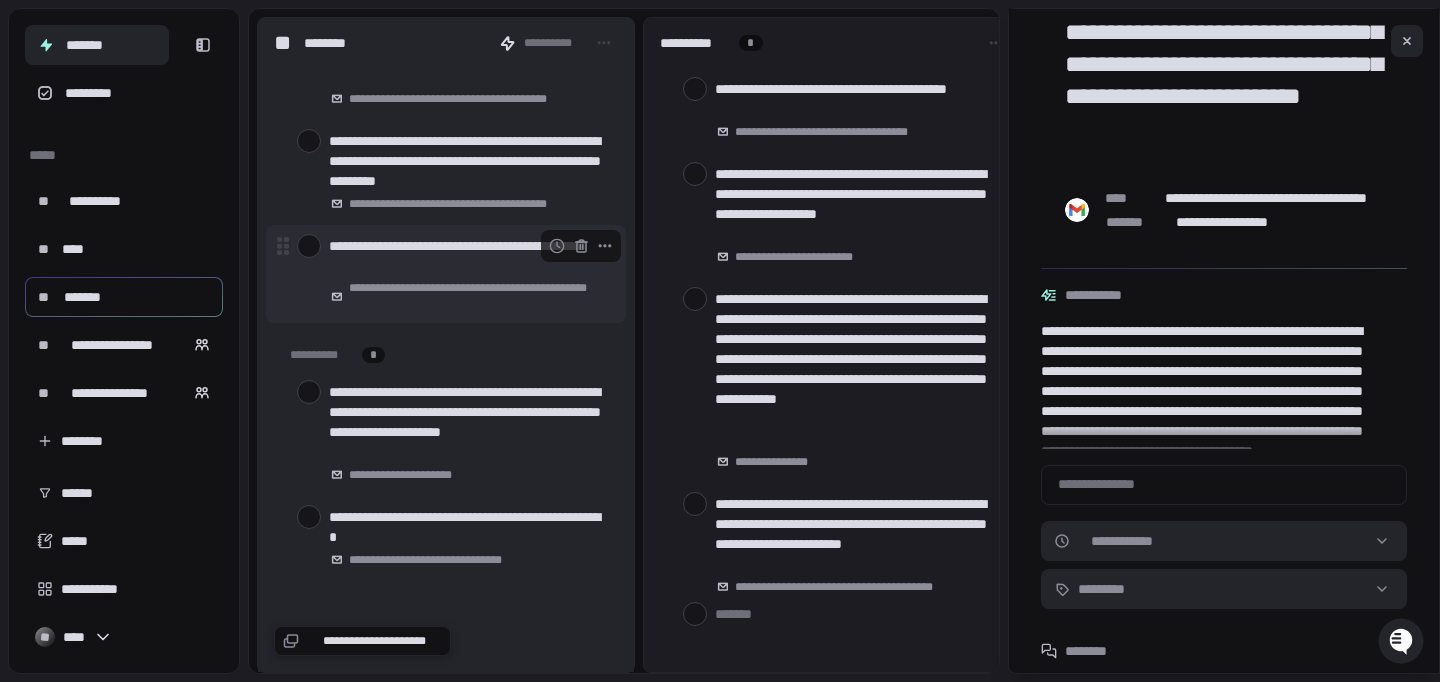 click on "**********" at bounding box center [469, 256] 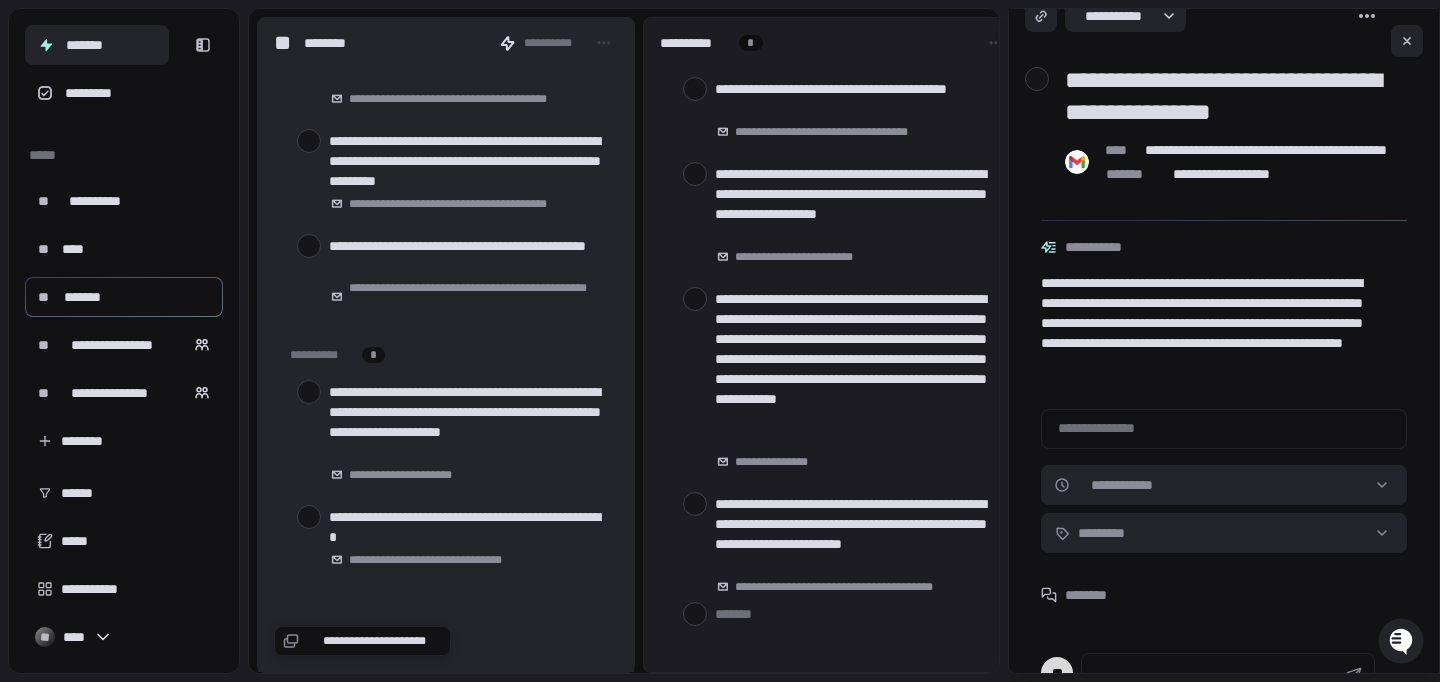scroll, scrollTop: 65, scrollLeft: 0, axis: vertical 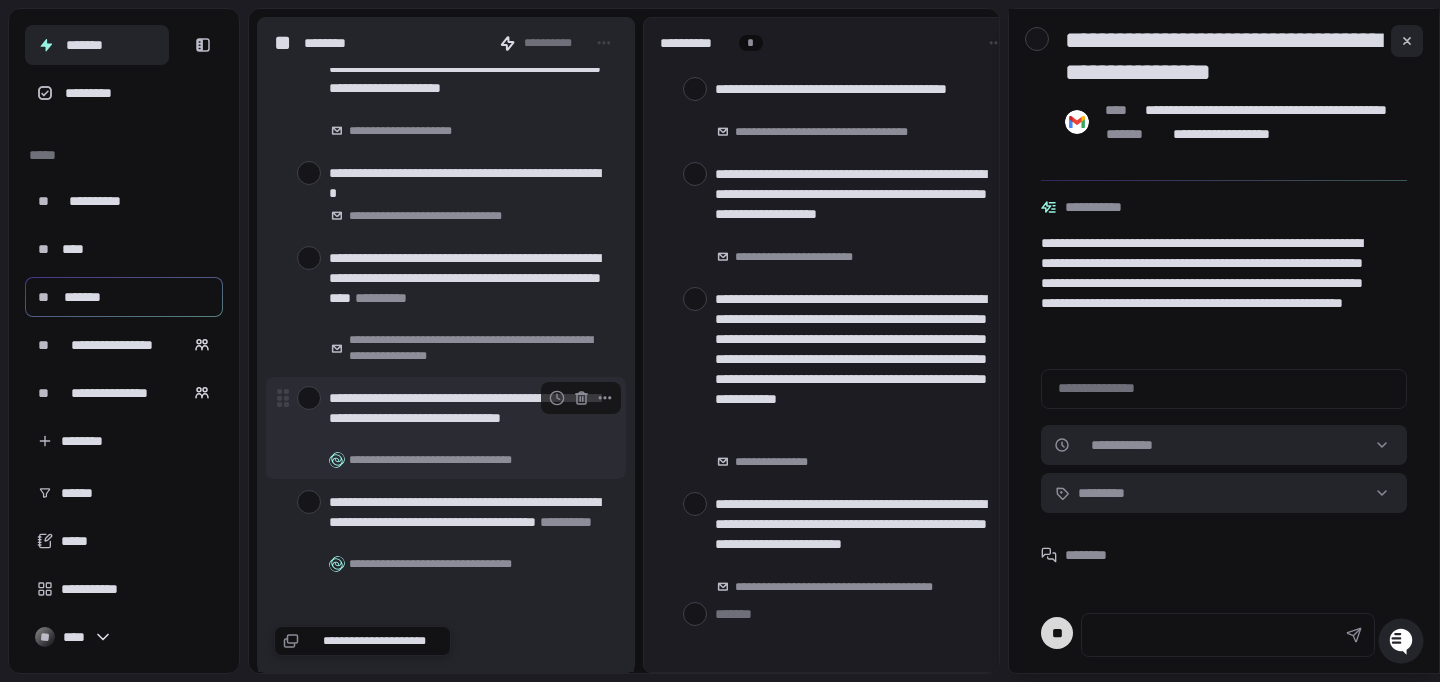 type on "*" 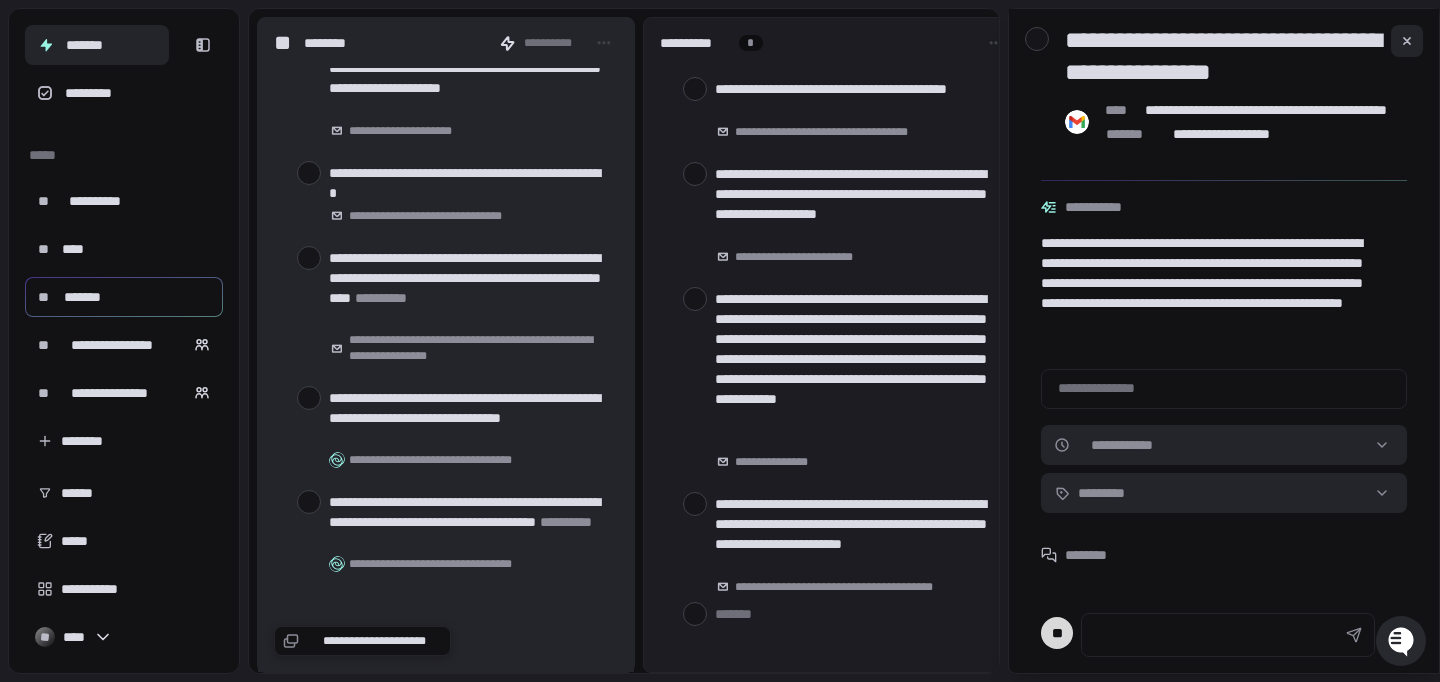 click 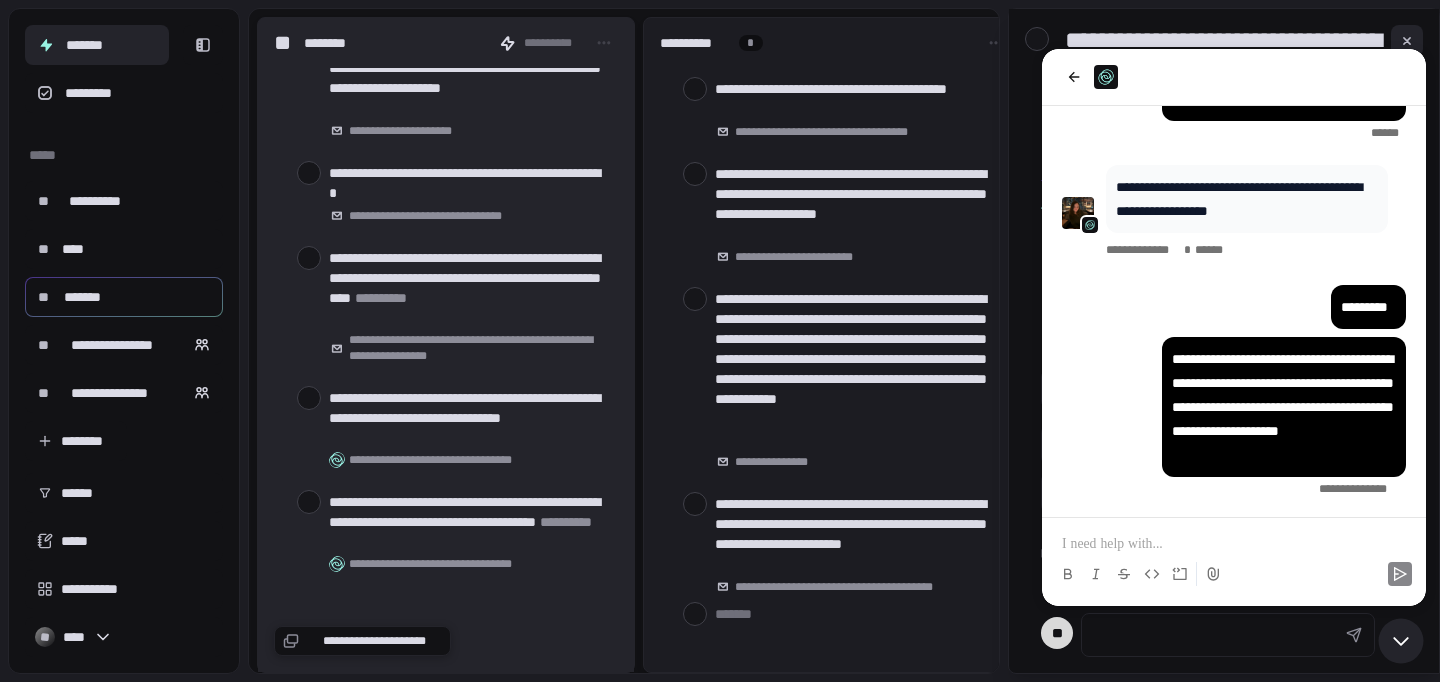 click at bounding box center [1234, 544] 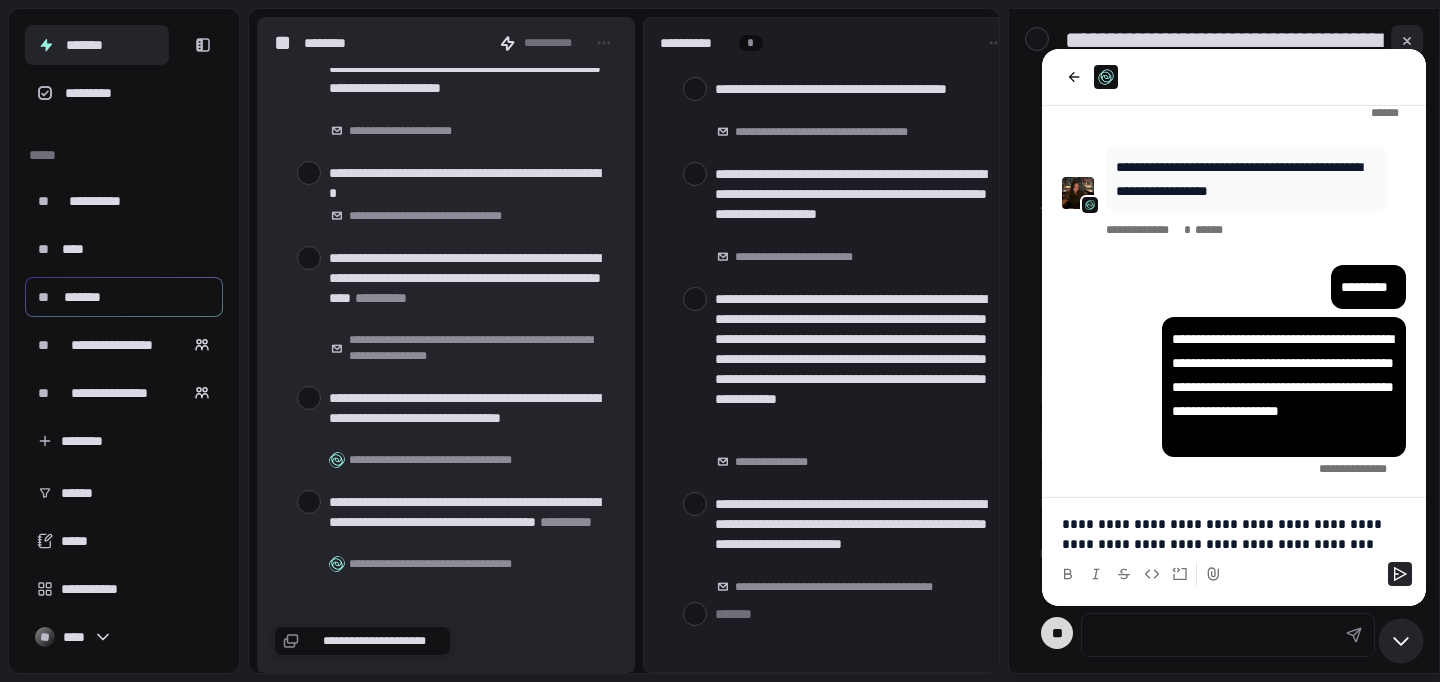 click 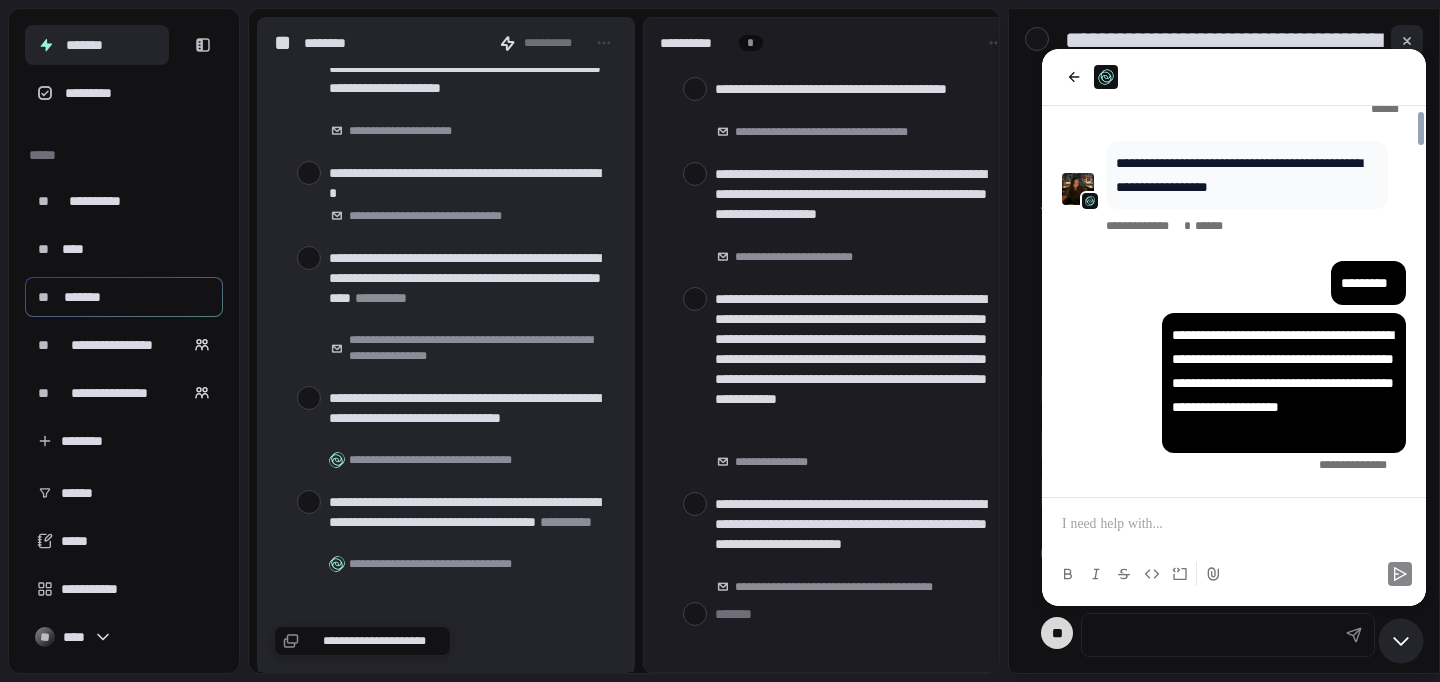 scroll, scrollTop: 7203, scrollLeft: 0, axis: vertical 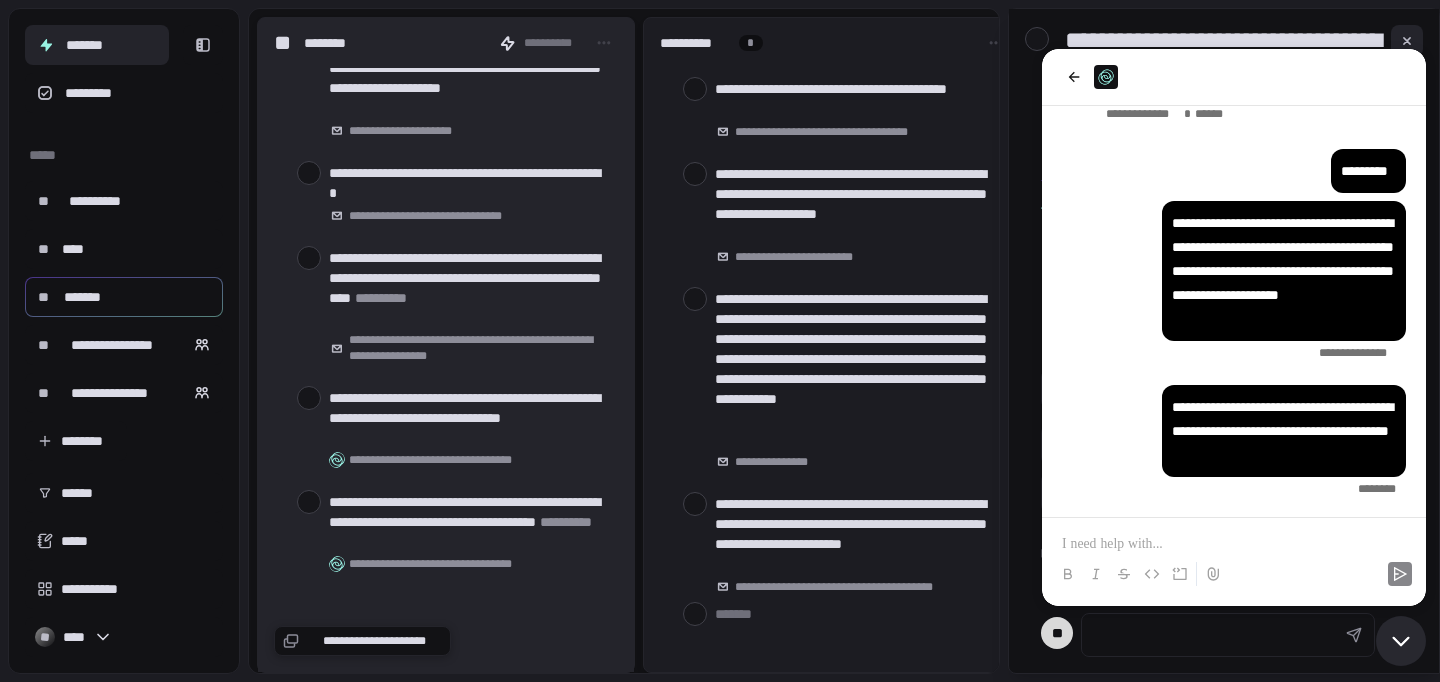 click 